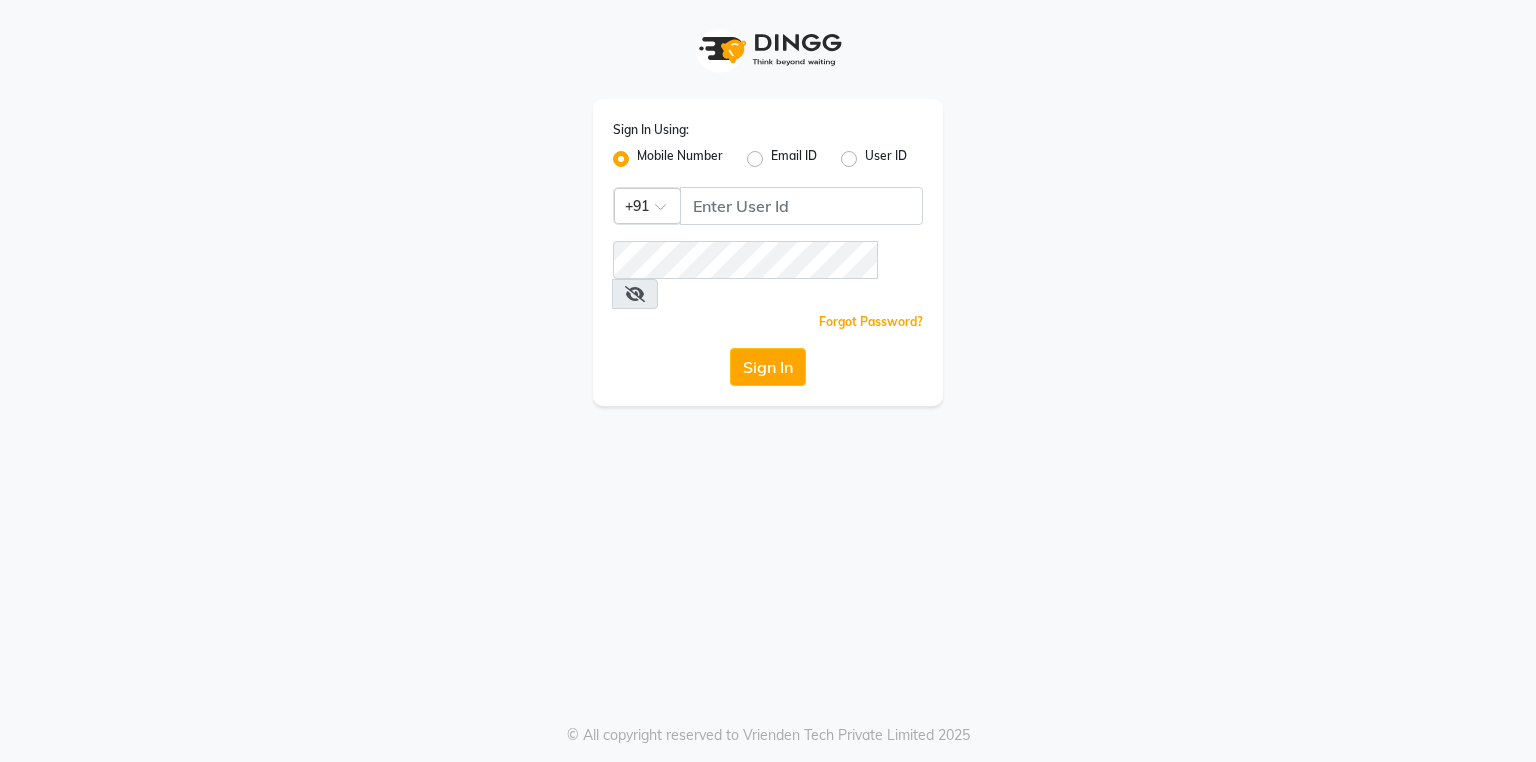 scroll, scrollTop: 0, scrollLeft: 0, axis: both 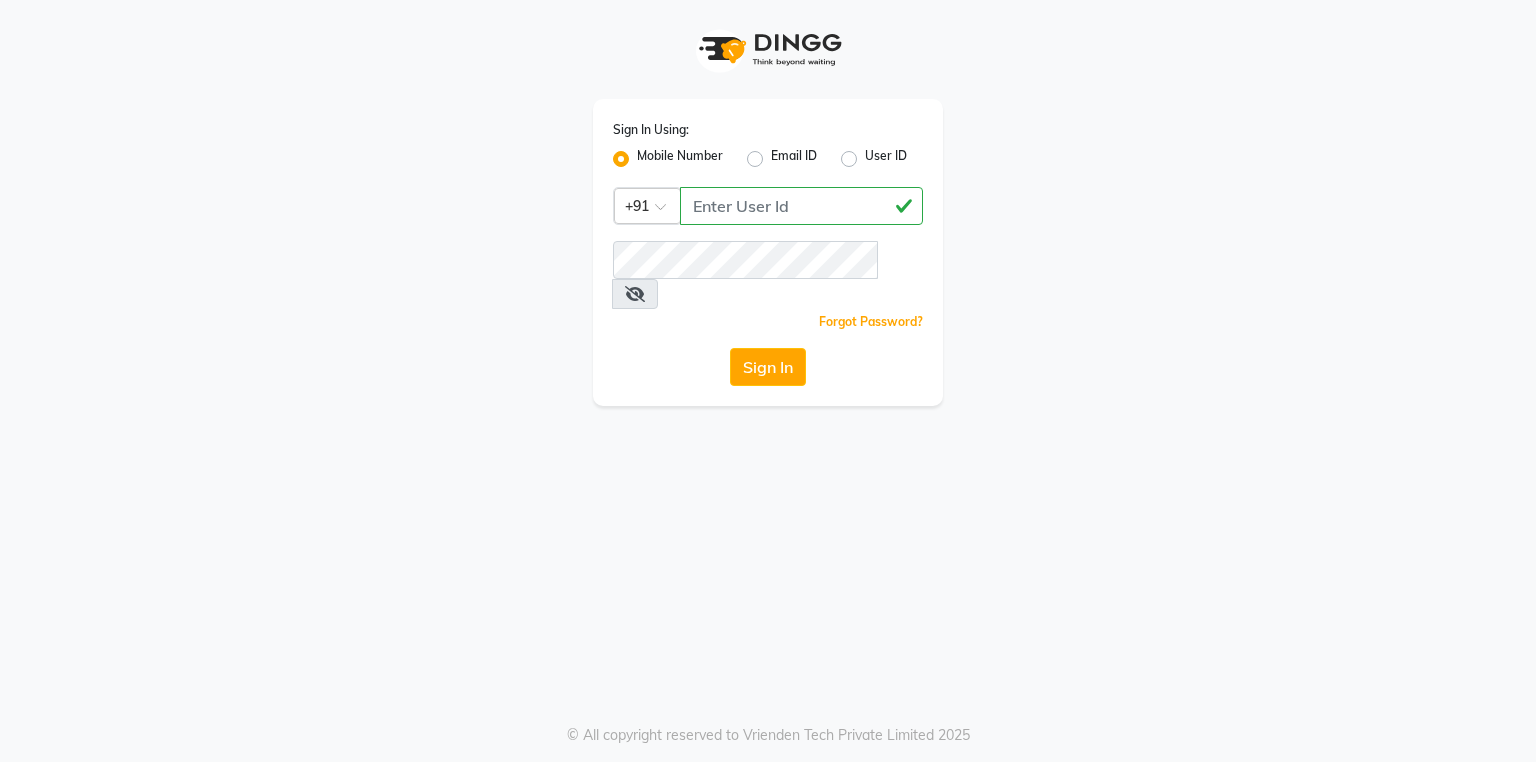 click on "[PHONE]" 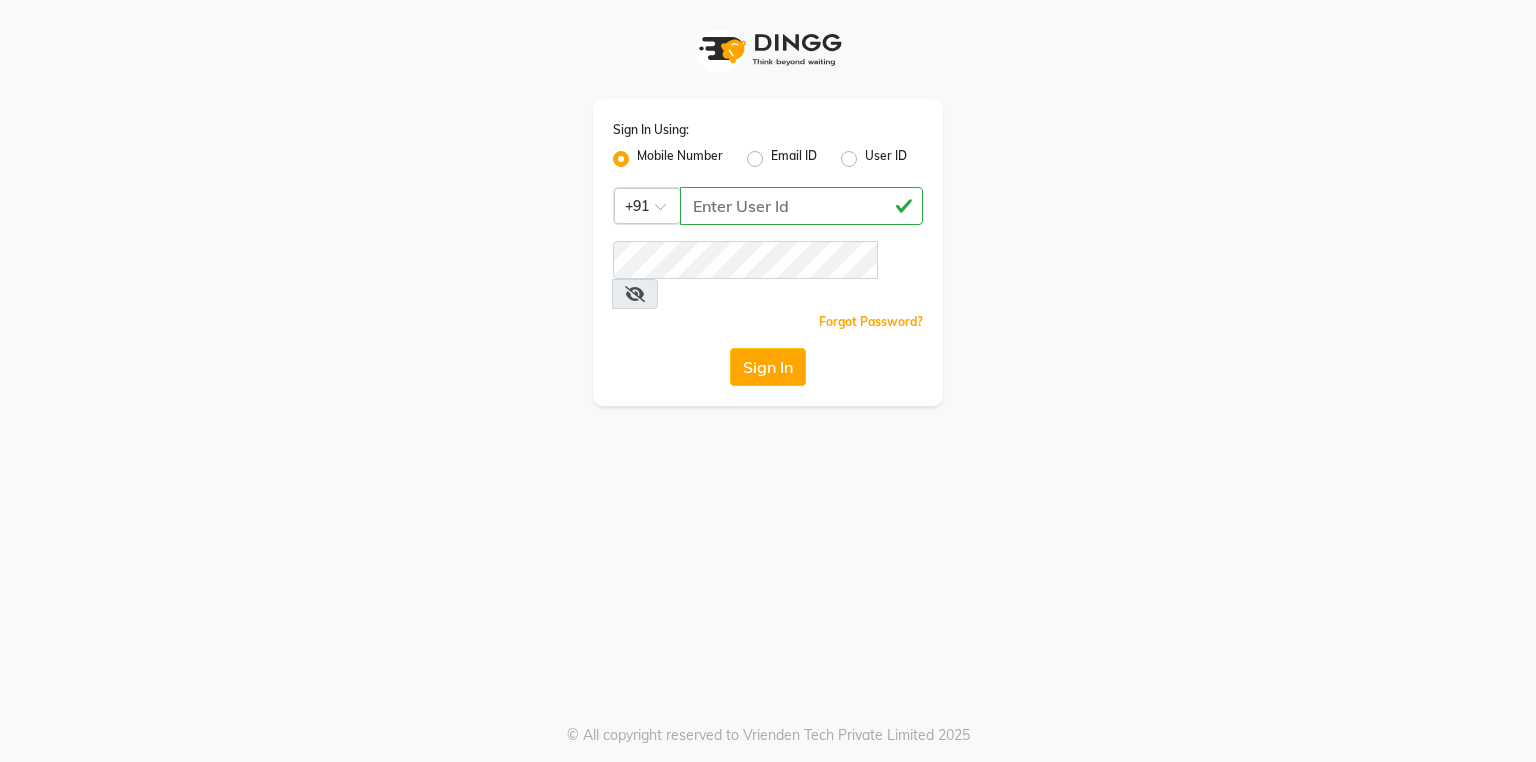 type on "[PHONE]" 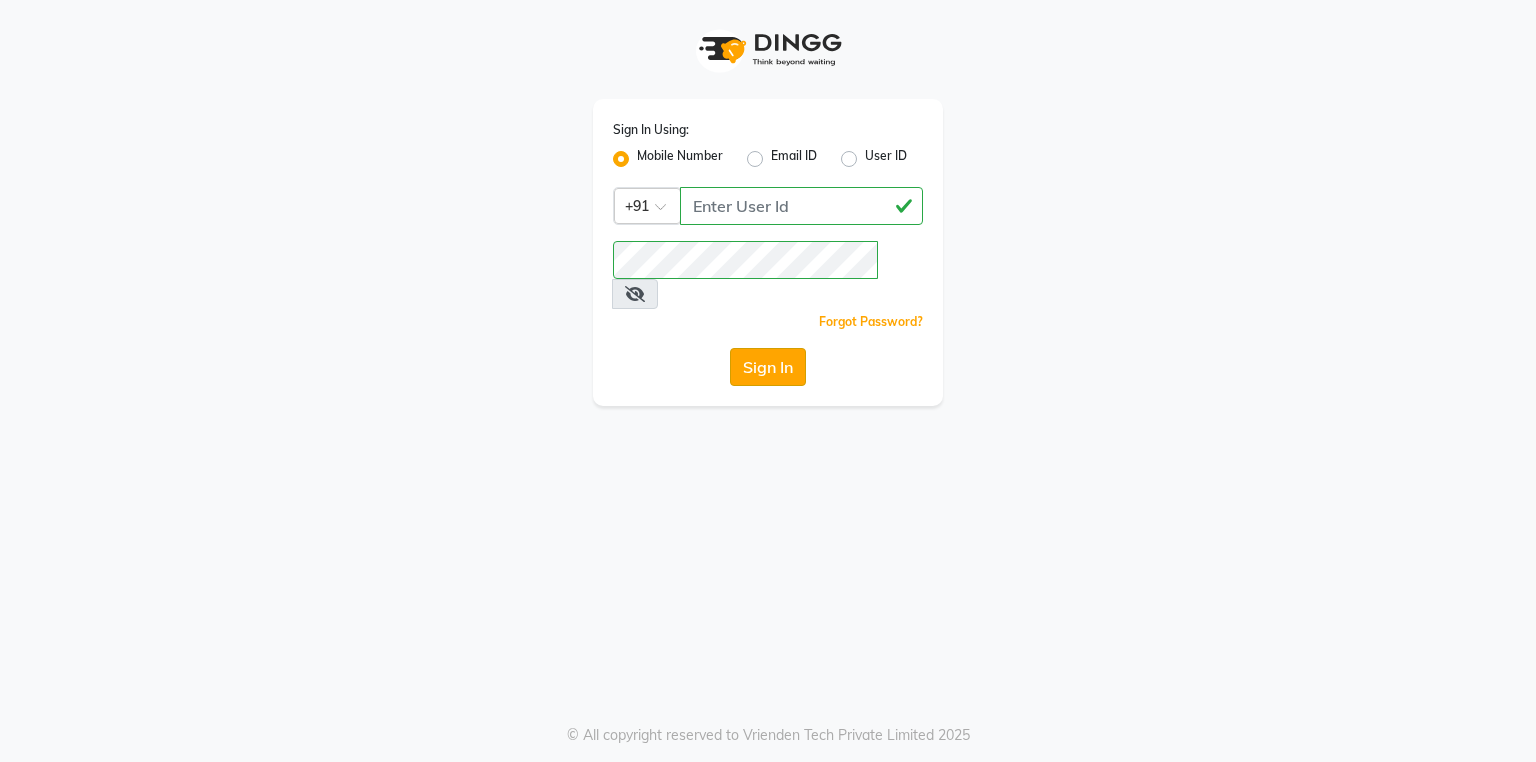 click on "Sign In" 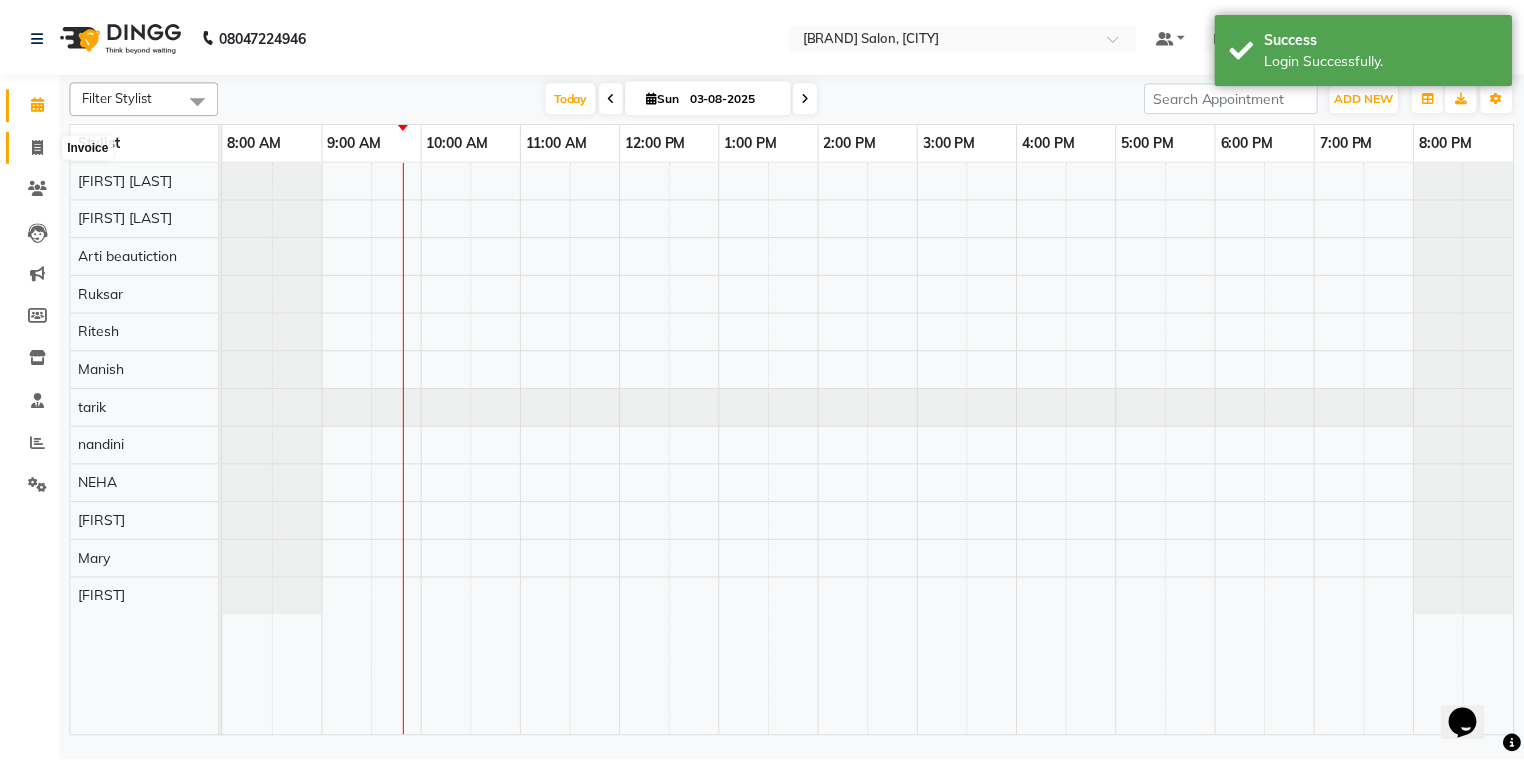 scroll, scrollTop: 0, scrollLeft: 0, axis: both 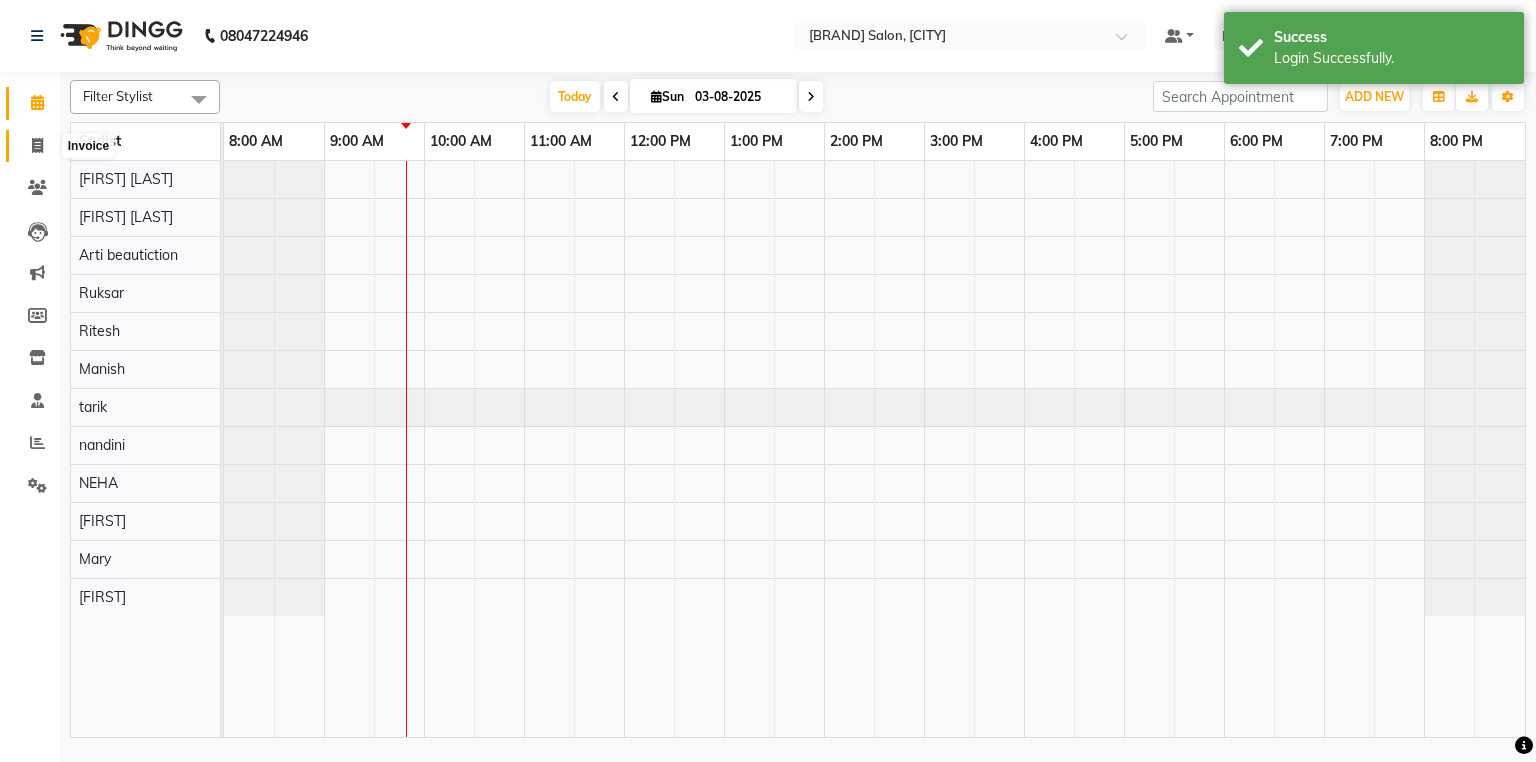 click 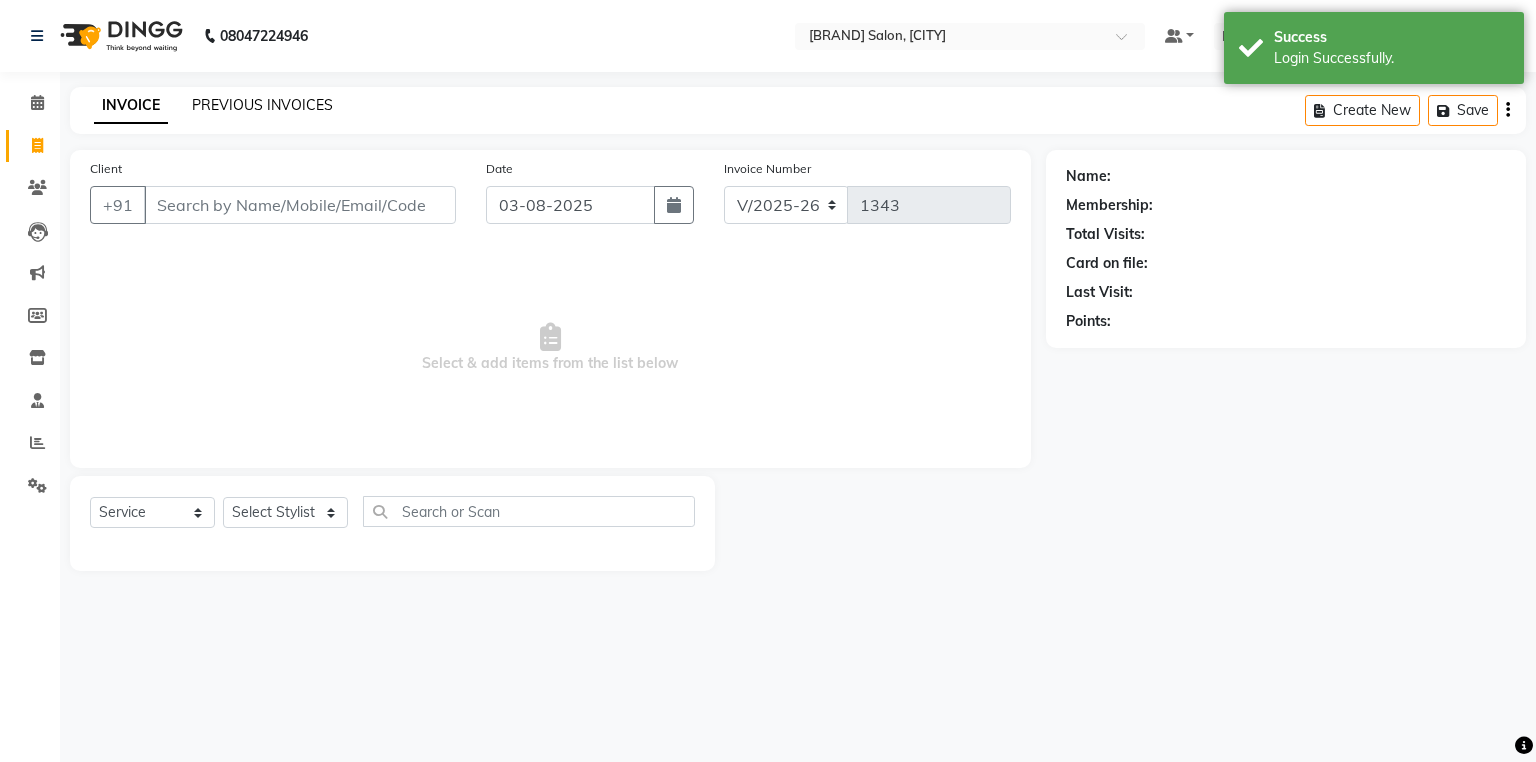 click on "PREVIOUS INVOICES" 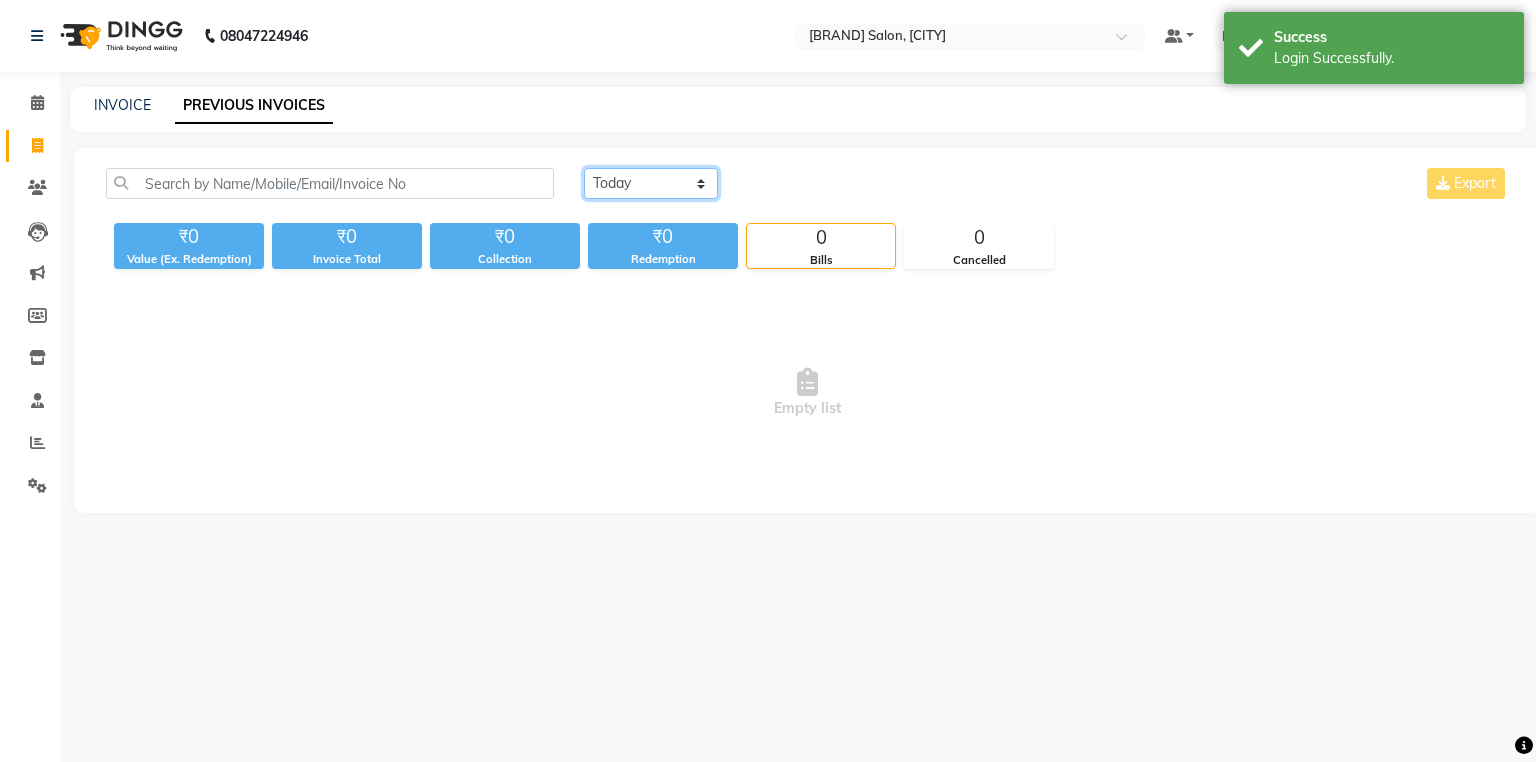 click on "Today Yesterday Custom Range" 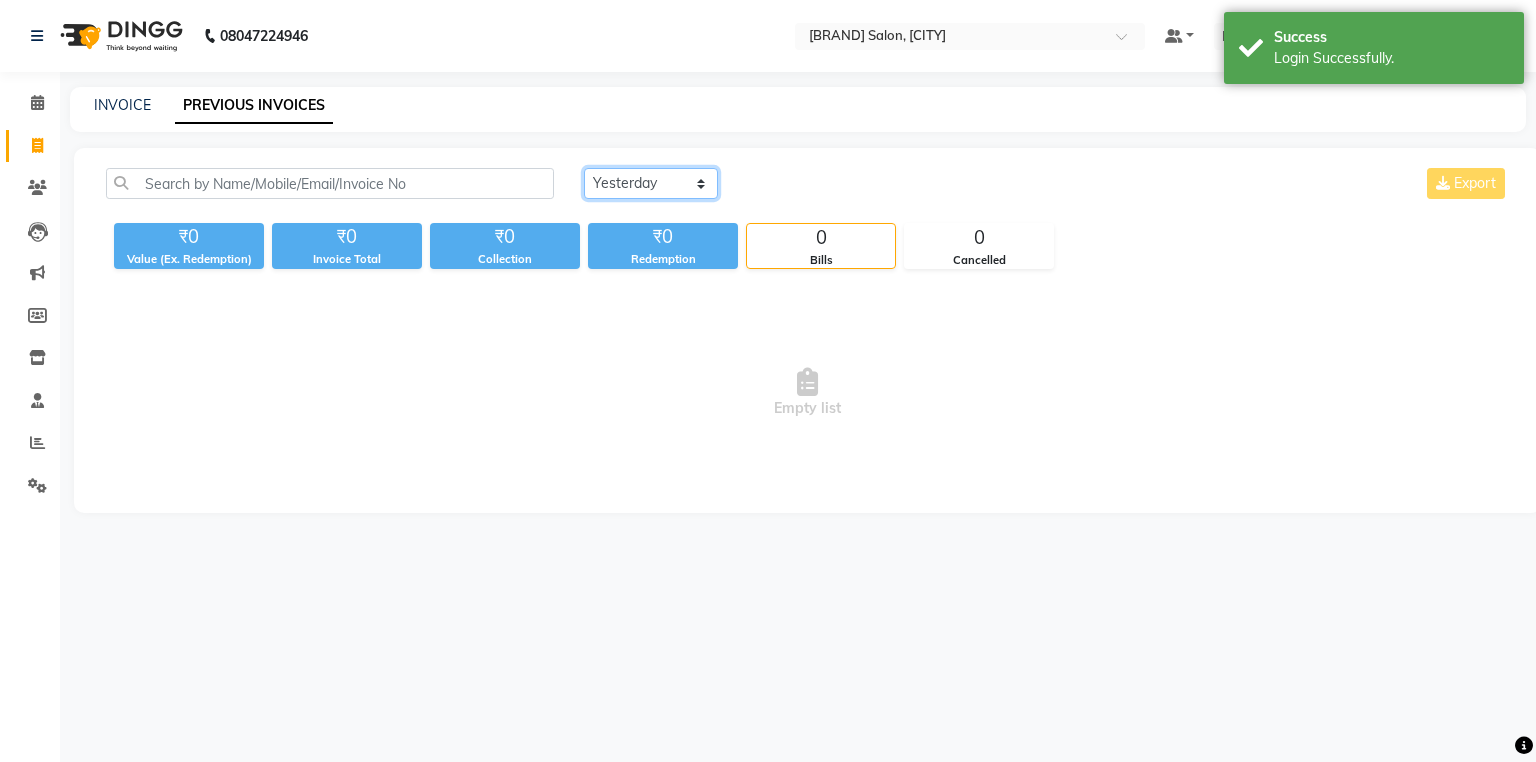 click on "Today Yesterday Custom Range" 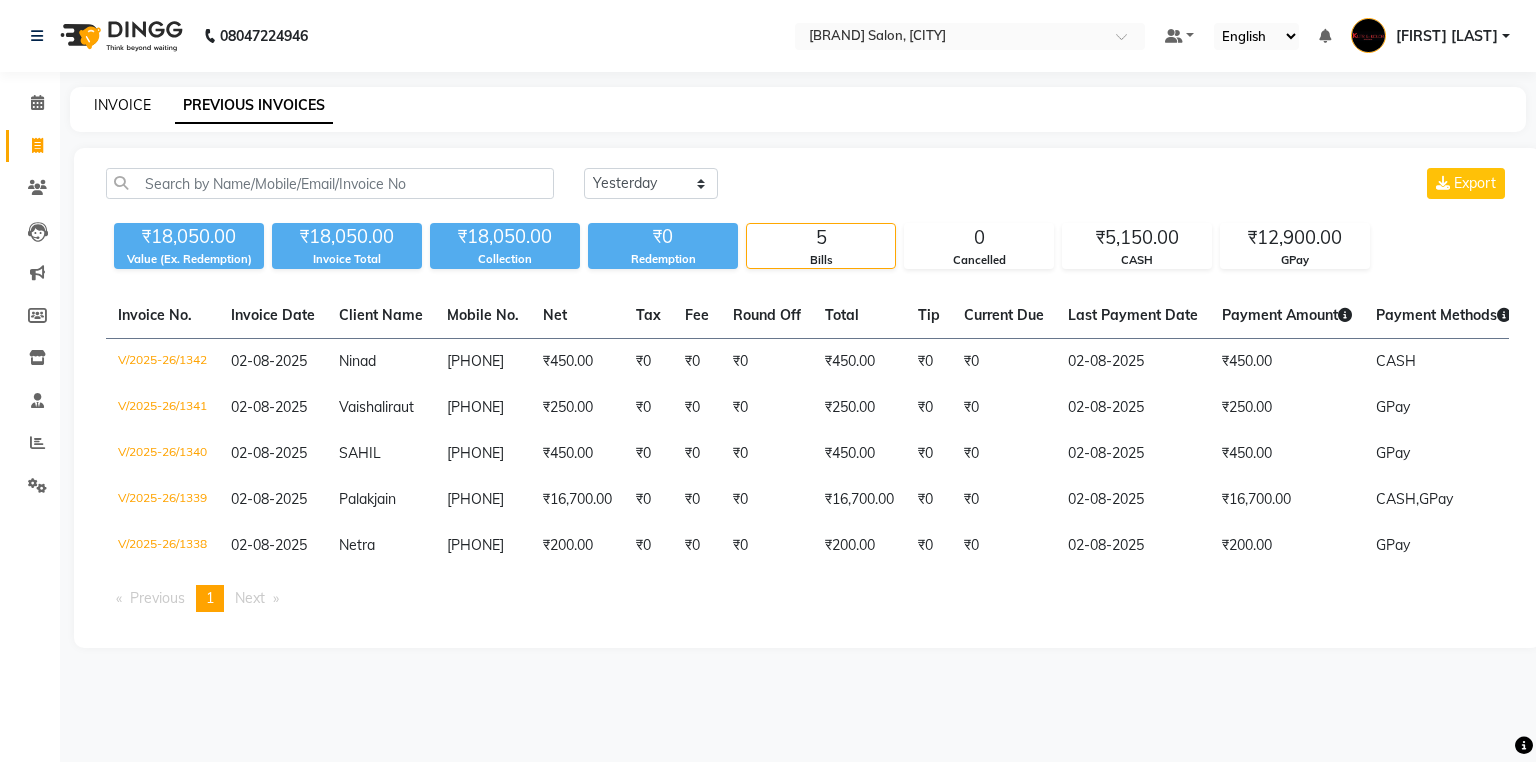 click on "INVOICE" 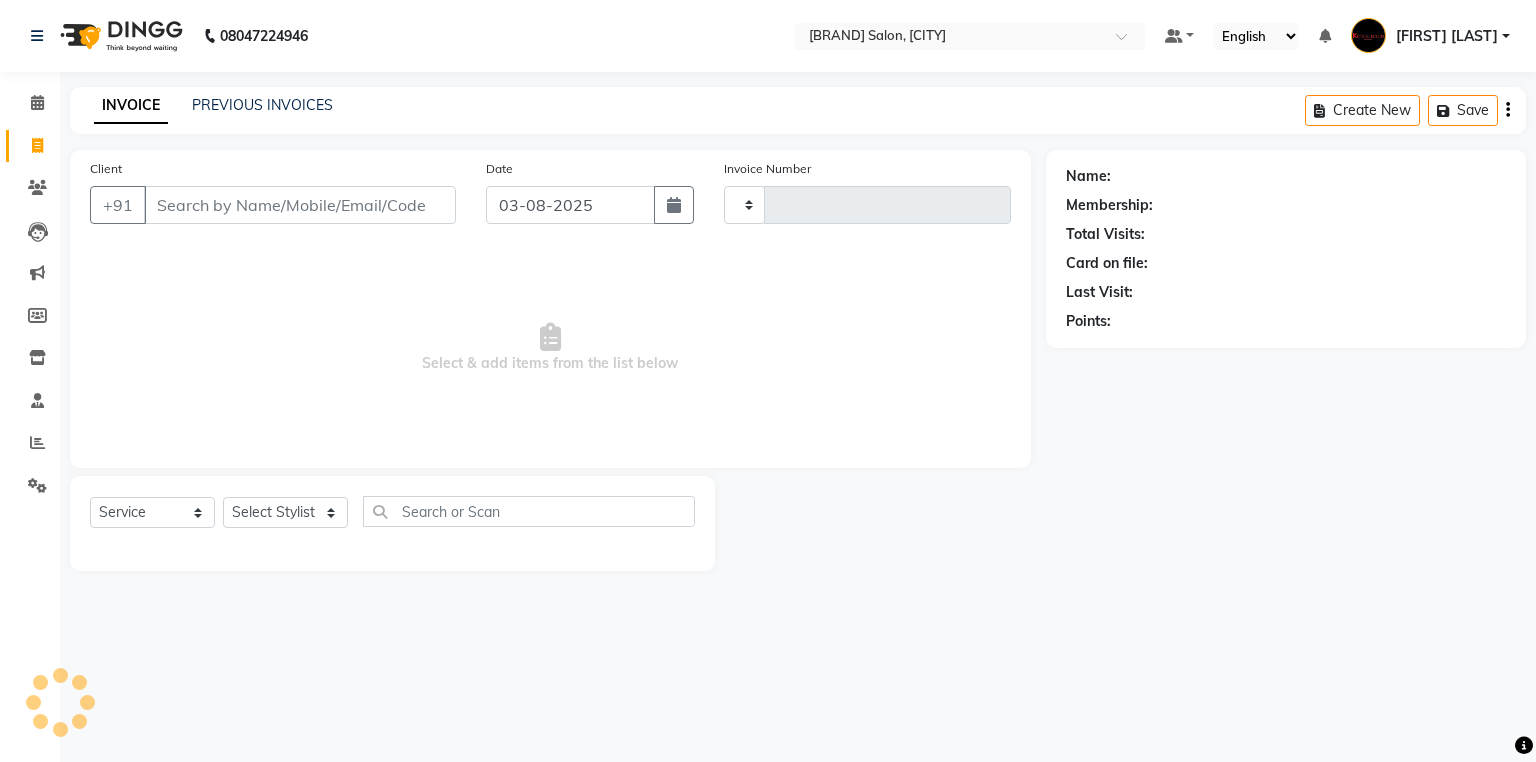 type on "1343" 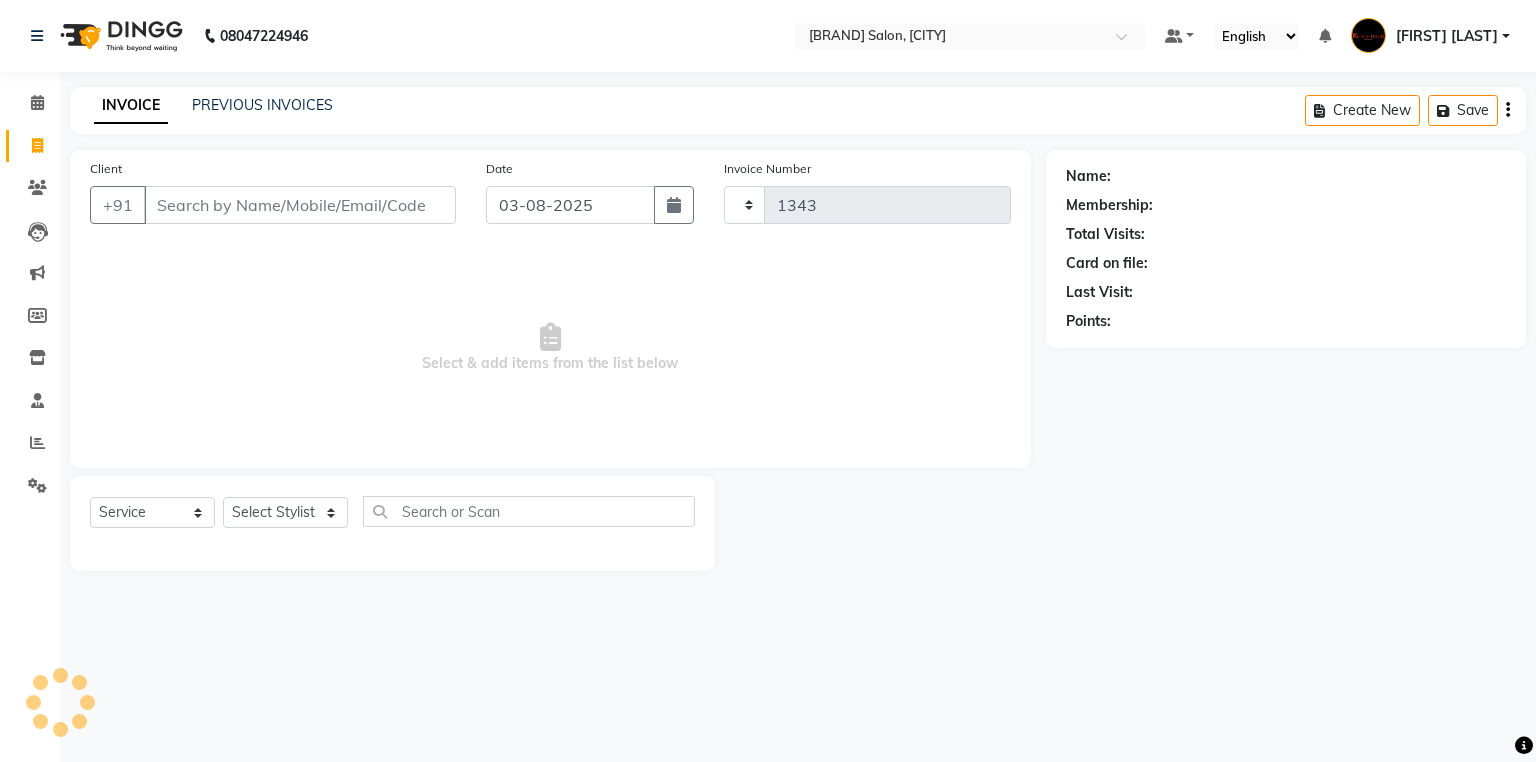 select on "7374" 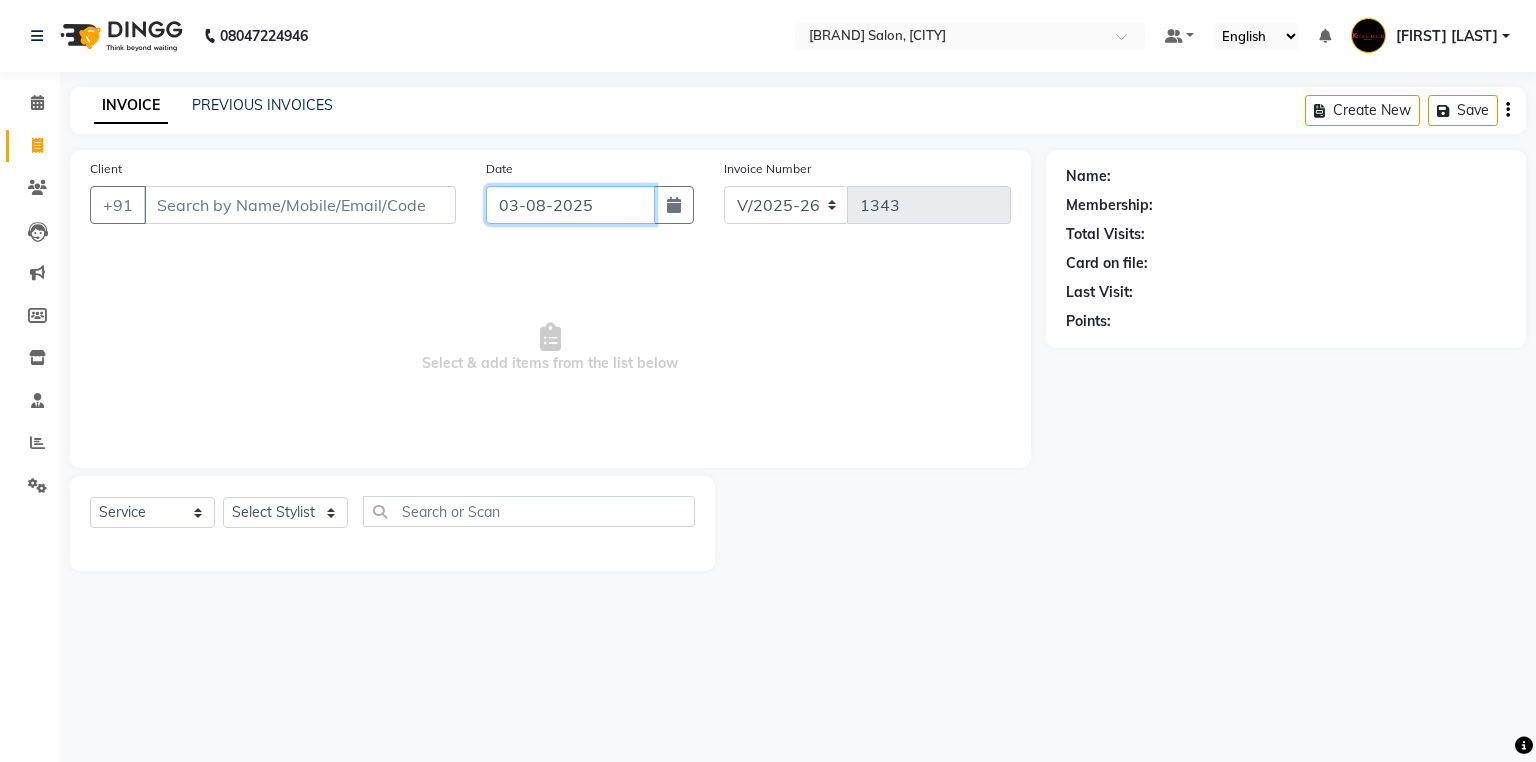 click on "03-08-2025" 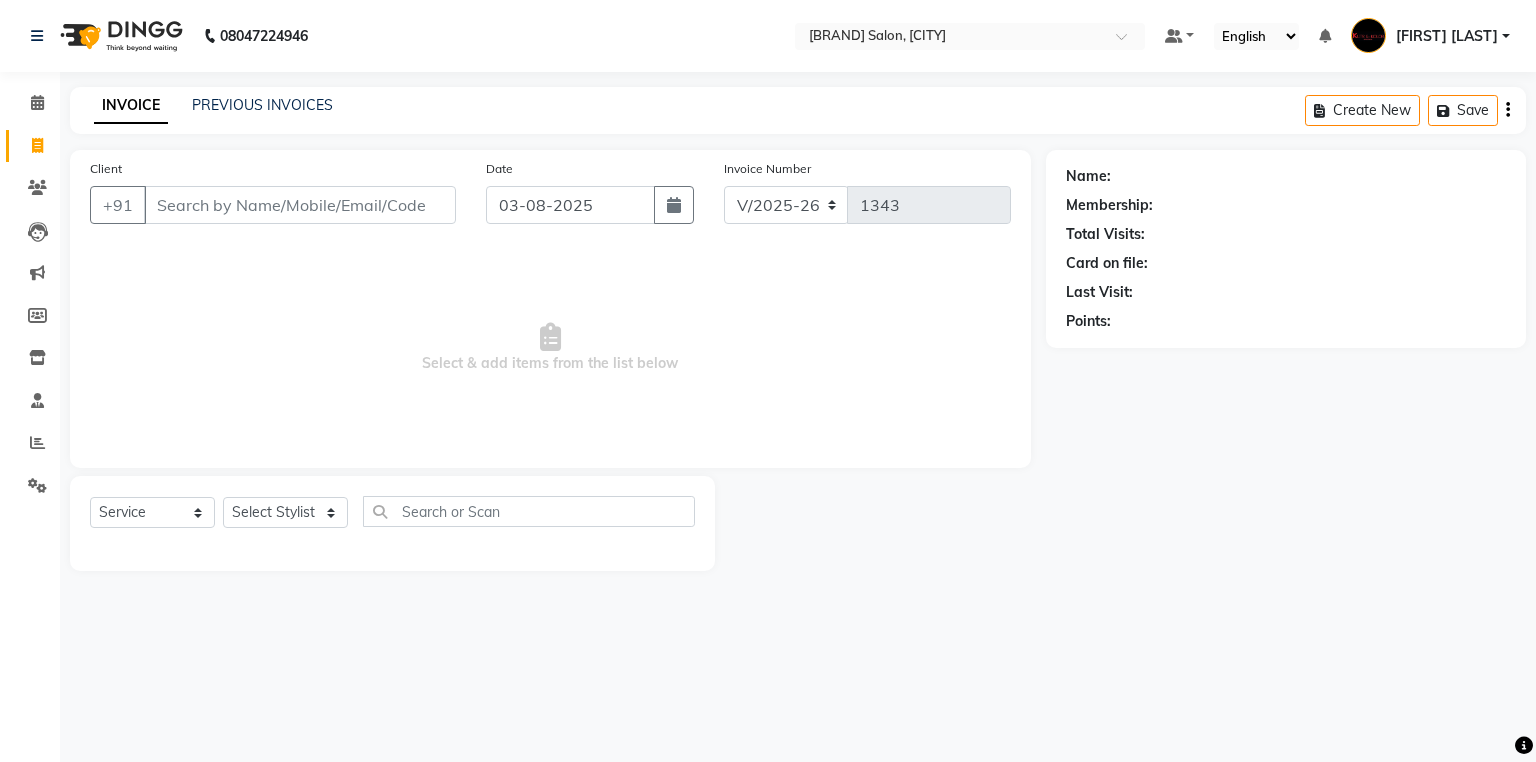 select on "8" 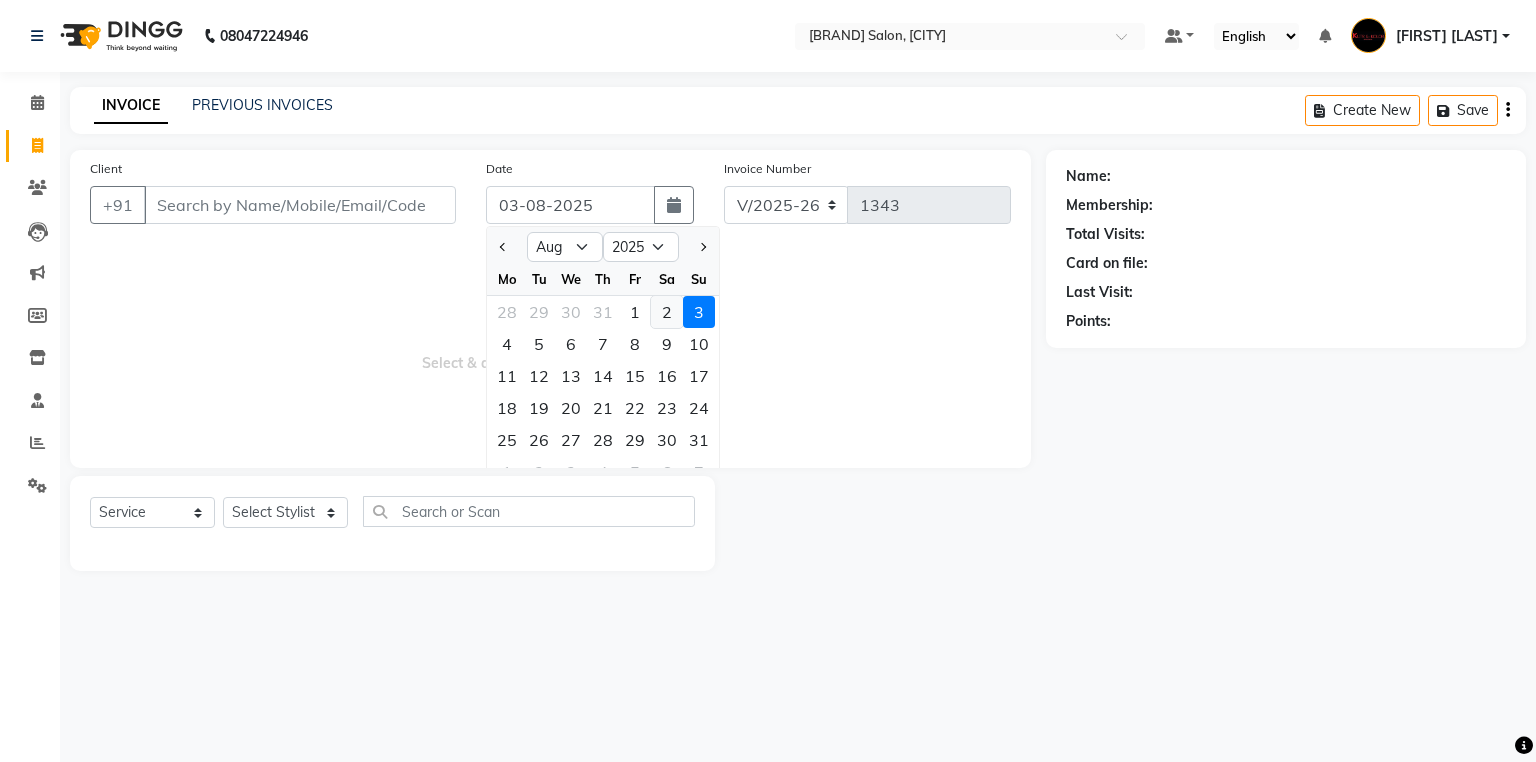 click on "2" 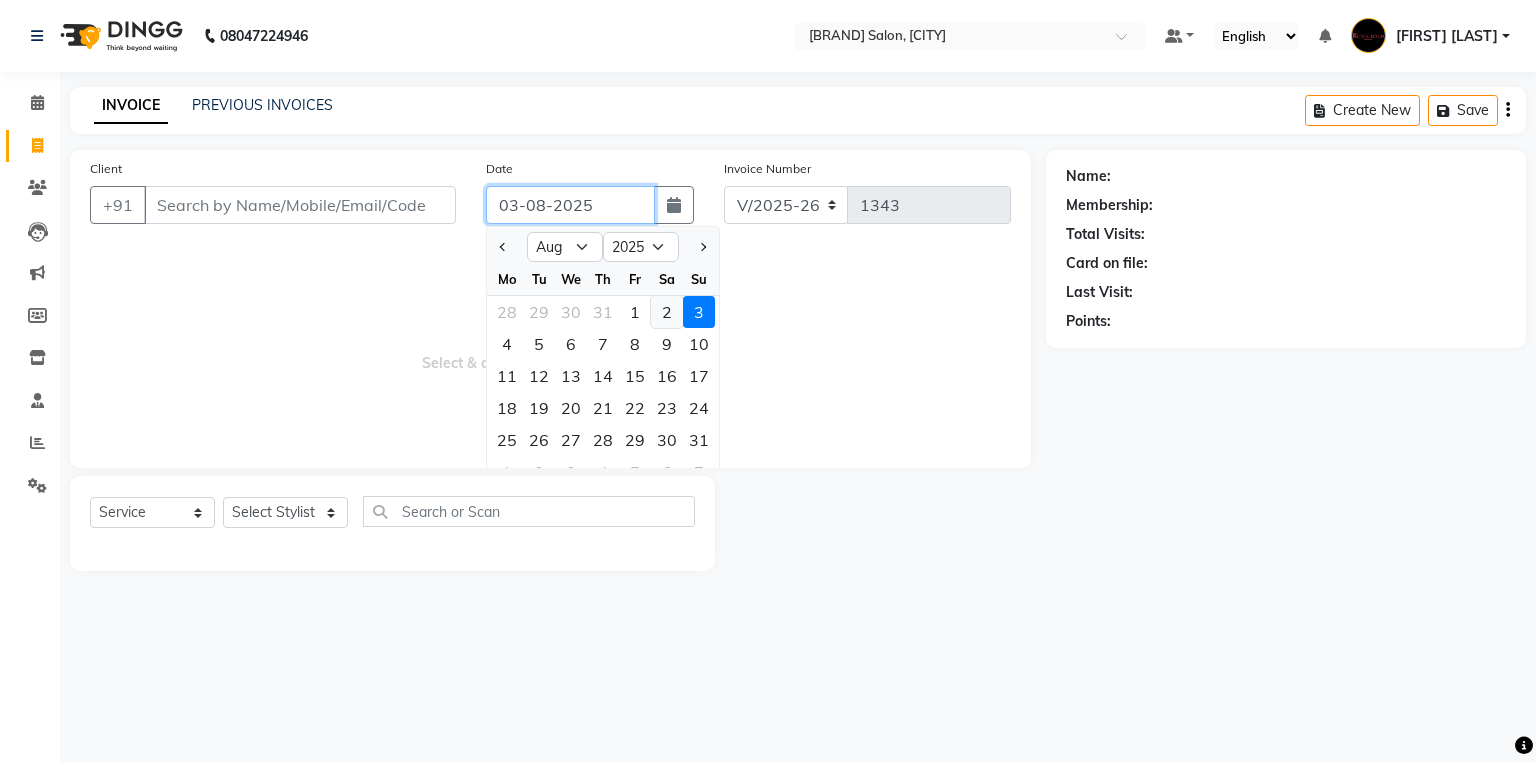 type on "02-08-2025" 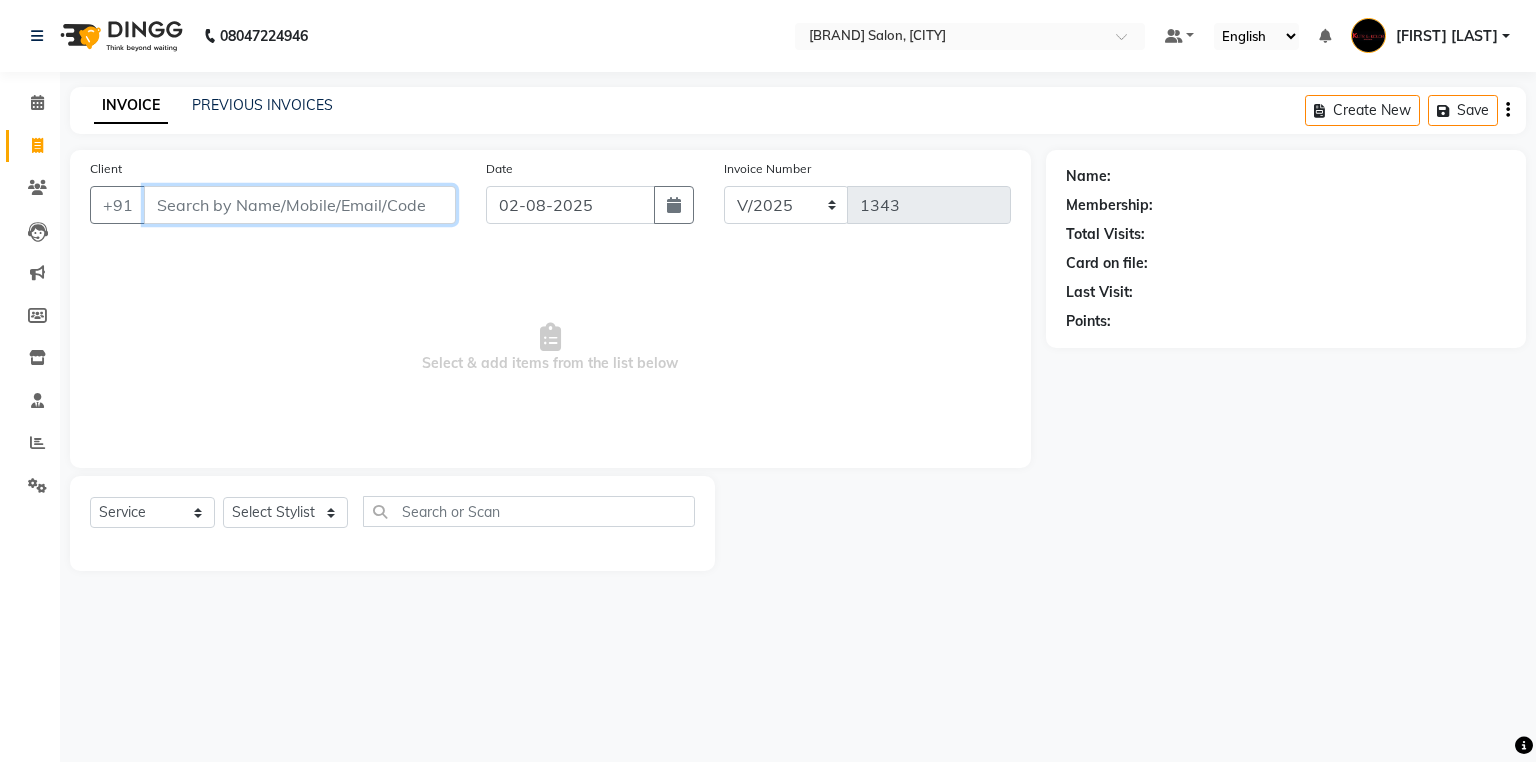 click on "Client" at bounding box center [300, 205] 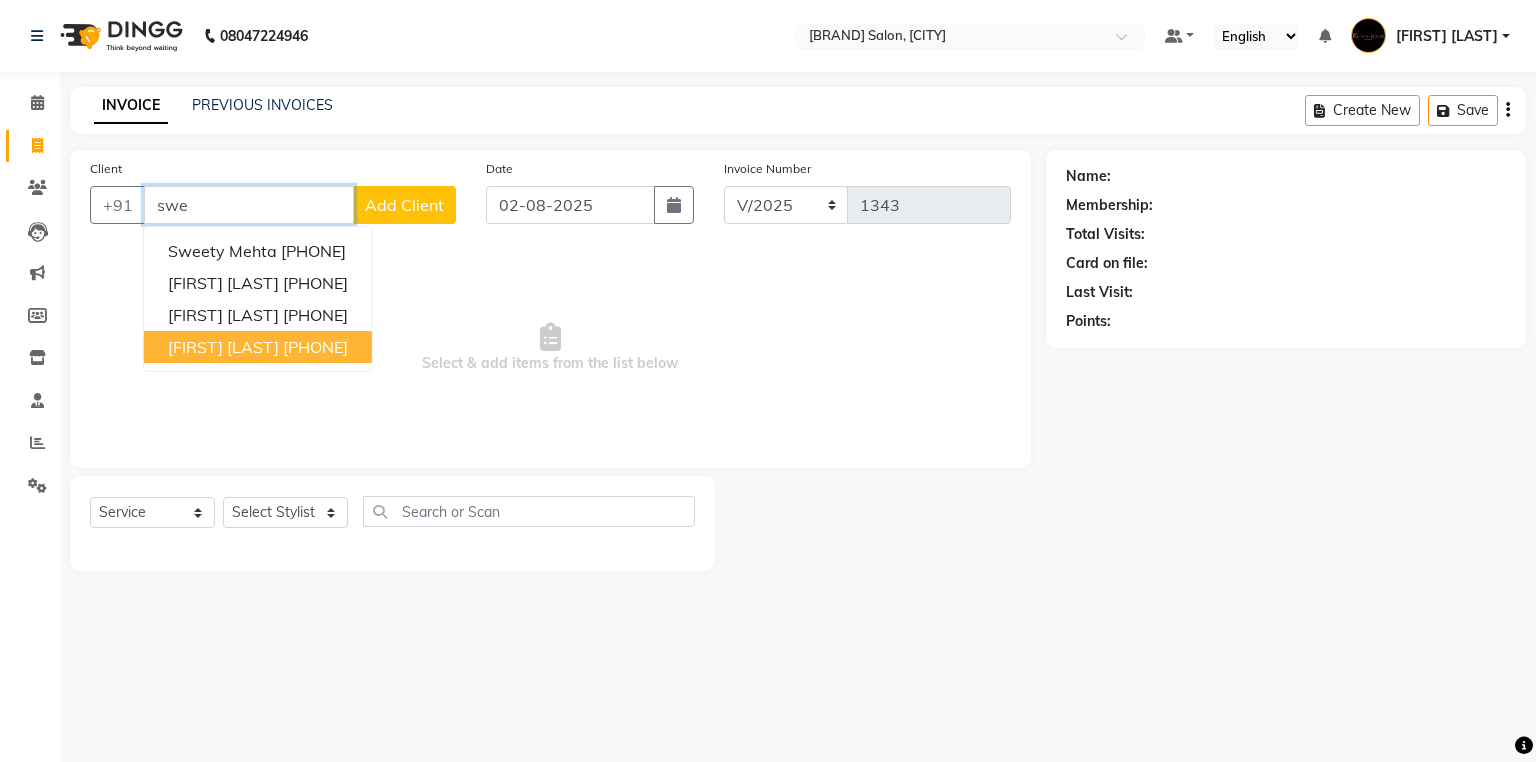 click on "[PHONE]" at bounding box center (315, 347) 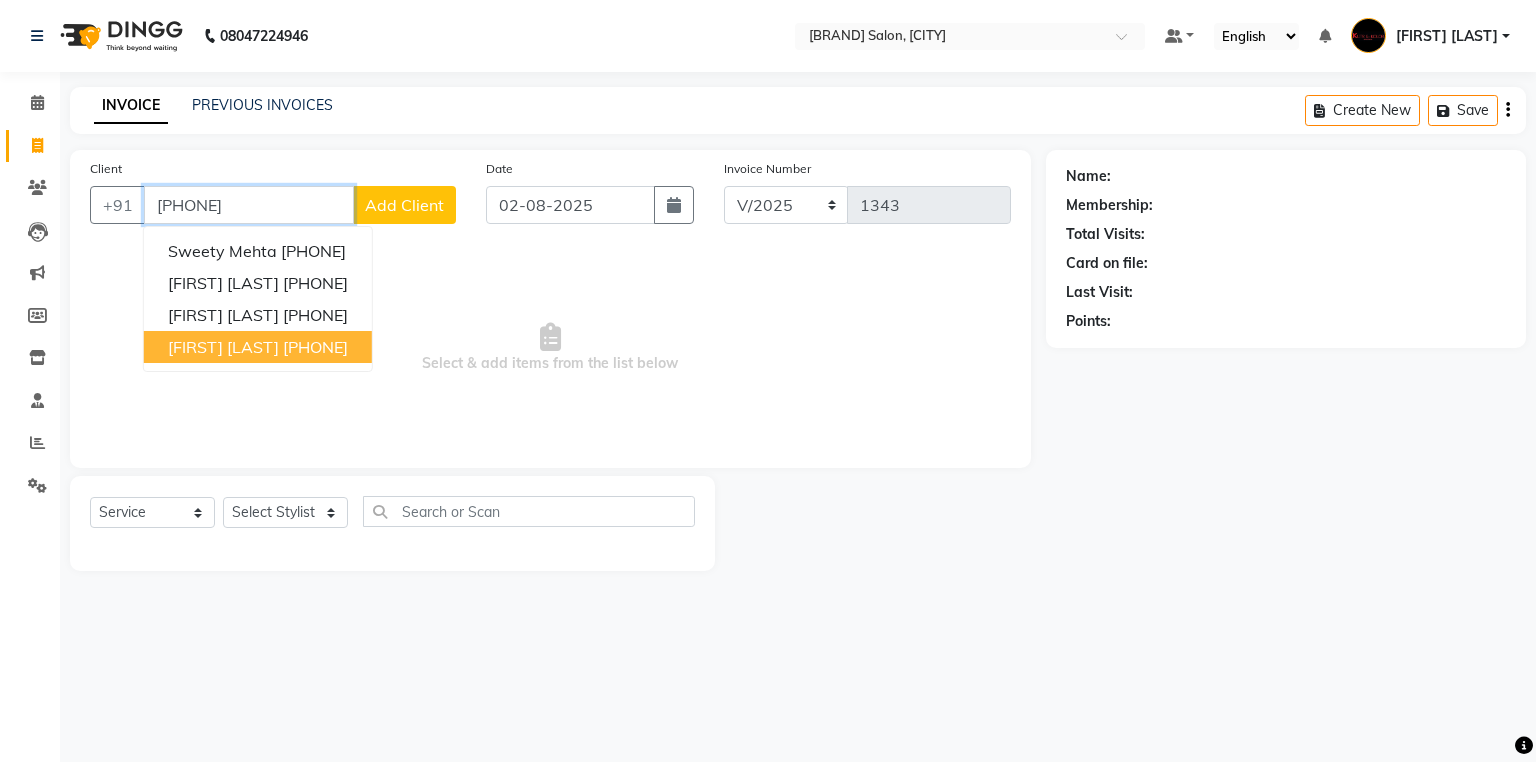 type on "[PHONE]" 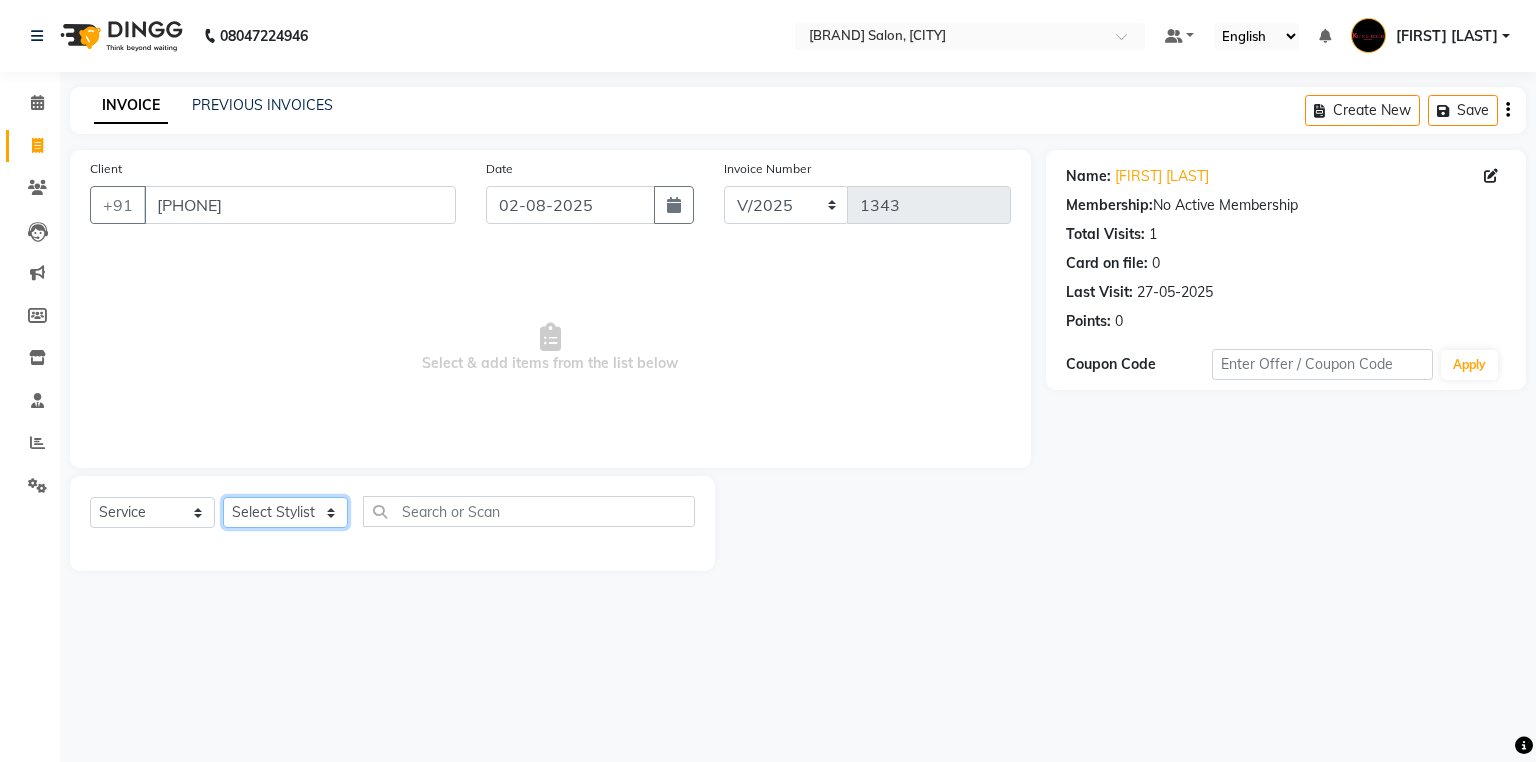 click on "Select Stylist [FIRST] [LAST] [FIRST] [LAST] [FIRST] [LAST] [FIRST] [LAST] [FIRST] [LAST] [FIRST] [LAST] [FIRST] [LAST] [FIRST] [LAST] [FIRST] [LAST] [FIRST] [LAST] [FIRST] [LAST] [FIRST] [LAST] [FIRST] [LAST] [FIRST] [LAST] [FIRST] [LAST]" 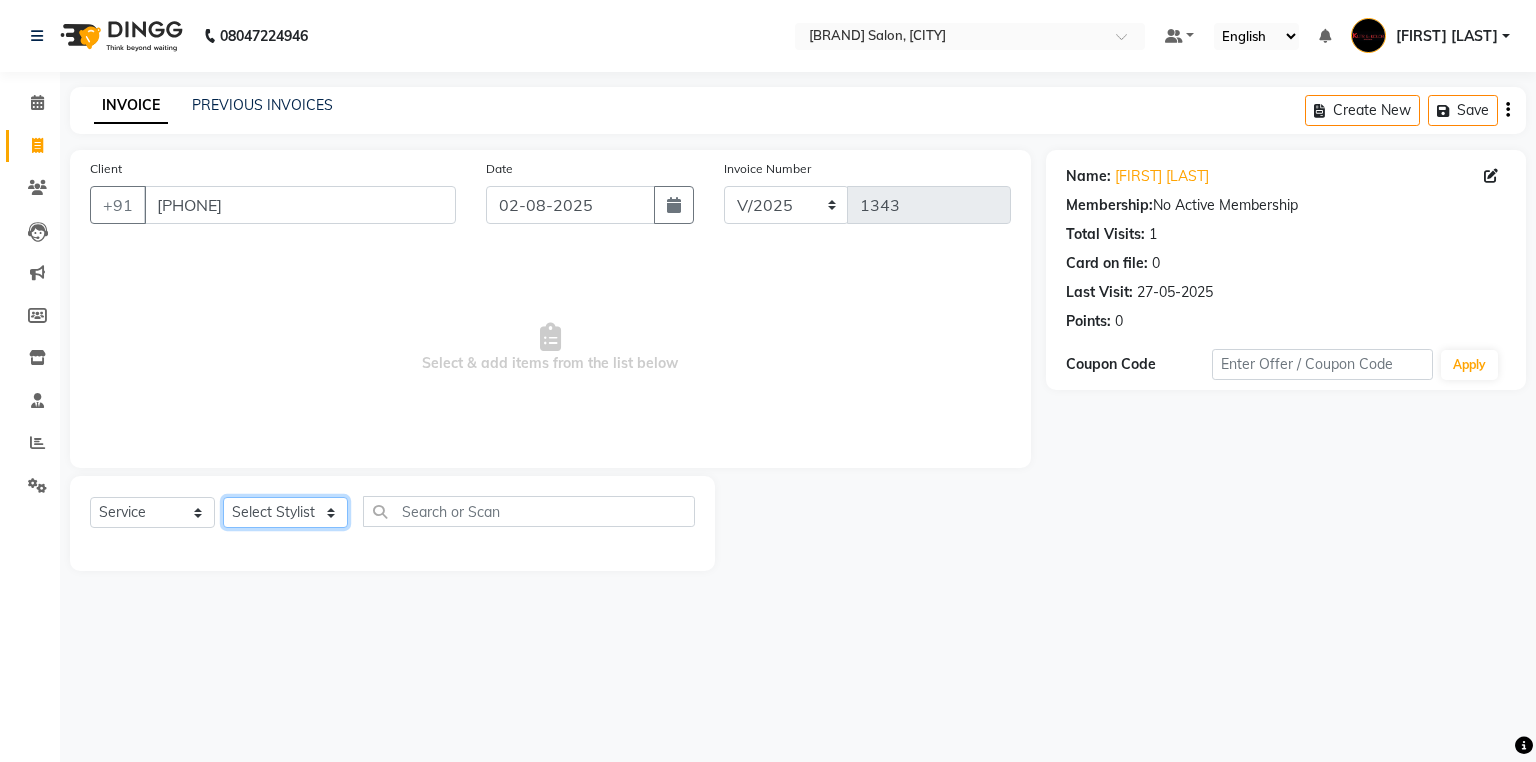 select on "[POSTAL_CODE]" 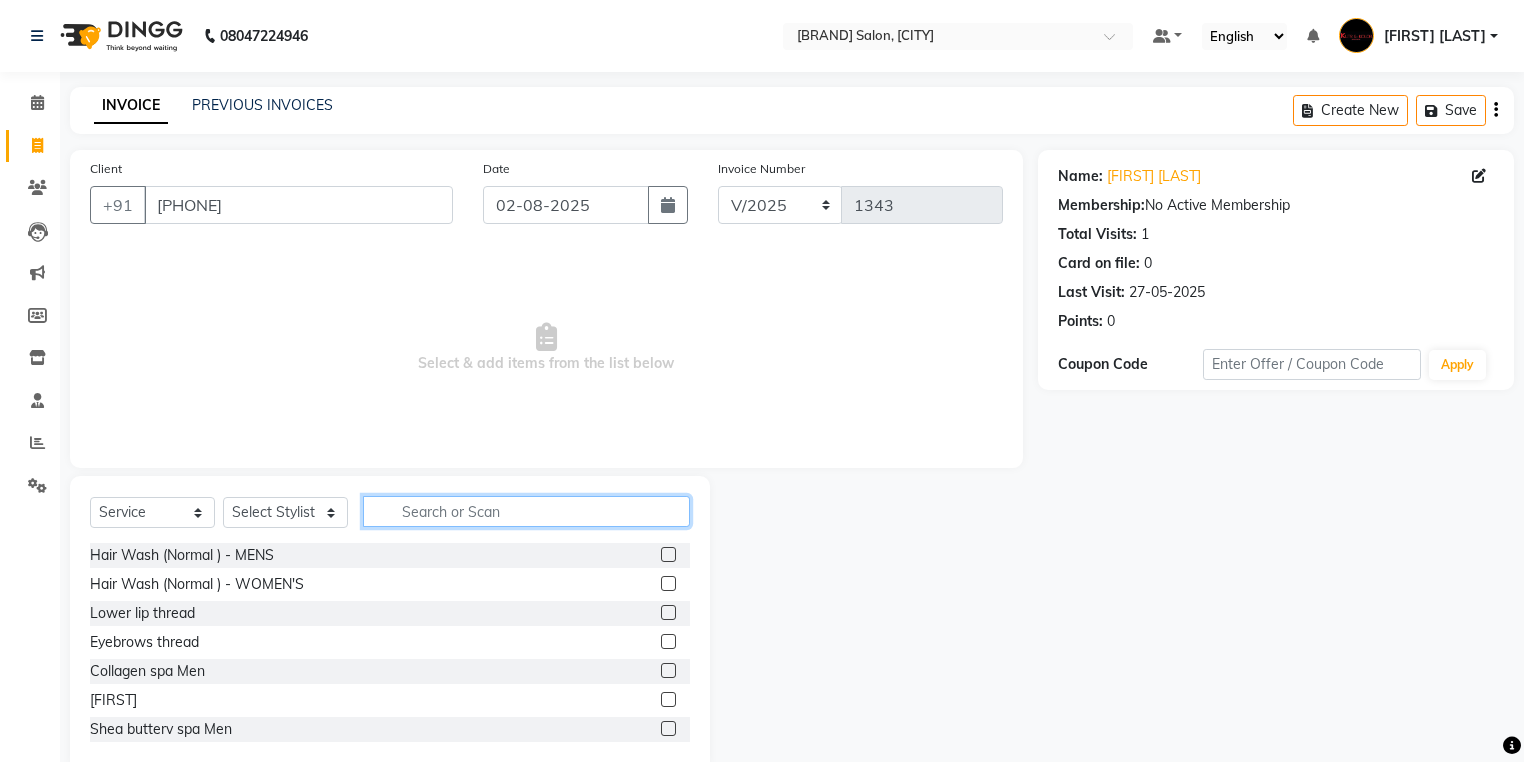 click 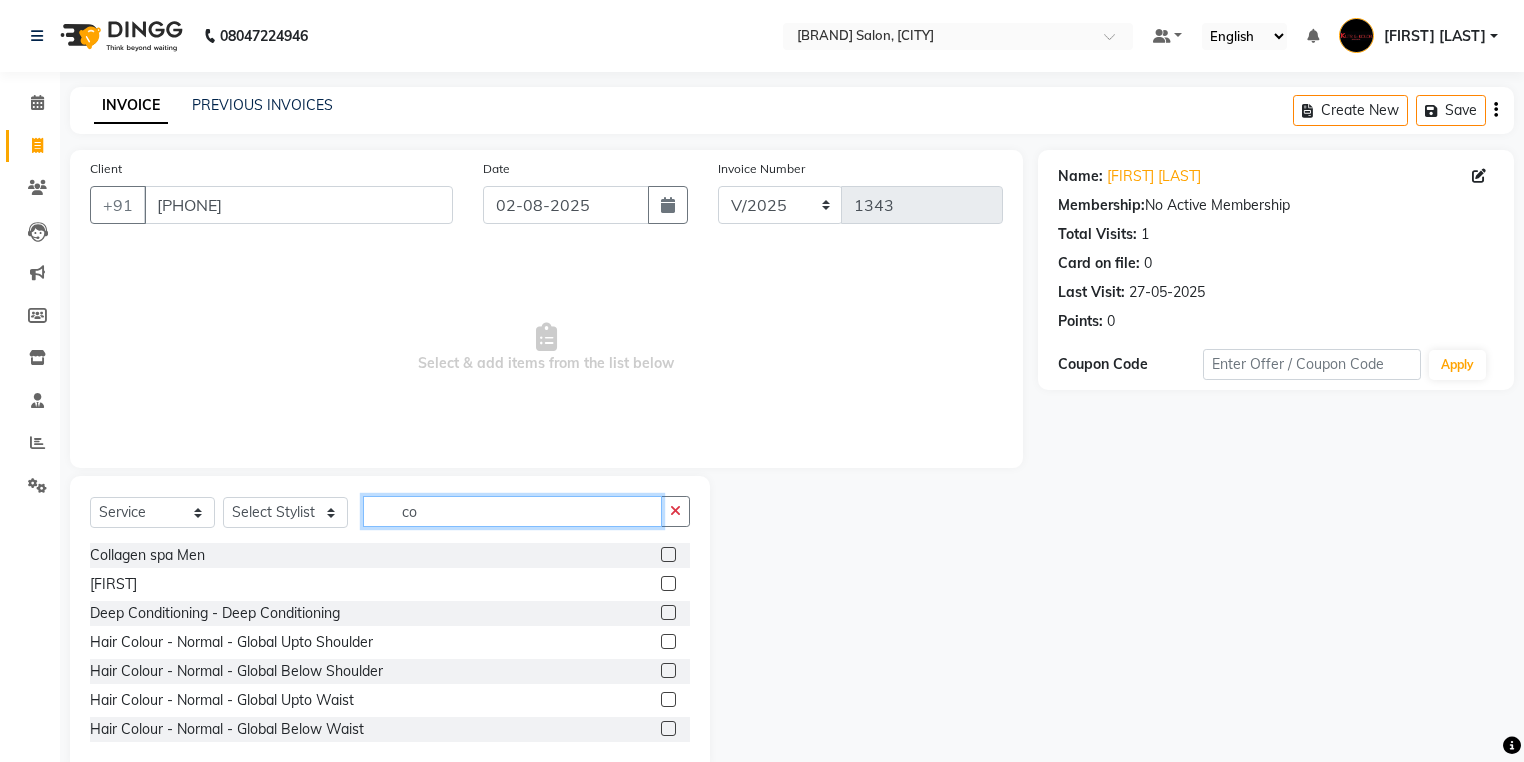 type on "c" 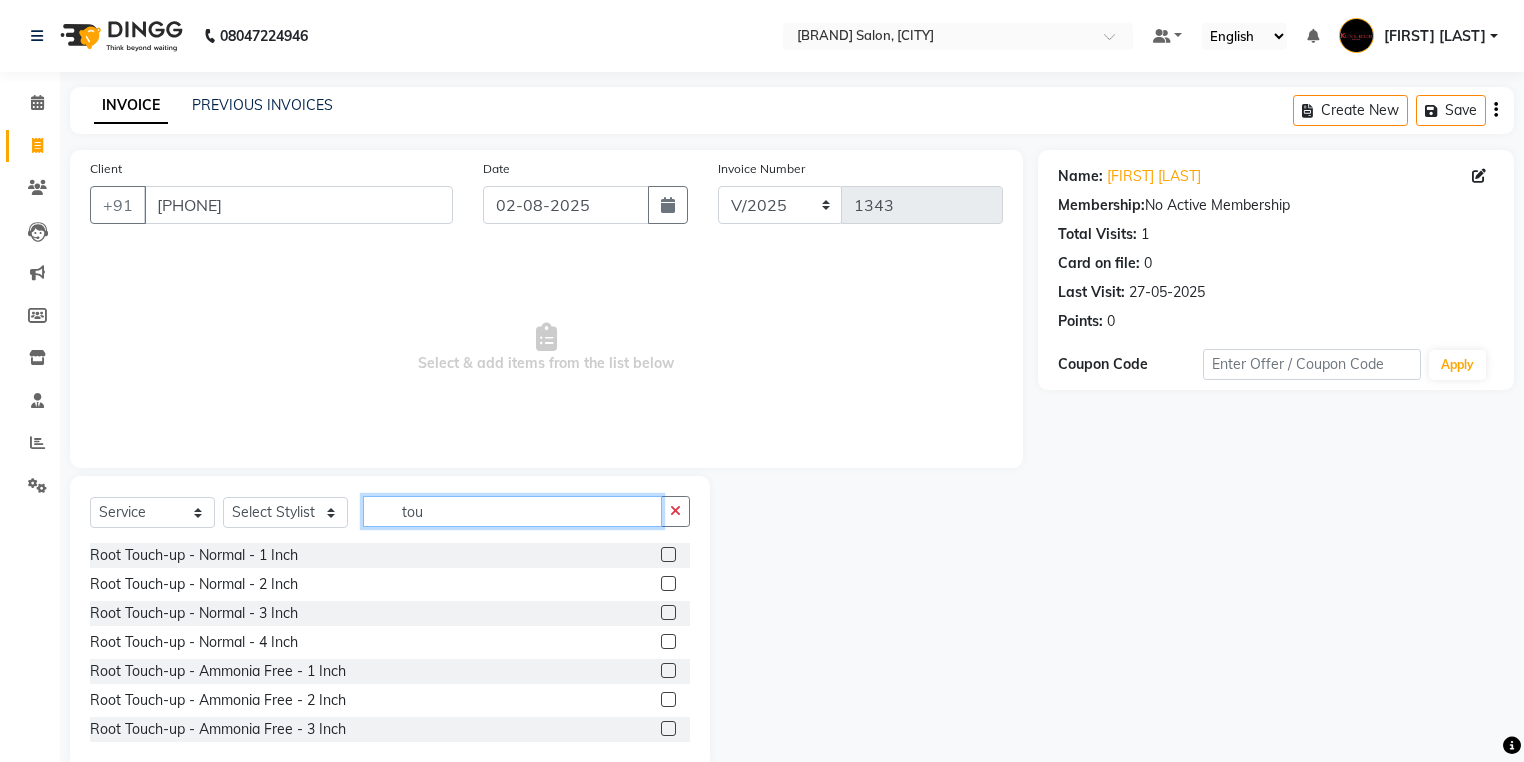 type on "tou" 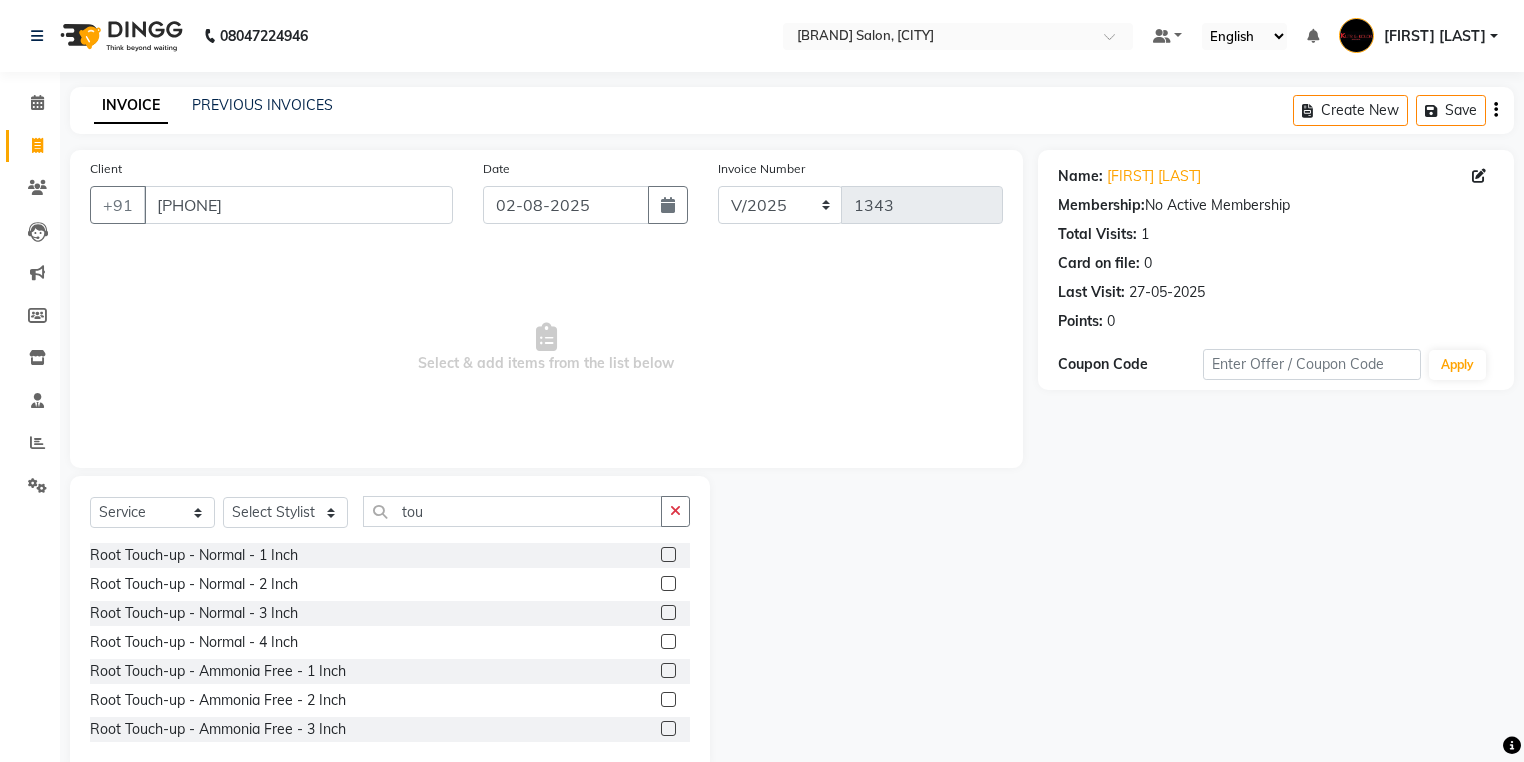 click 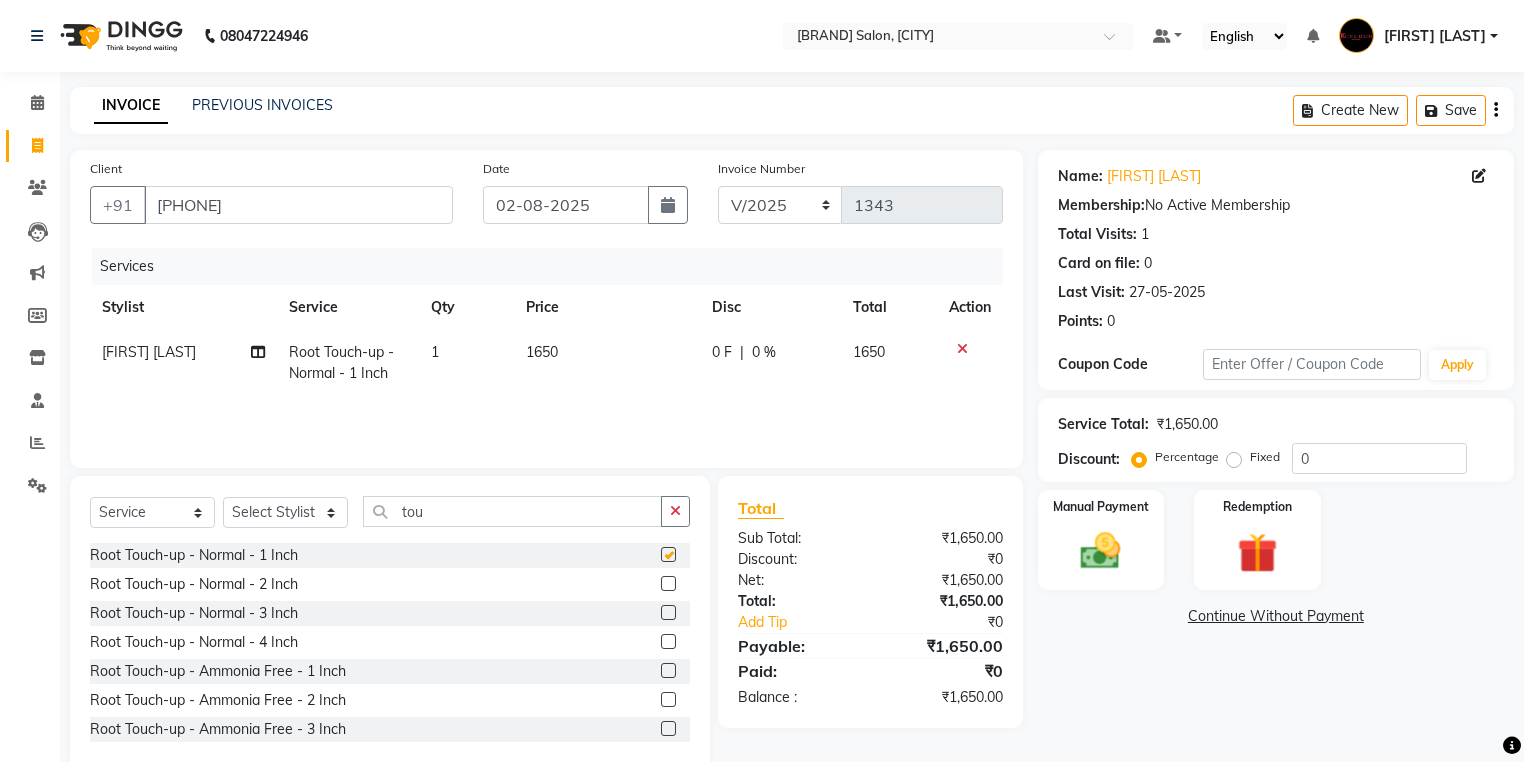 checkbox on "false" 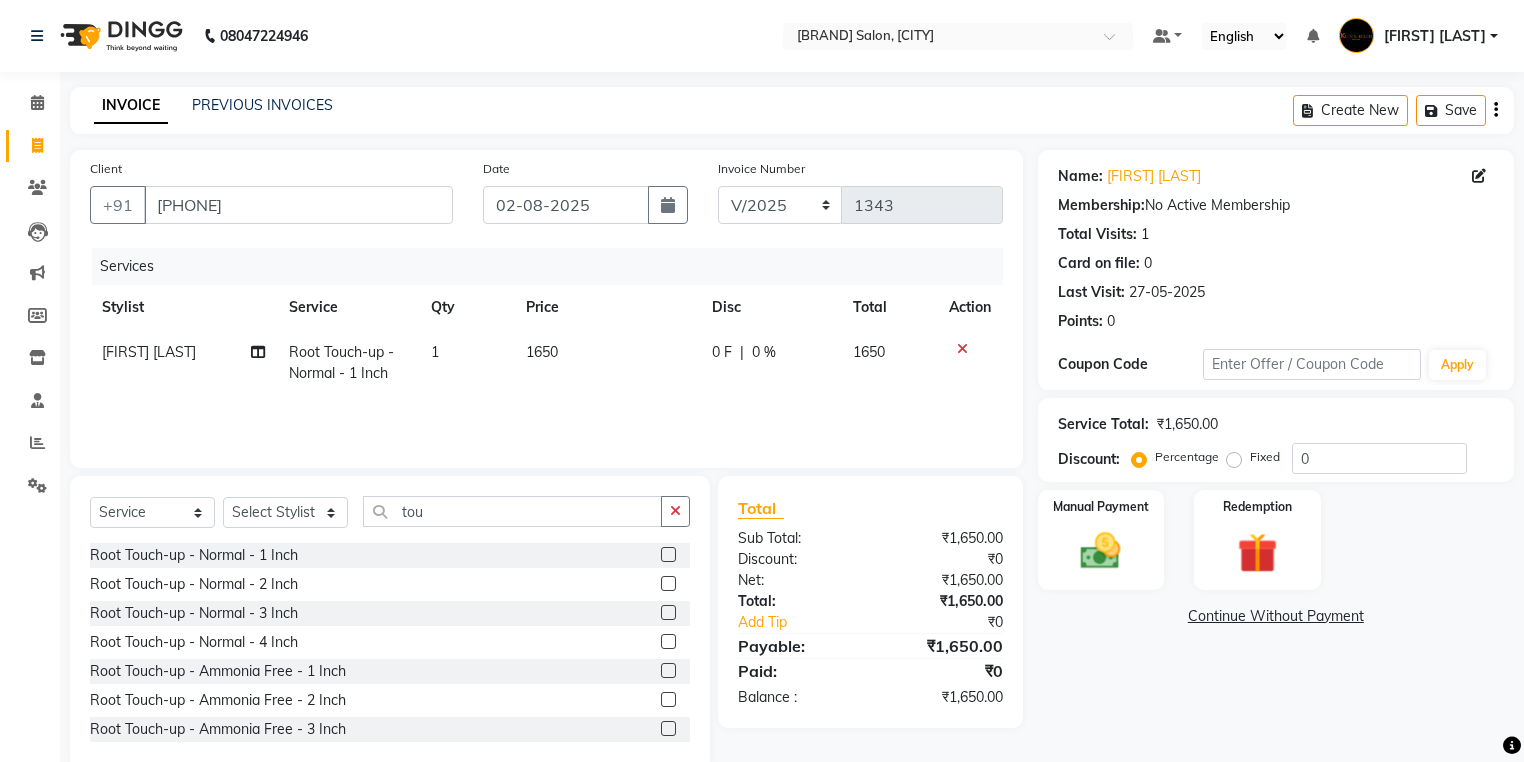 click on "1650" 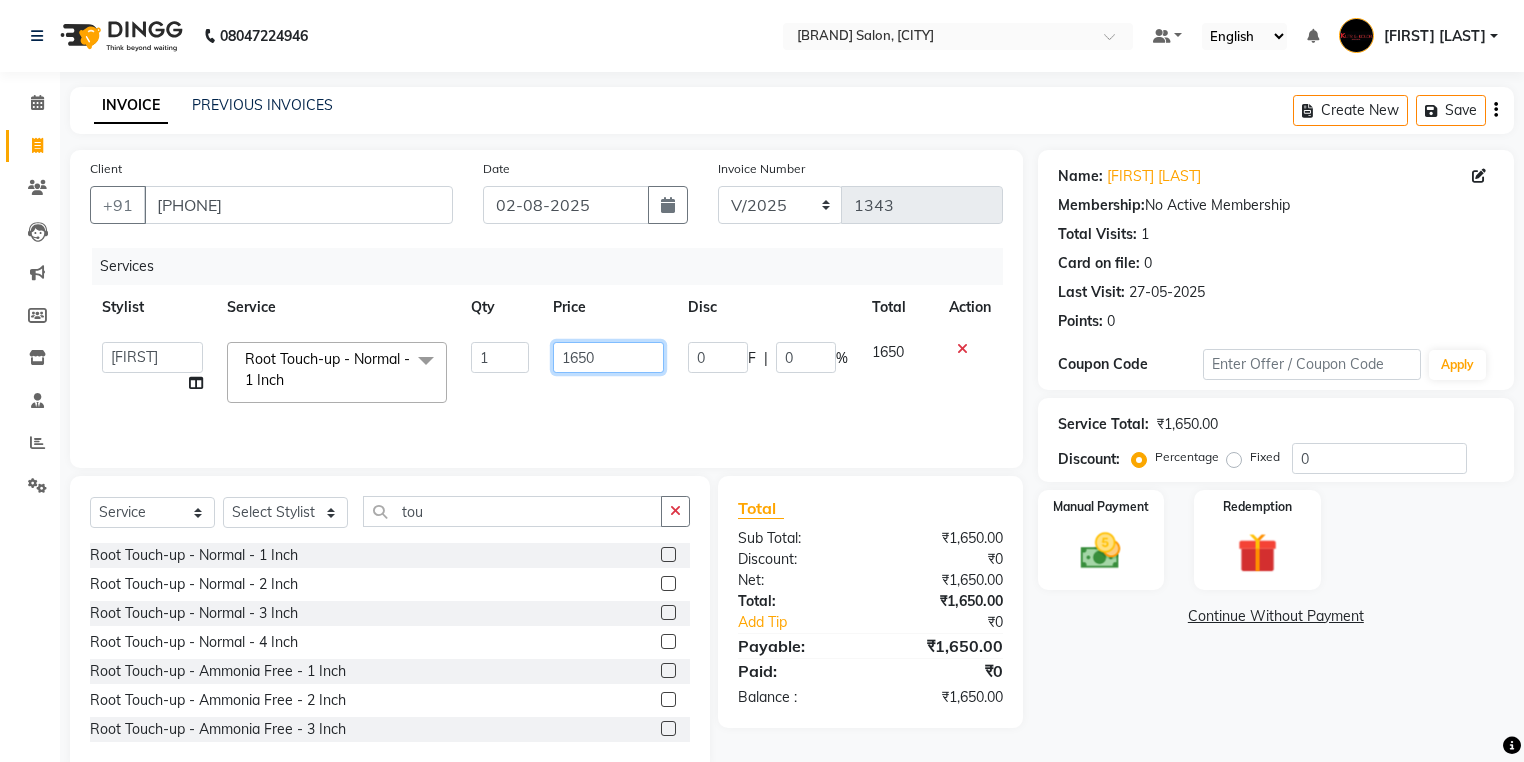 click on "1650" 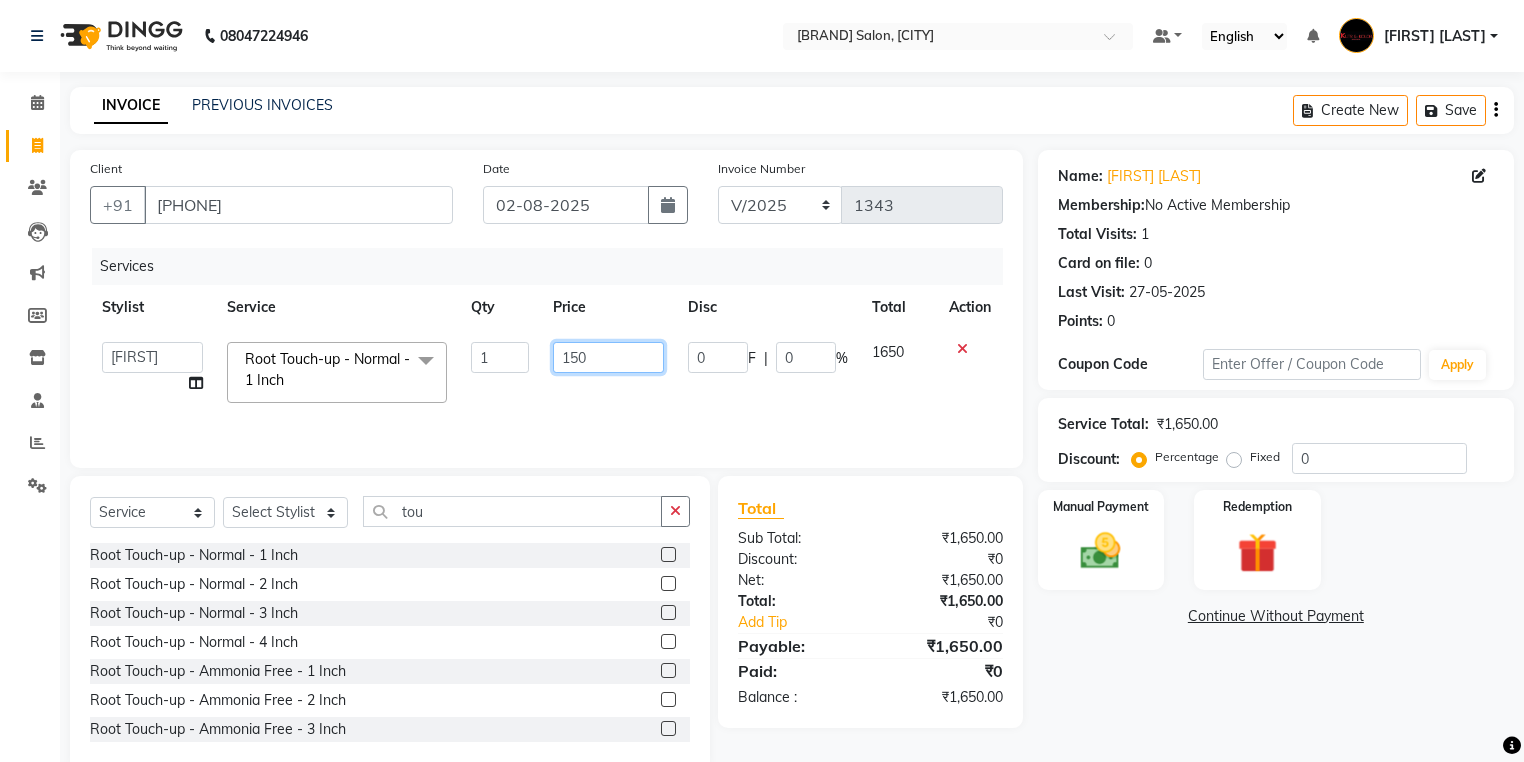 type on "1500" 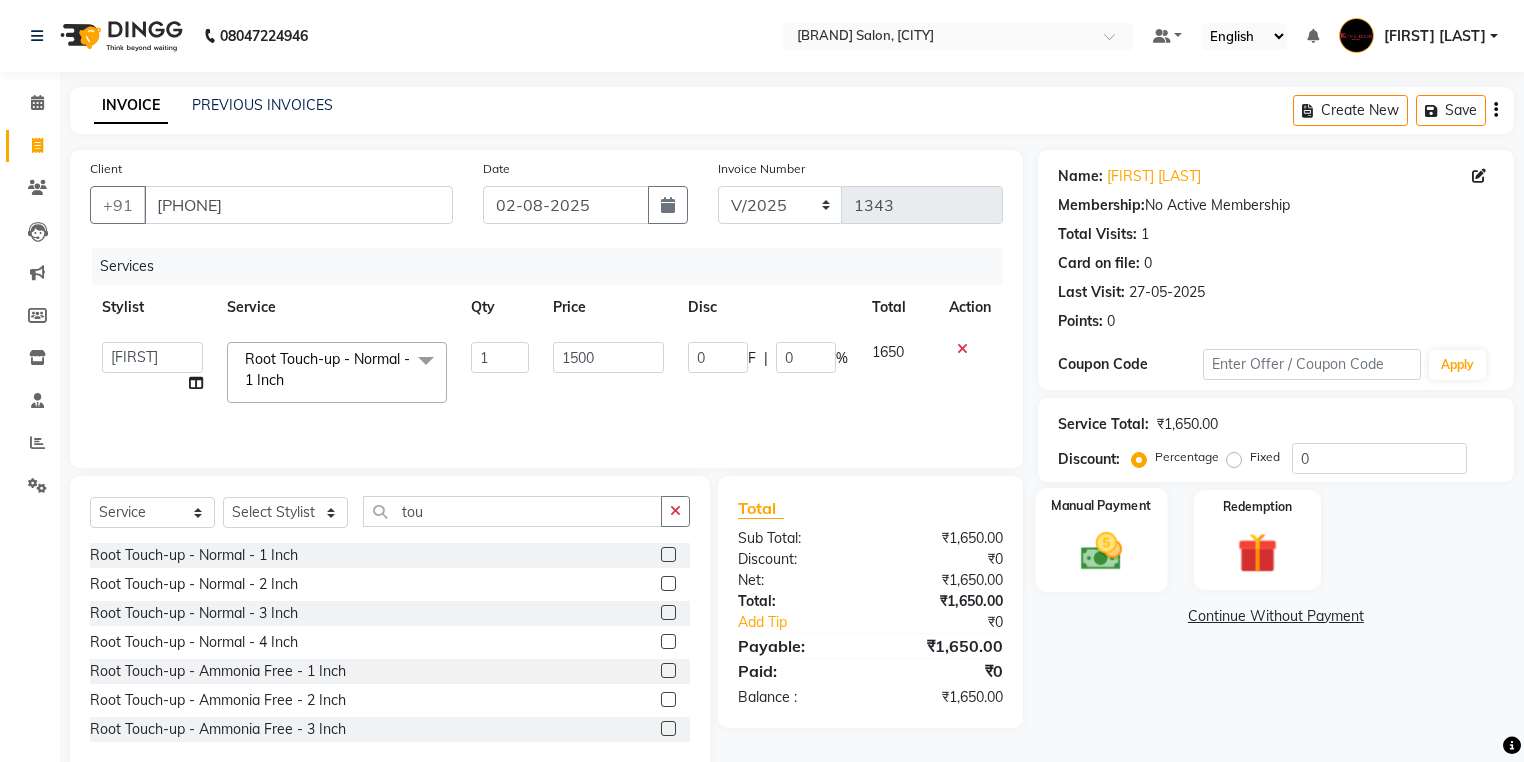 click 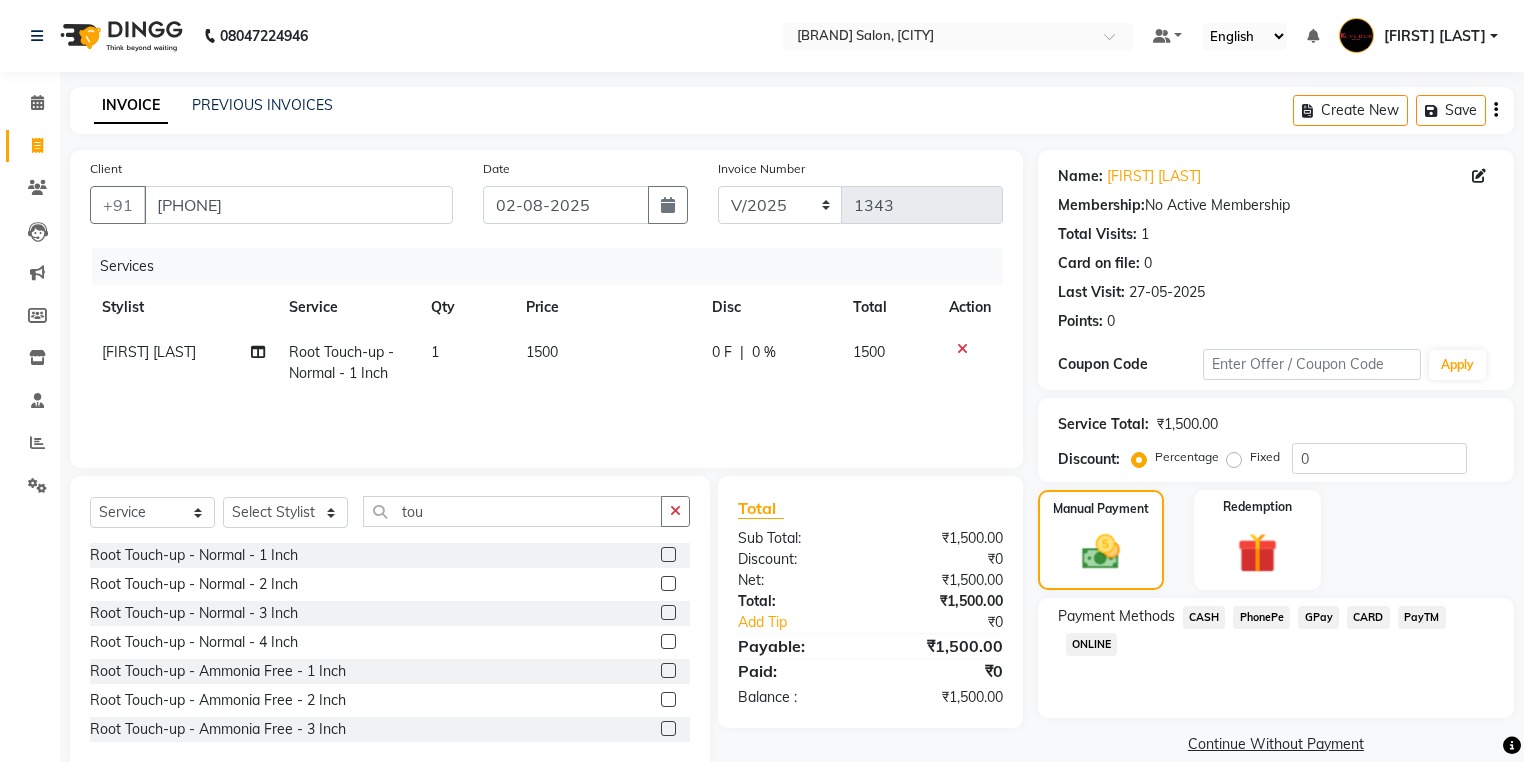 click on "GPay" 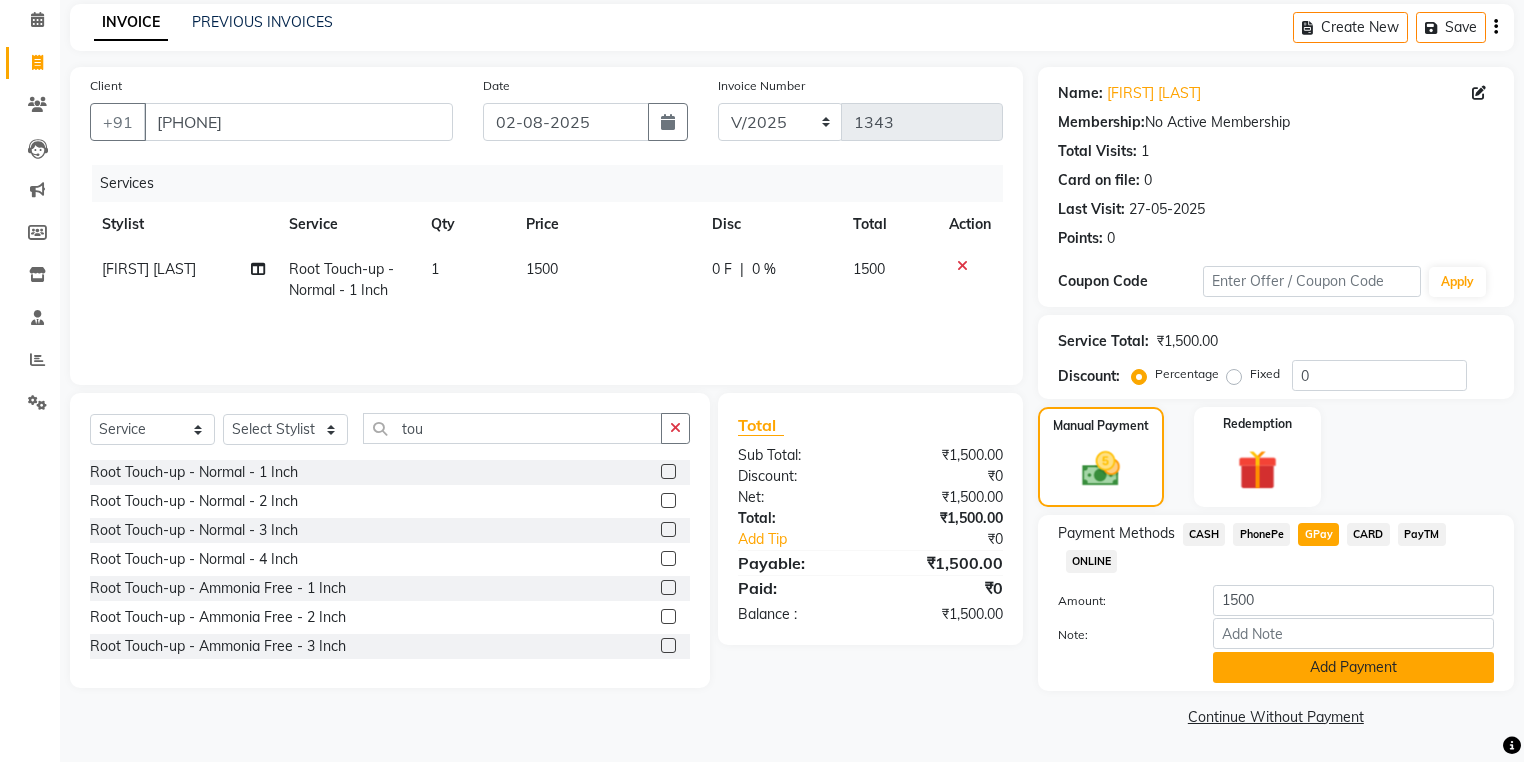 click on "Add Payment" 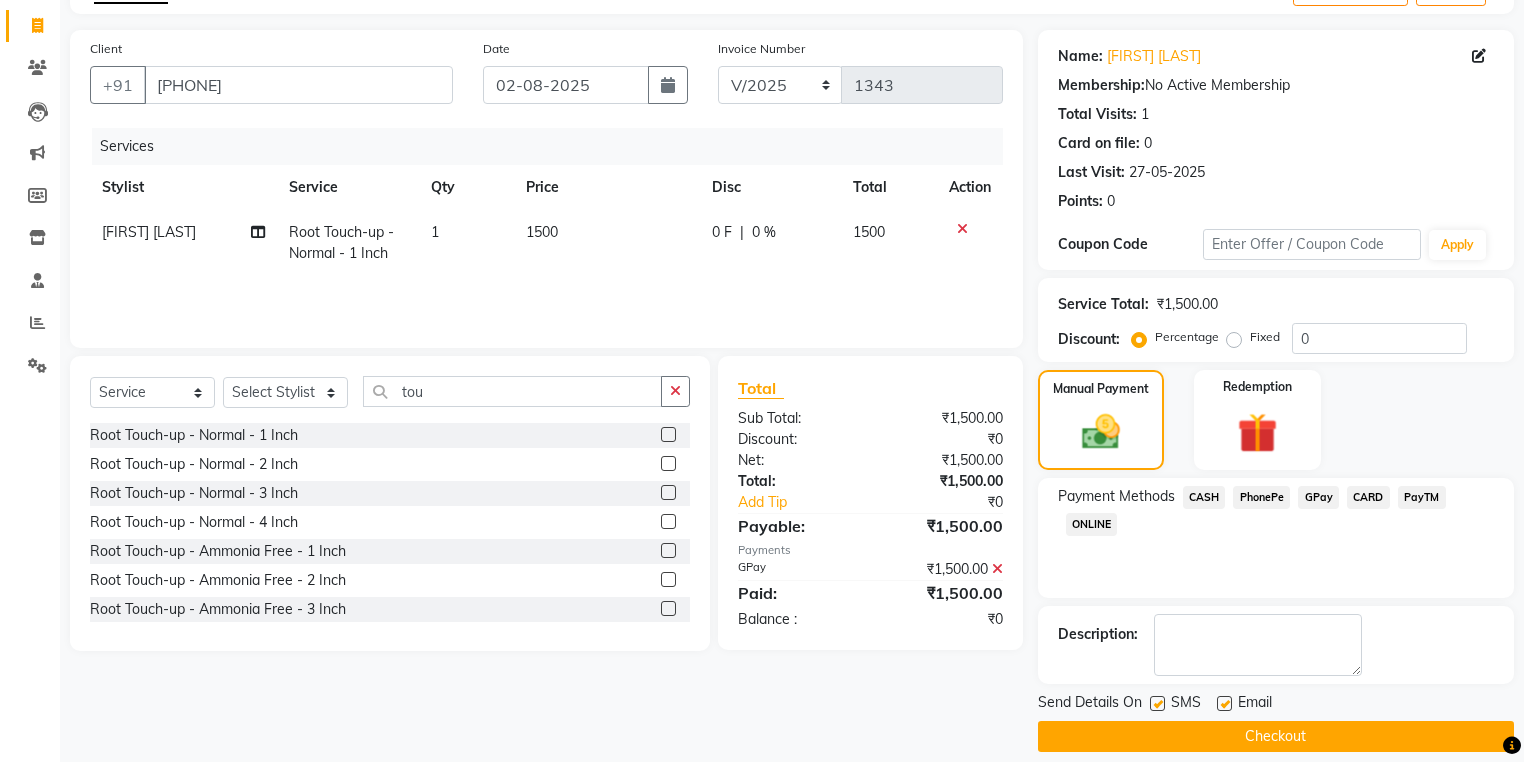 scroll, scrollTop: 138, scrollLeft: 0, axis: vertical 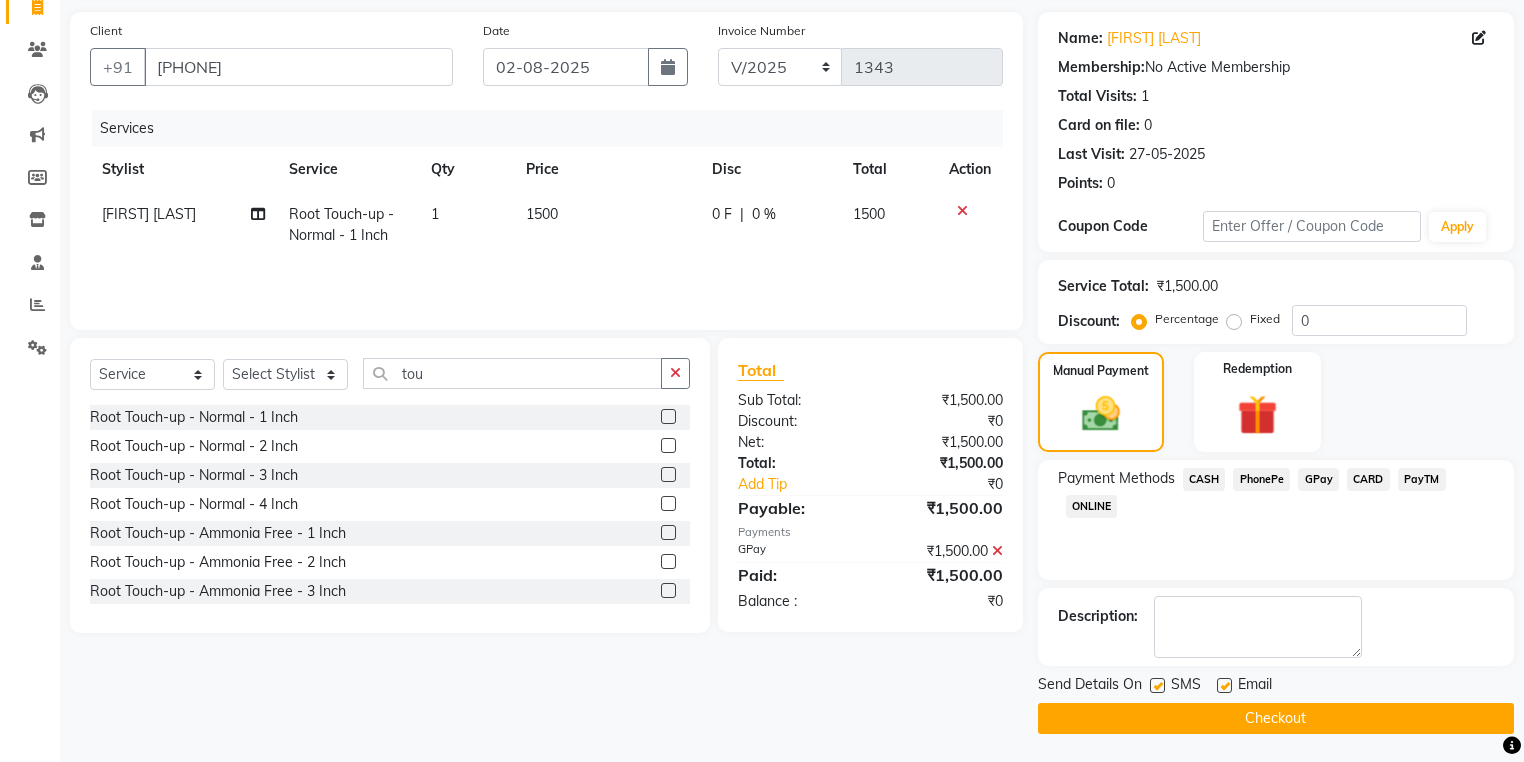 click 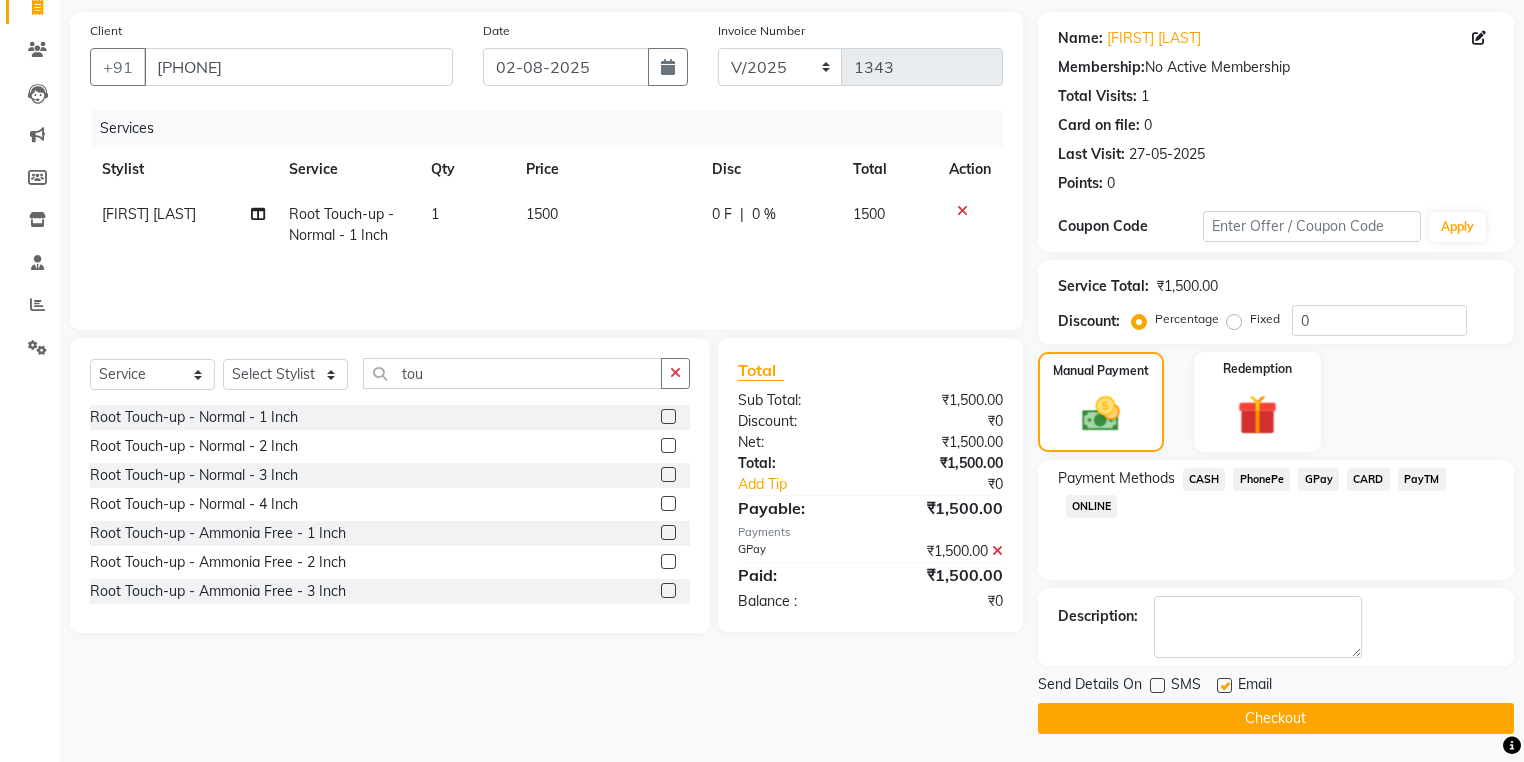 click on "Checkout" 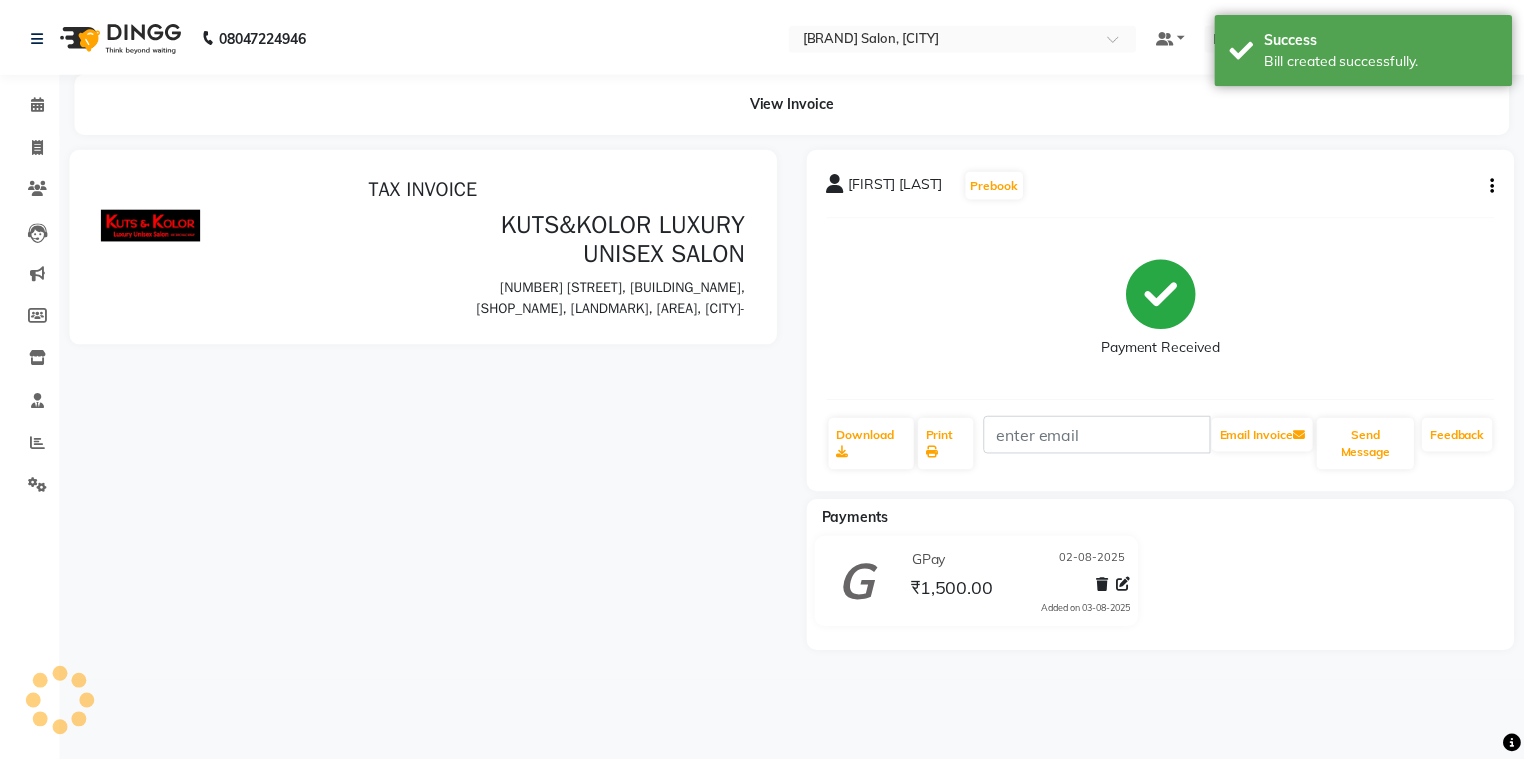 scroll, scrollTop: 0, scrollLeft: 0, axis: both 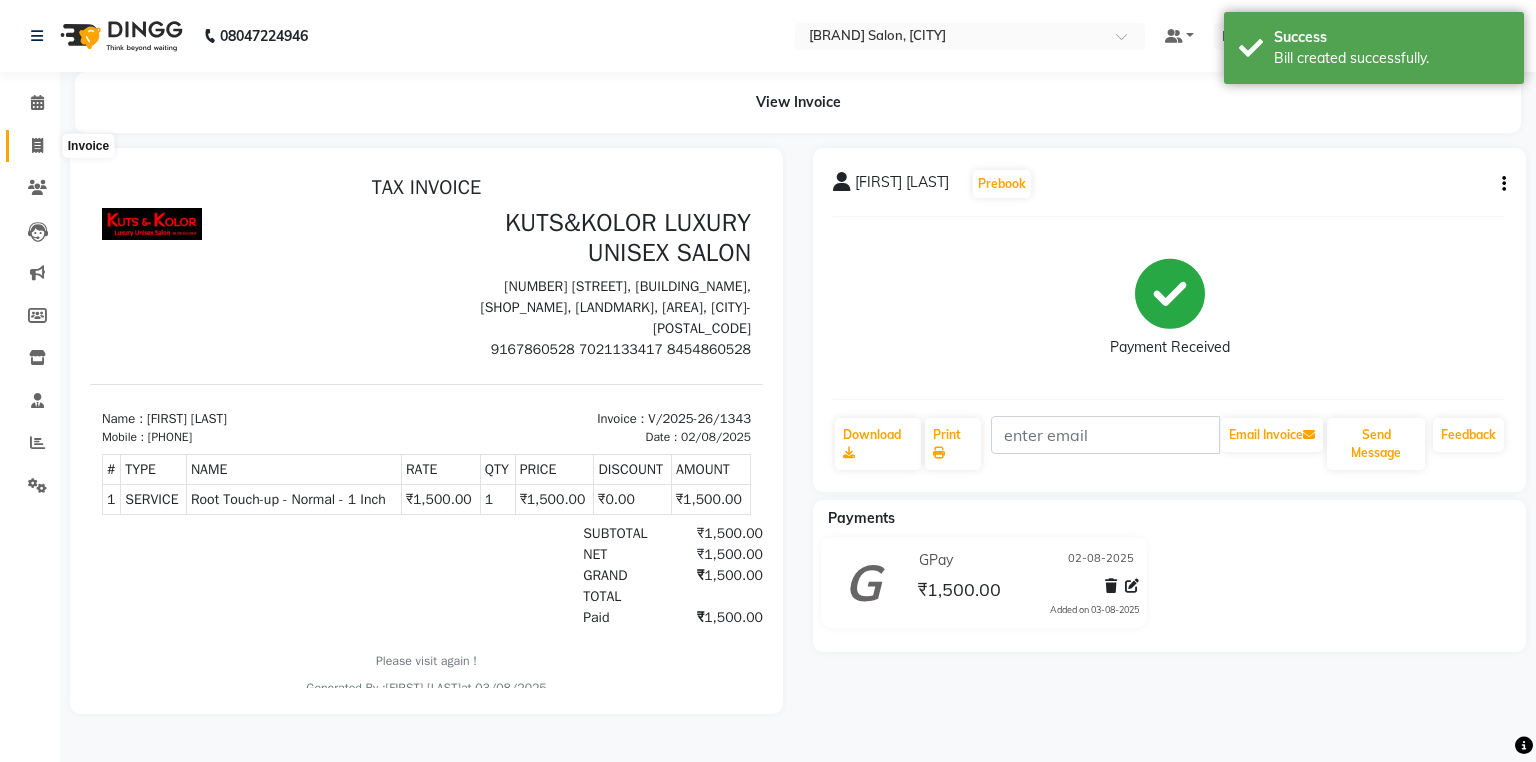 click 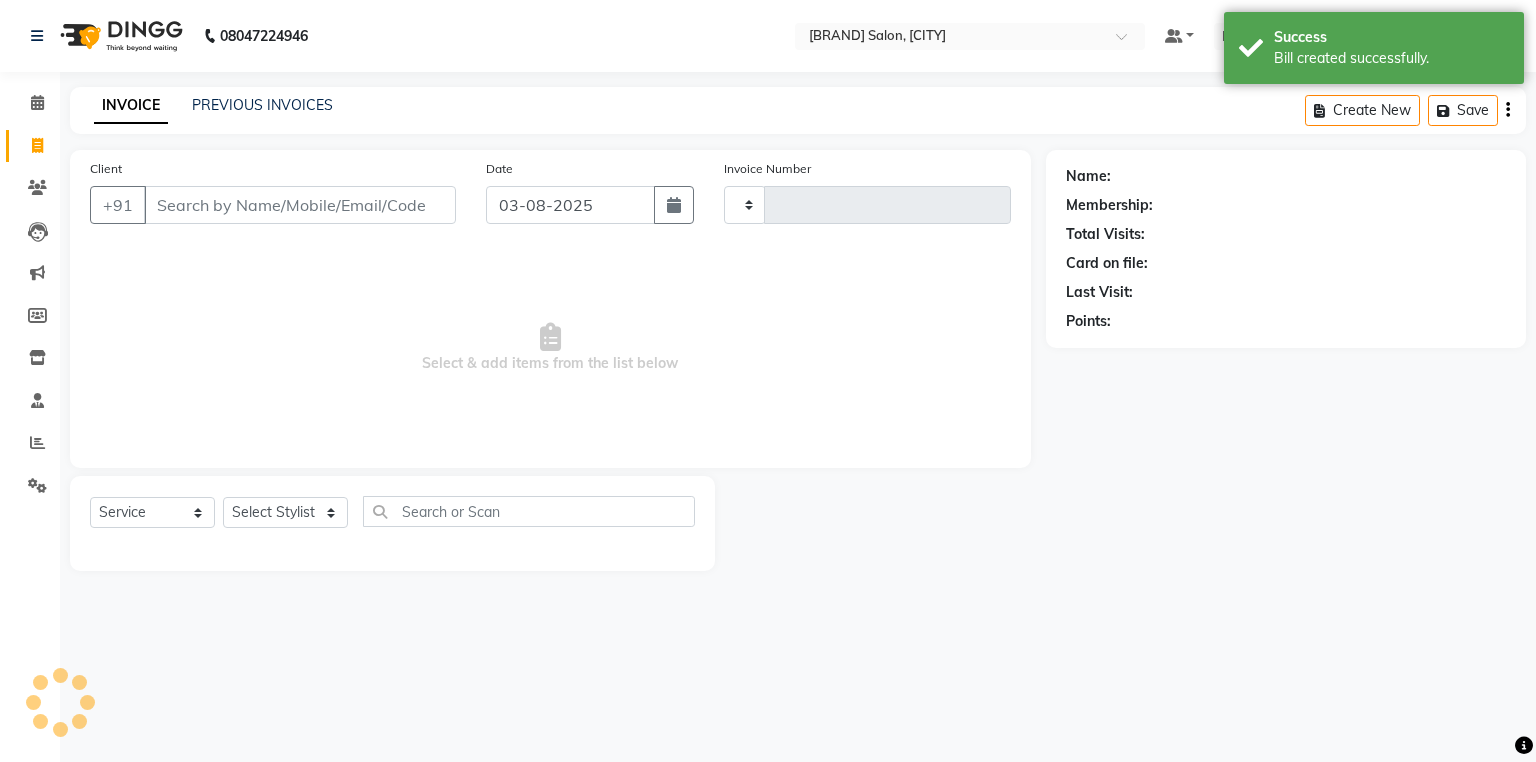 type on "1344" 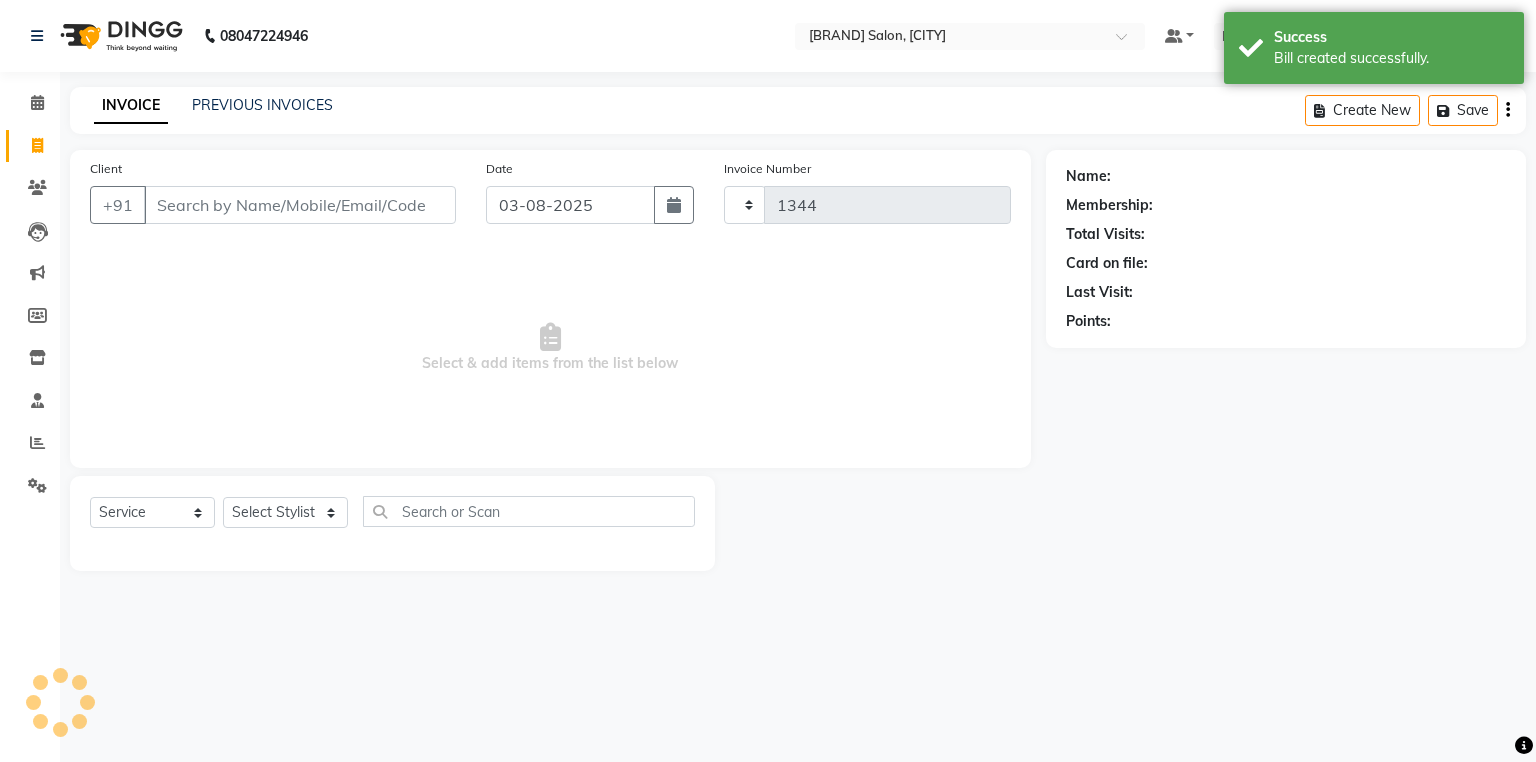 select on "7374" 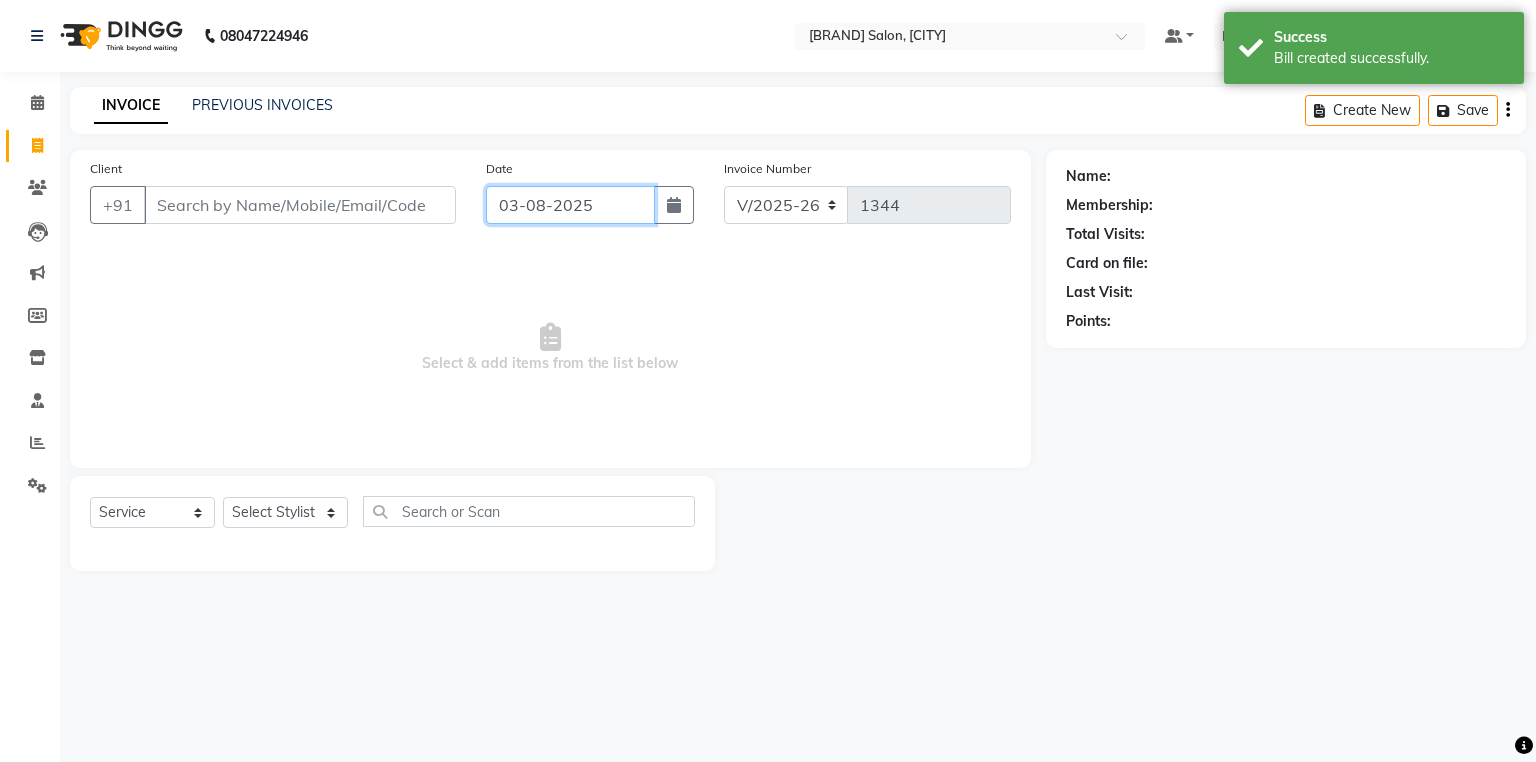 click on "03-08-2025" 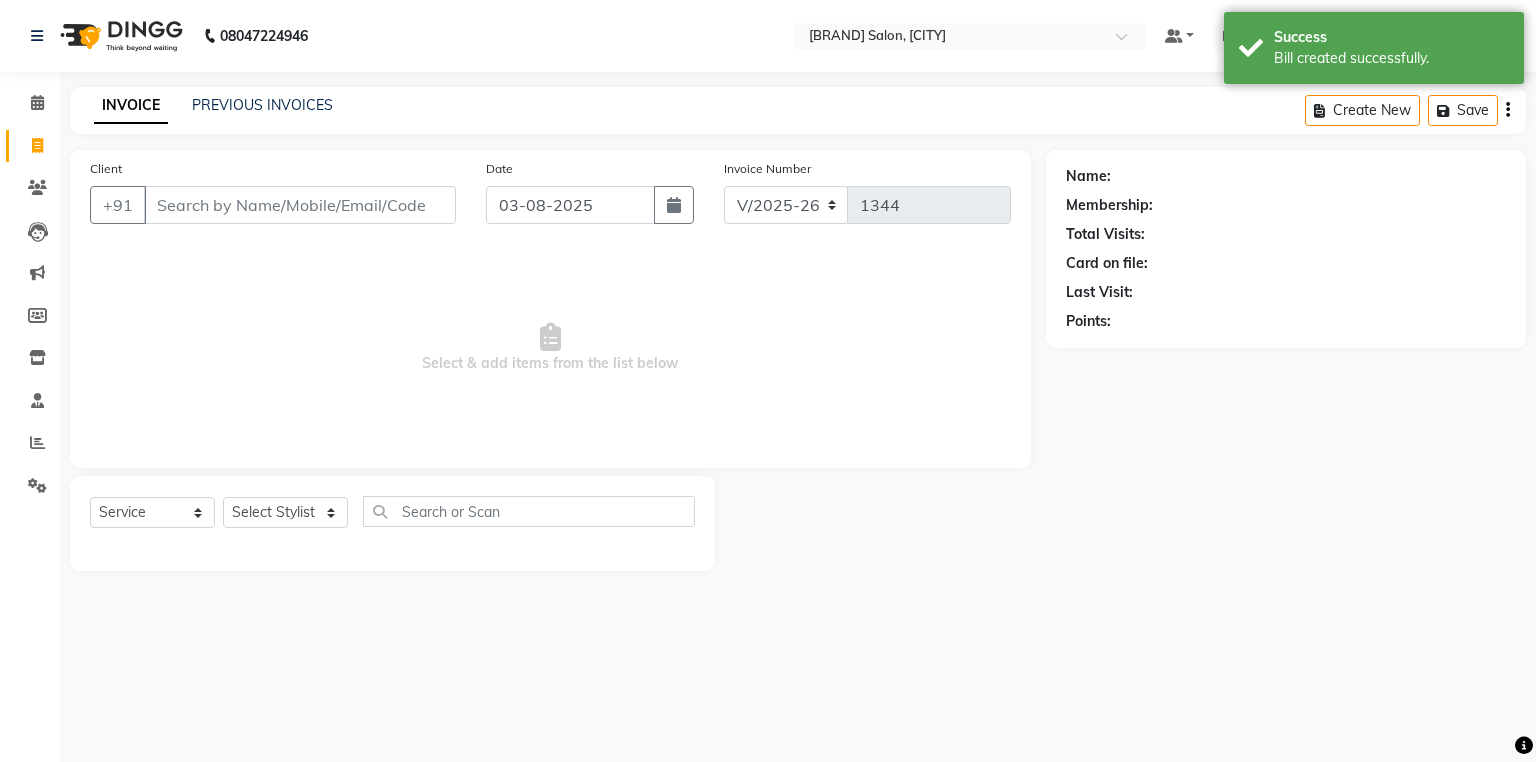 select on "8" 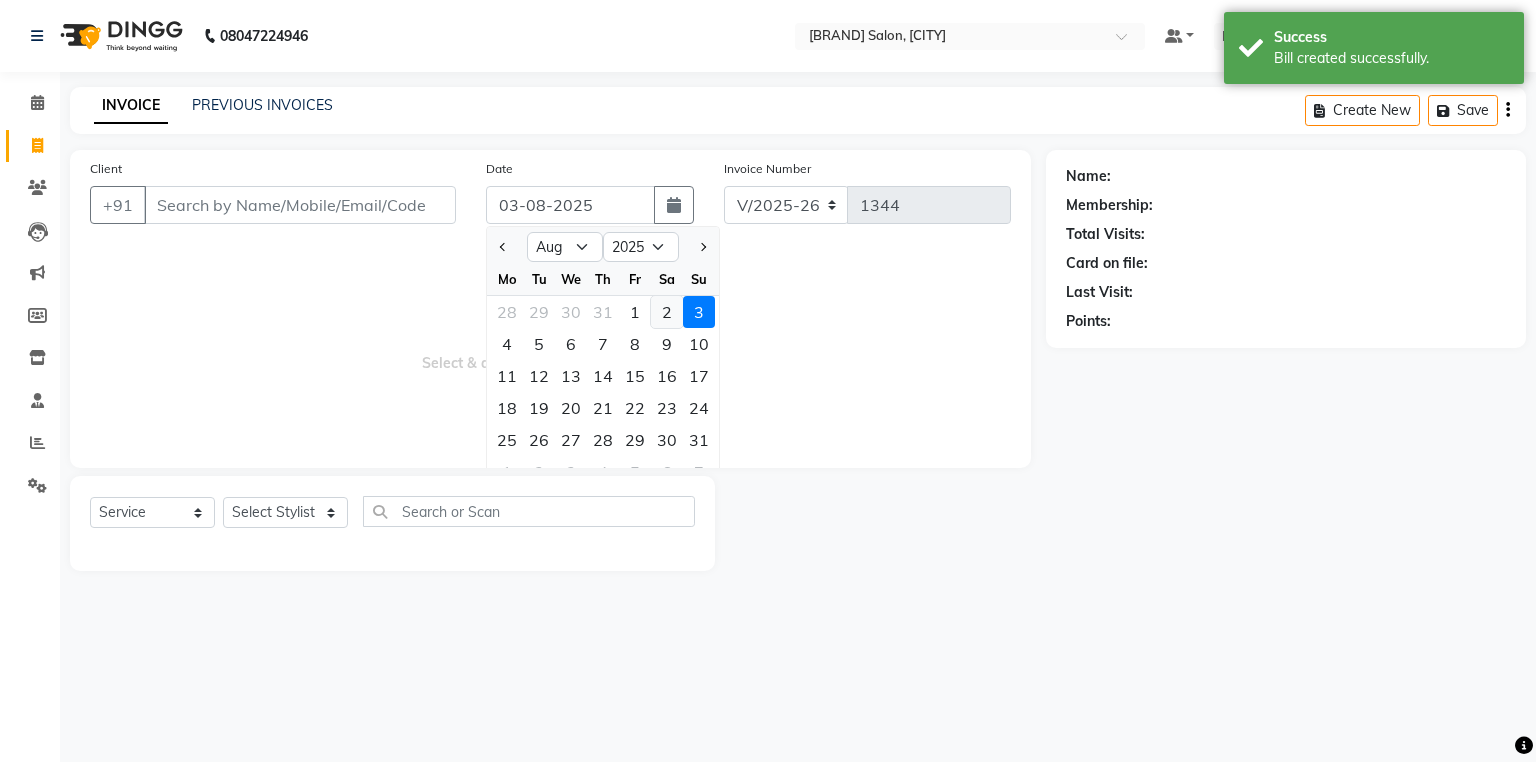 click on "2" 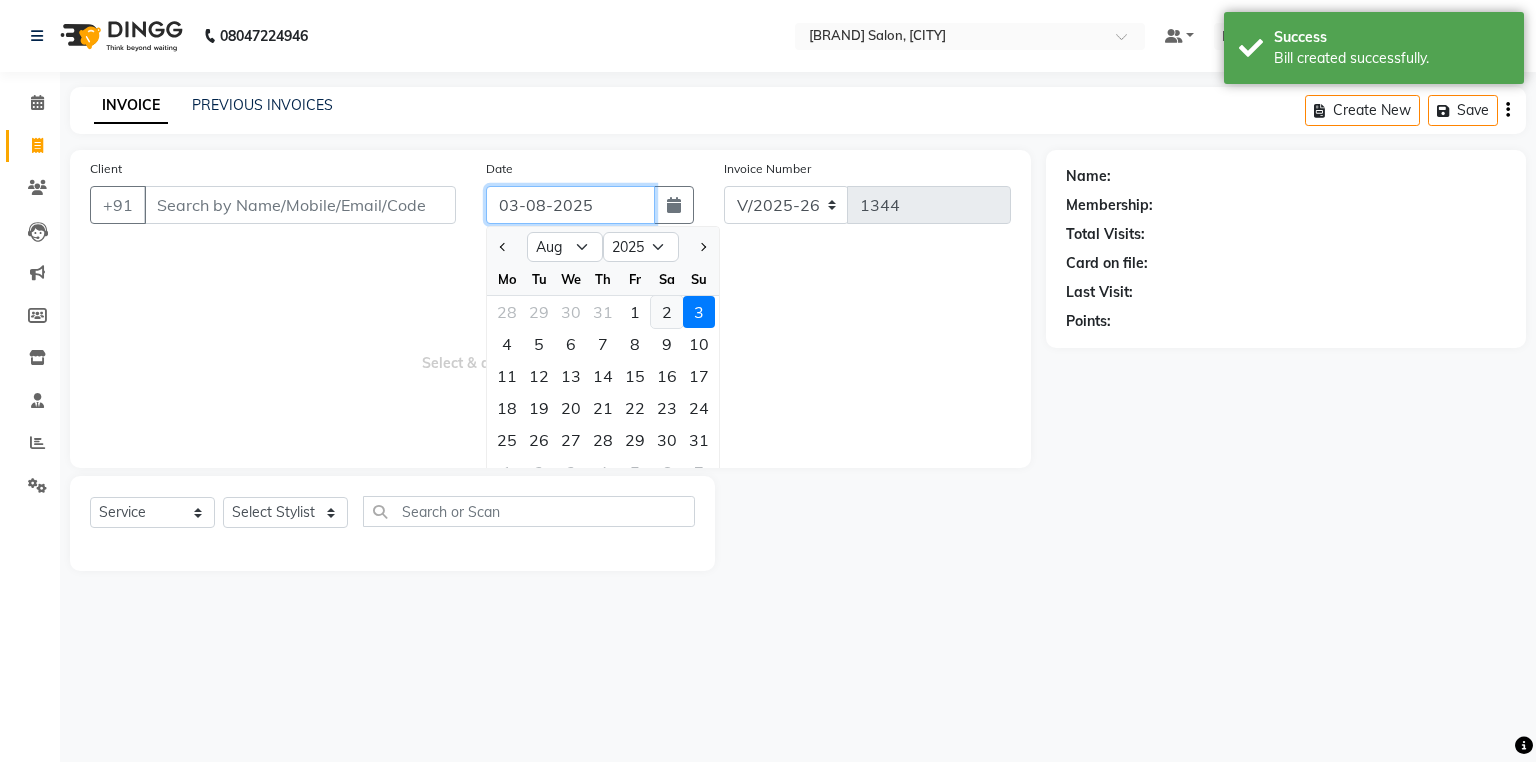 type on "02-08-2025" 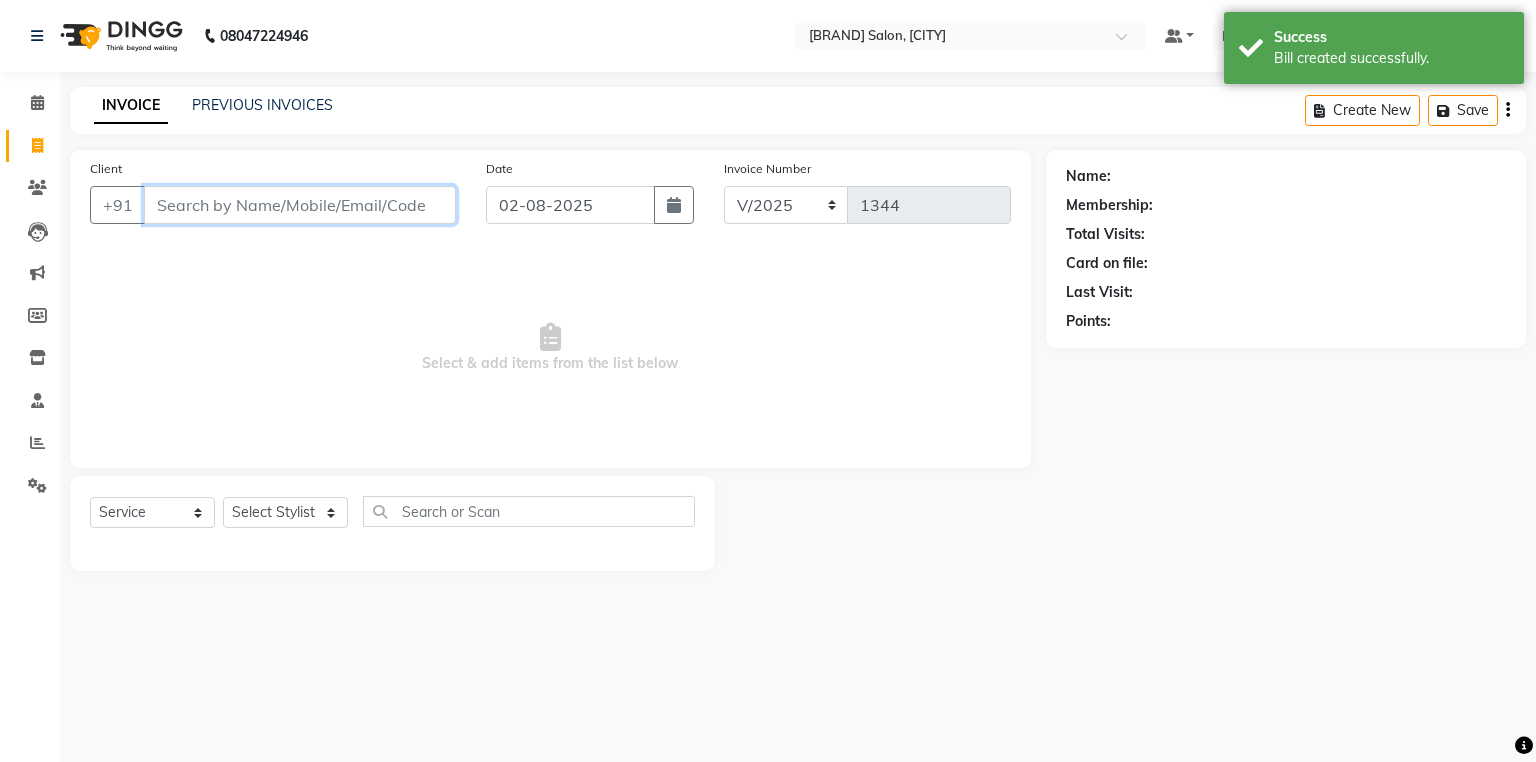 click on "Client" at bounding box center (300, 205) 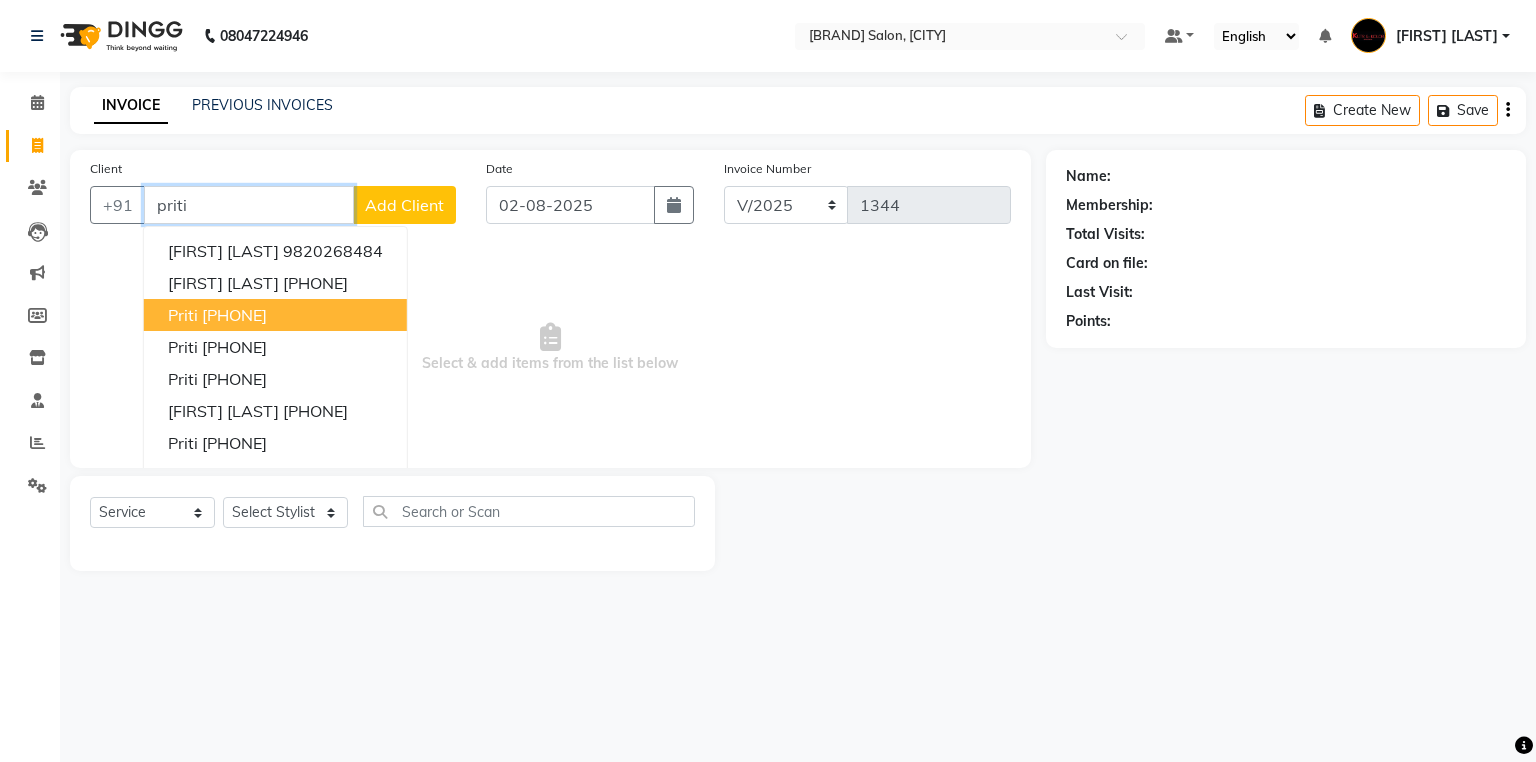 click on "[PHONE]" at bounding box center (234, 315) 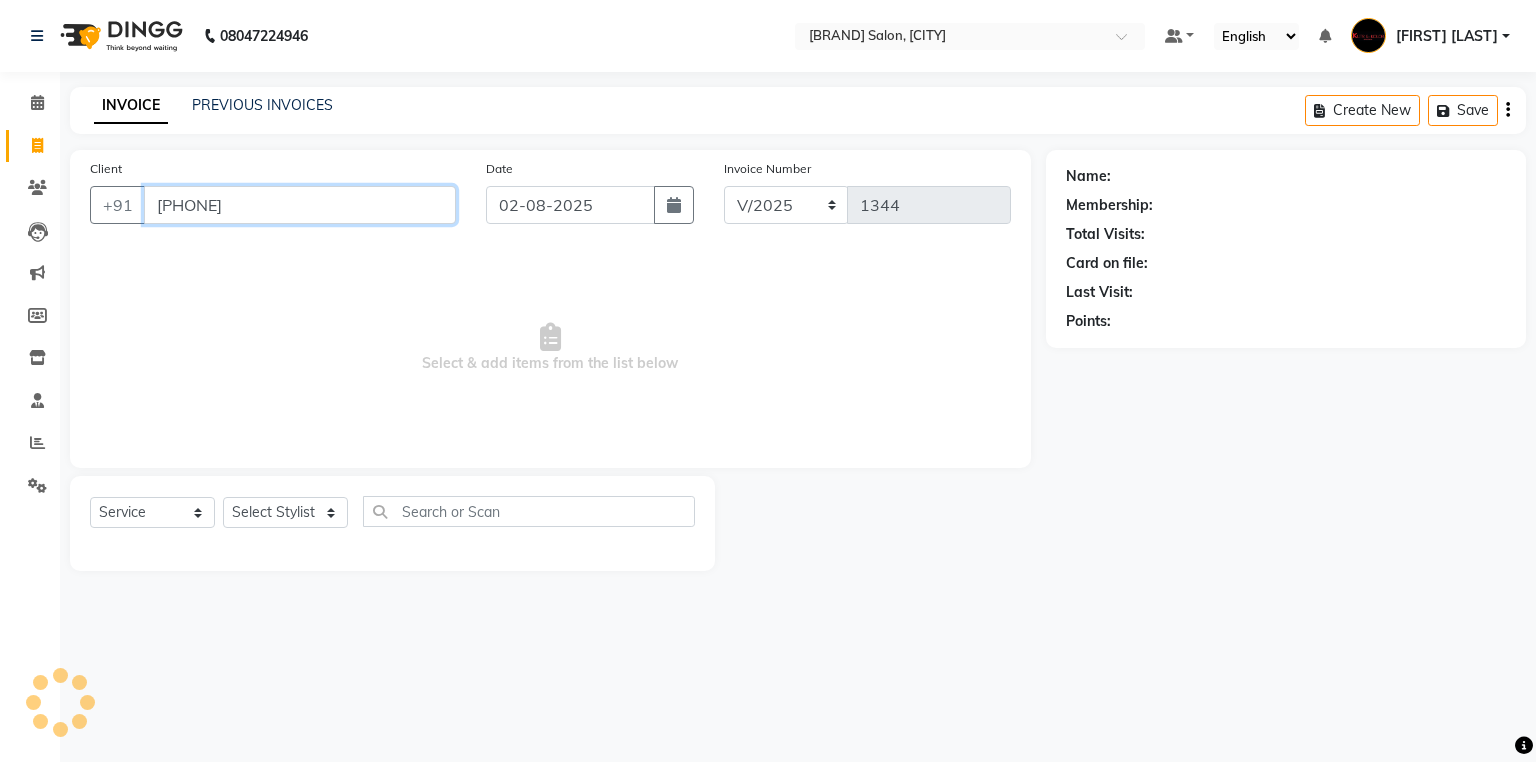 type on "[PHONE]" 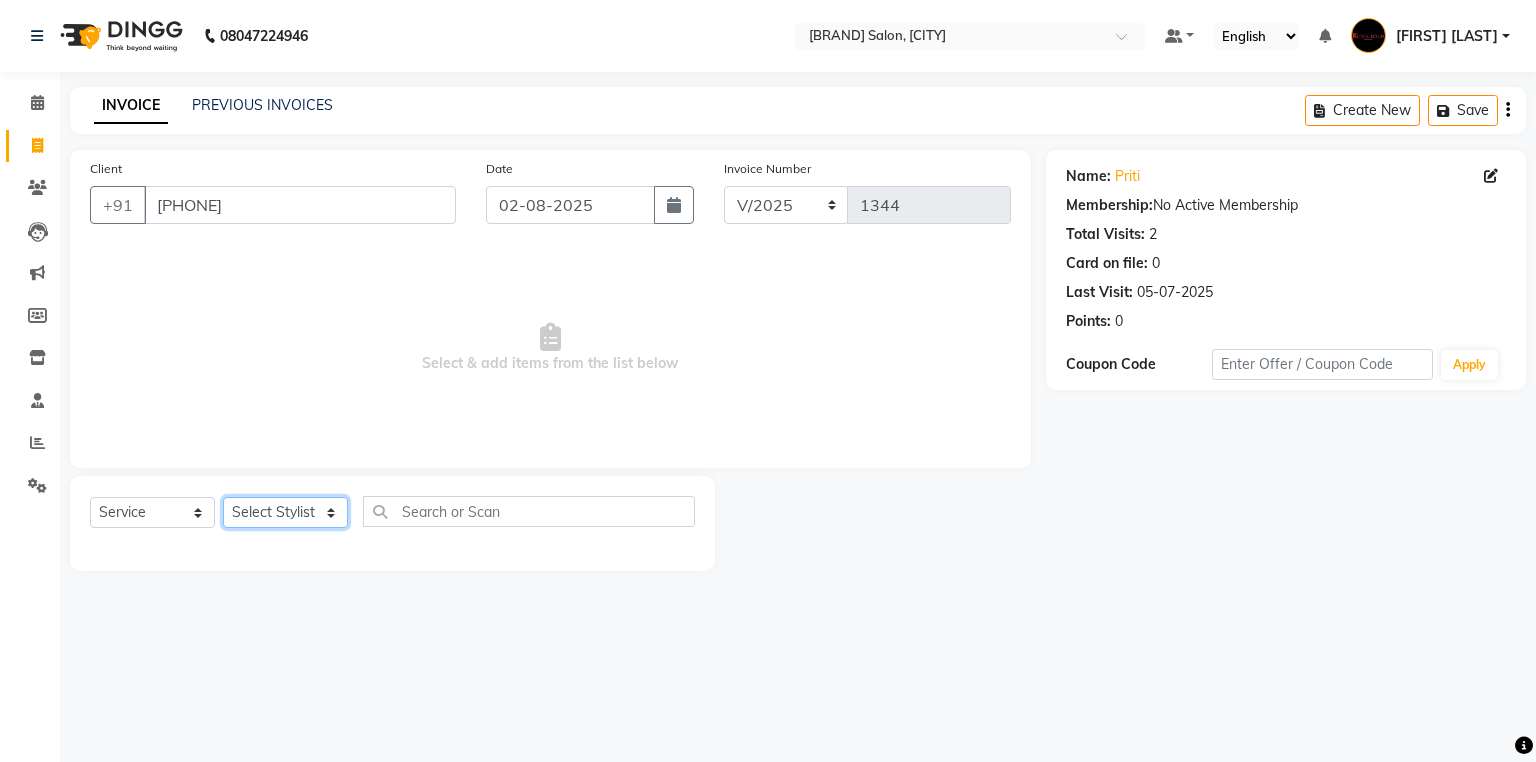 click on "Select Stylist [FIRST] [LAST] [FIRST] [LAST] [FIRST] [LAST] [FIRST] [LAST] [FIRST] [LAST] [FIRST] [LAST] [FIRST] [LAST] [FIRST] [LAST] [FIRST] [LAST] [FIRST] [LAST] [FIRST] [LAST] [FIRST] [LAST] [FIRST] [LAST] [FIRST] [LAST] [FIRST] [LAST]" 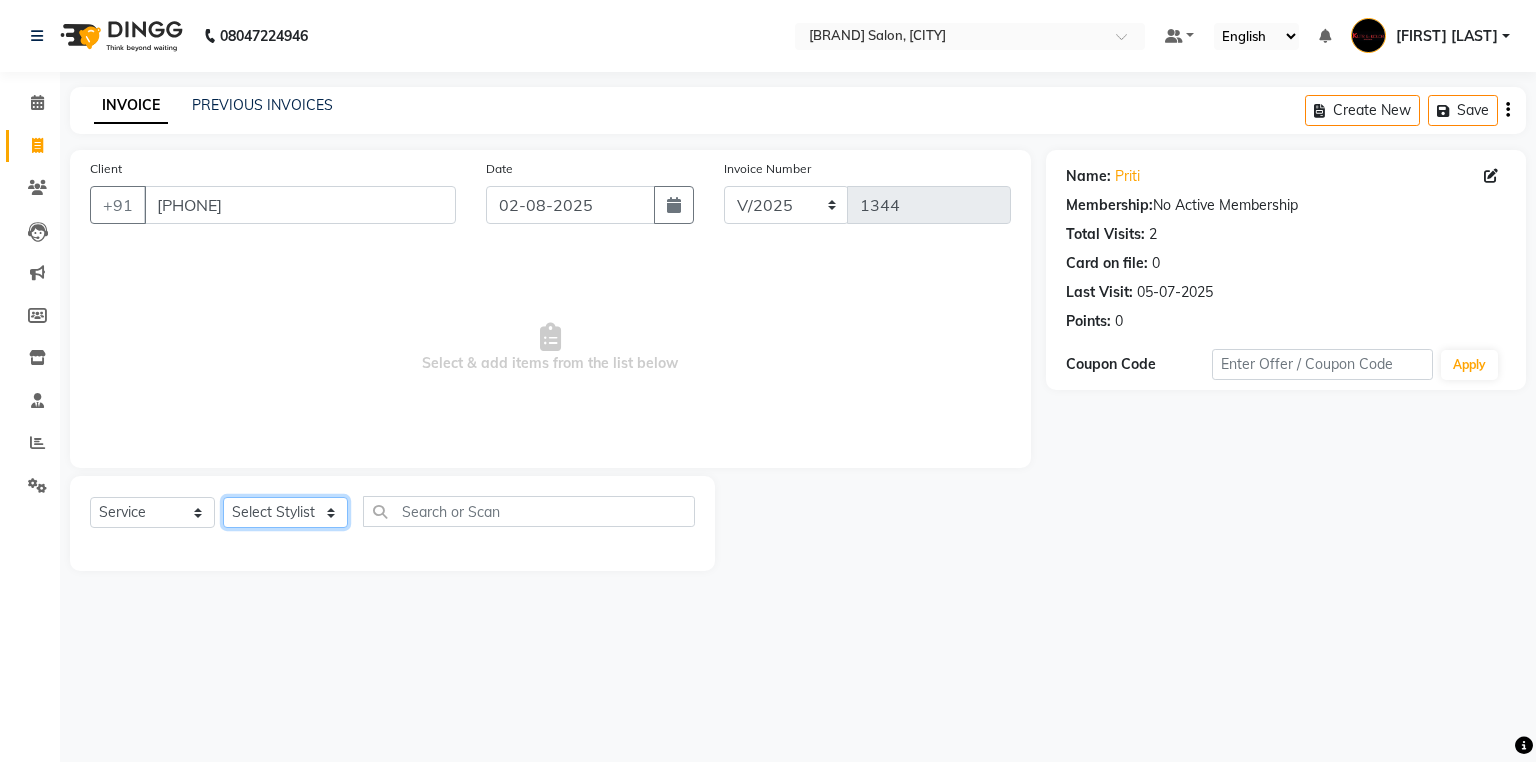 select on "[POSTAL_CODE]" 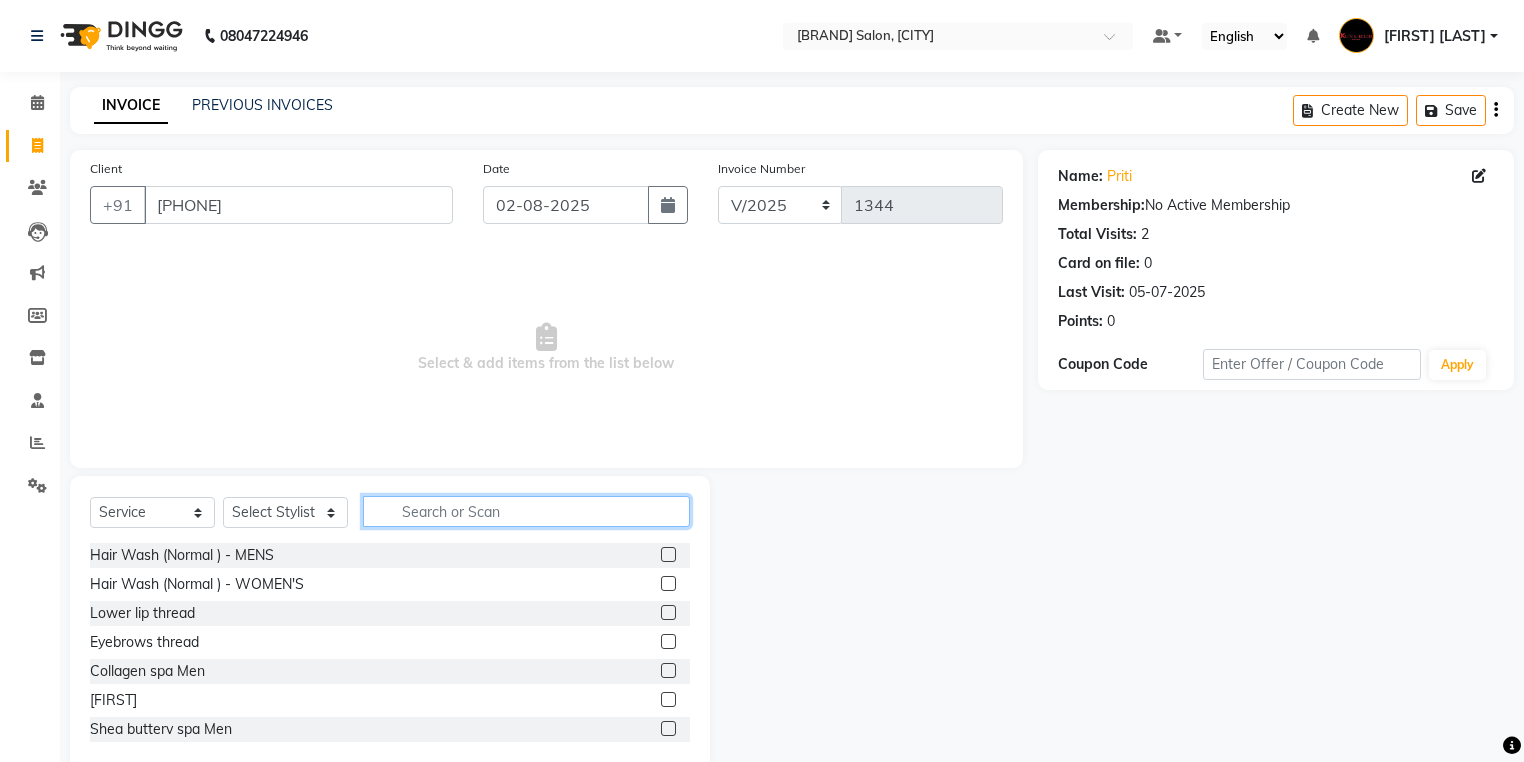 click 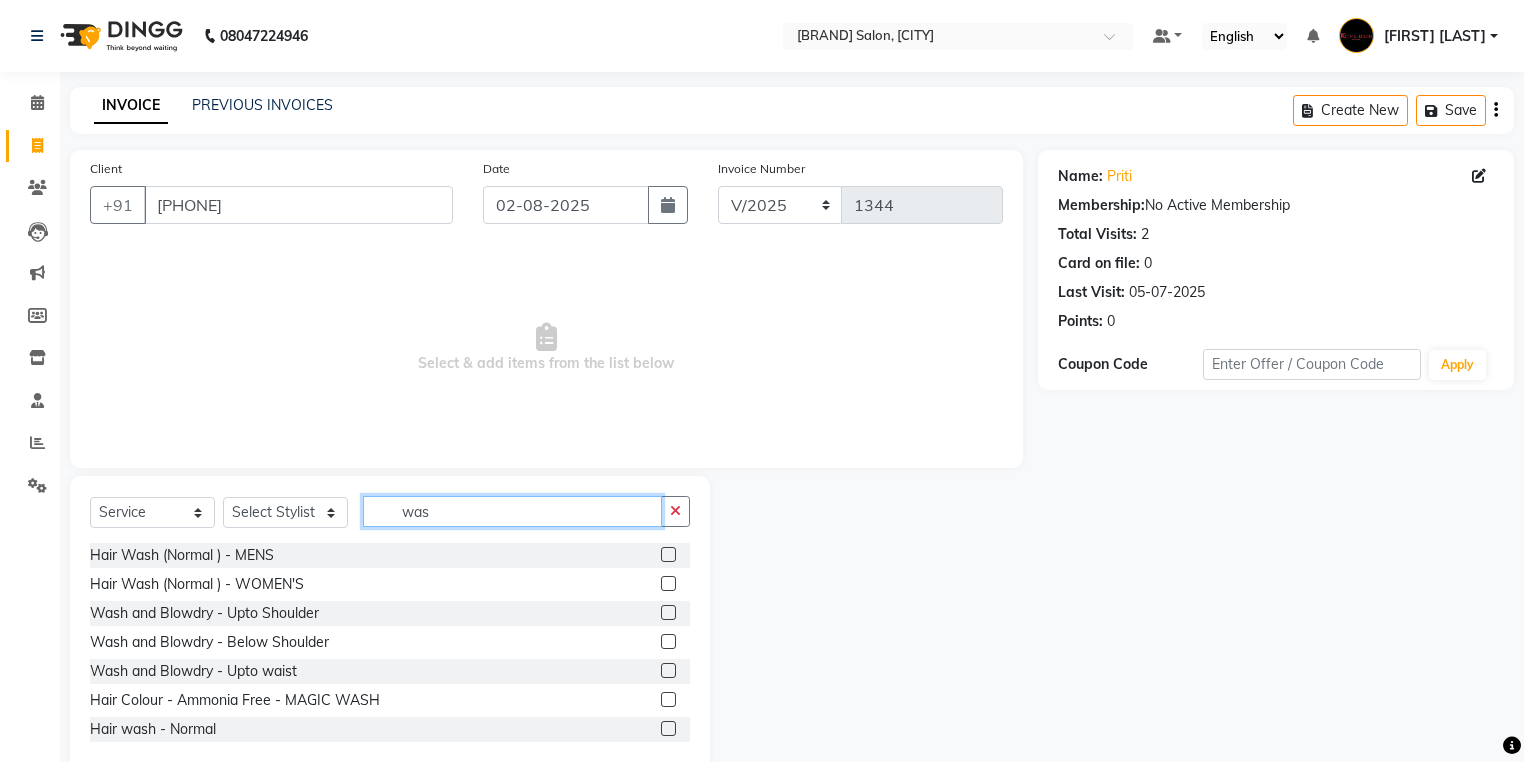type on "was" 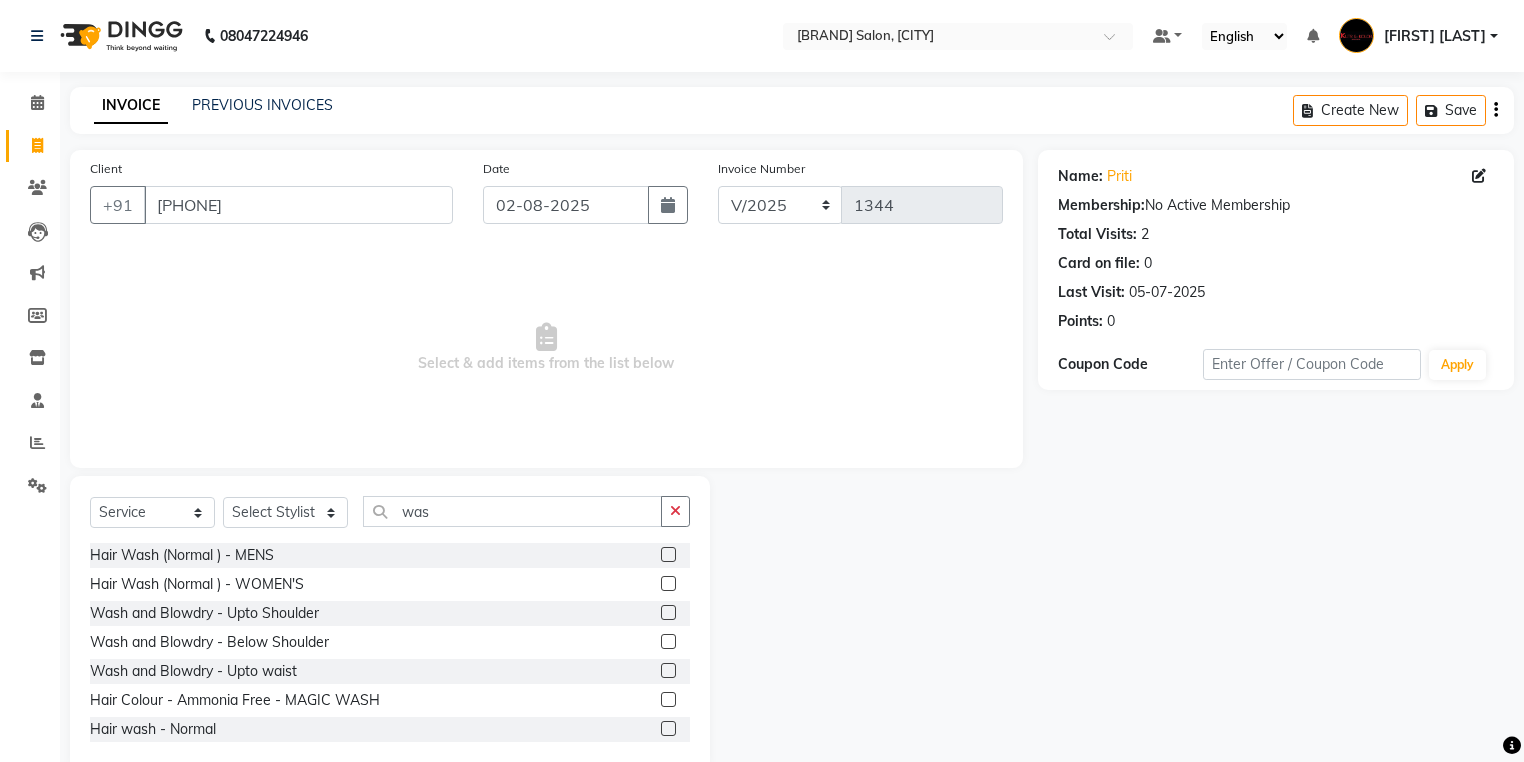 click 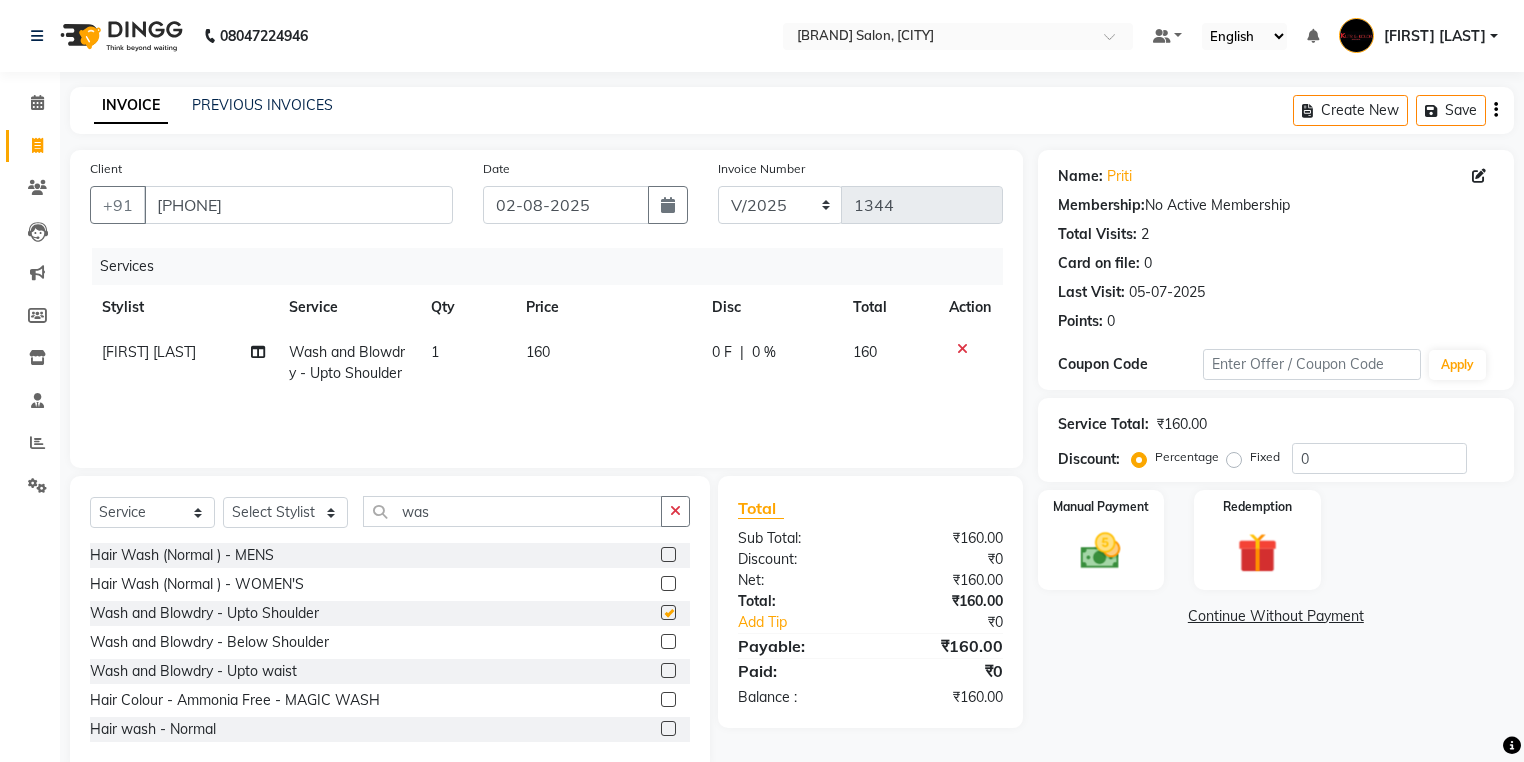 checkbox on "false" 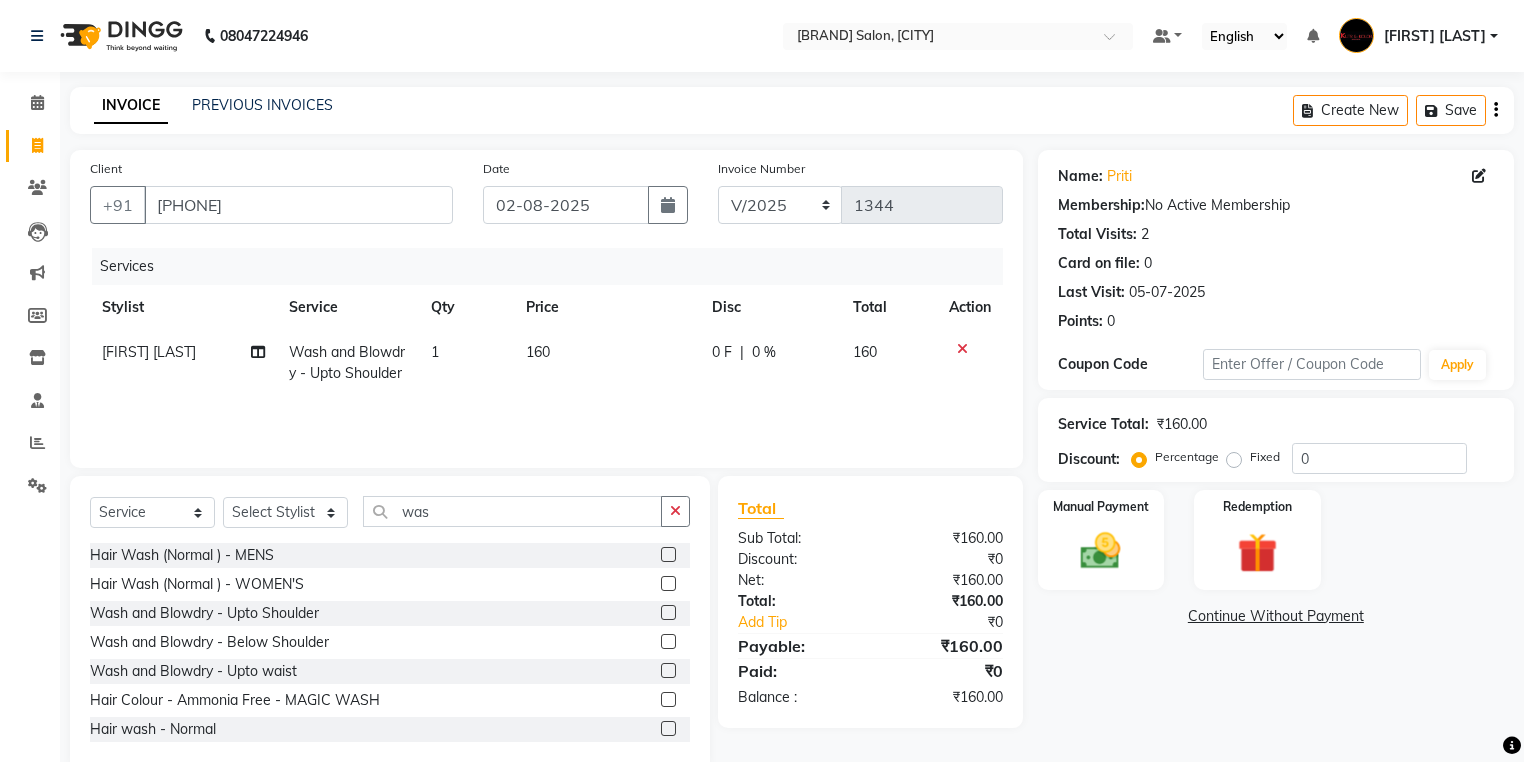 click on "160" 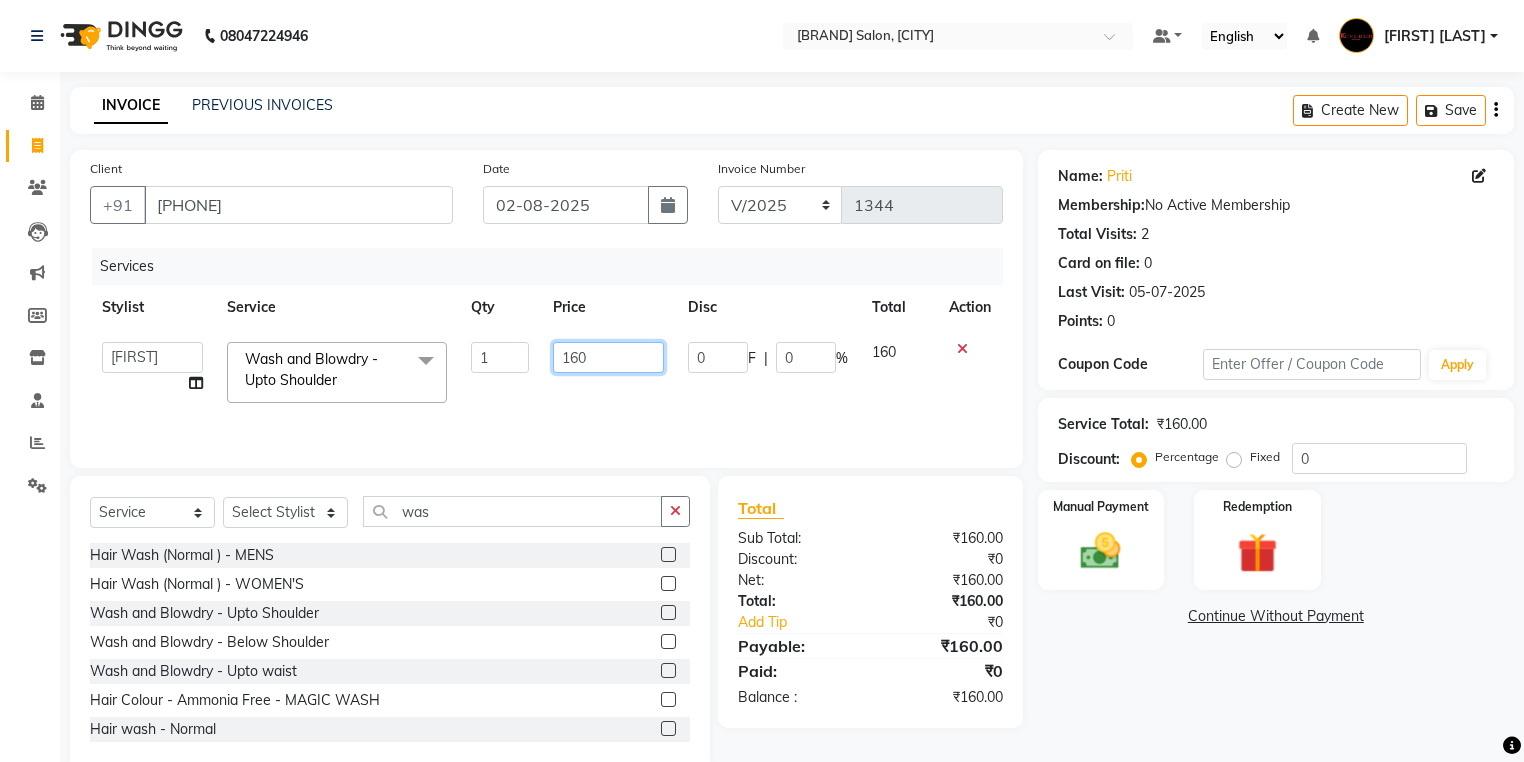 click on "160" 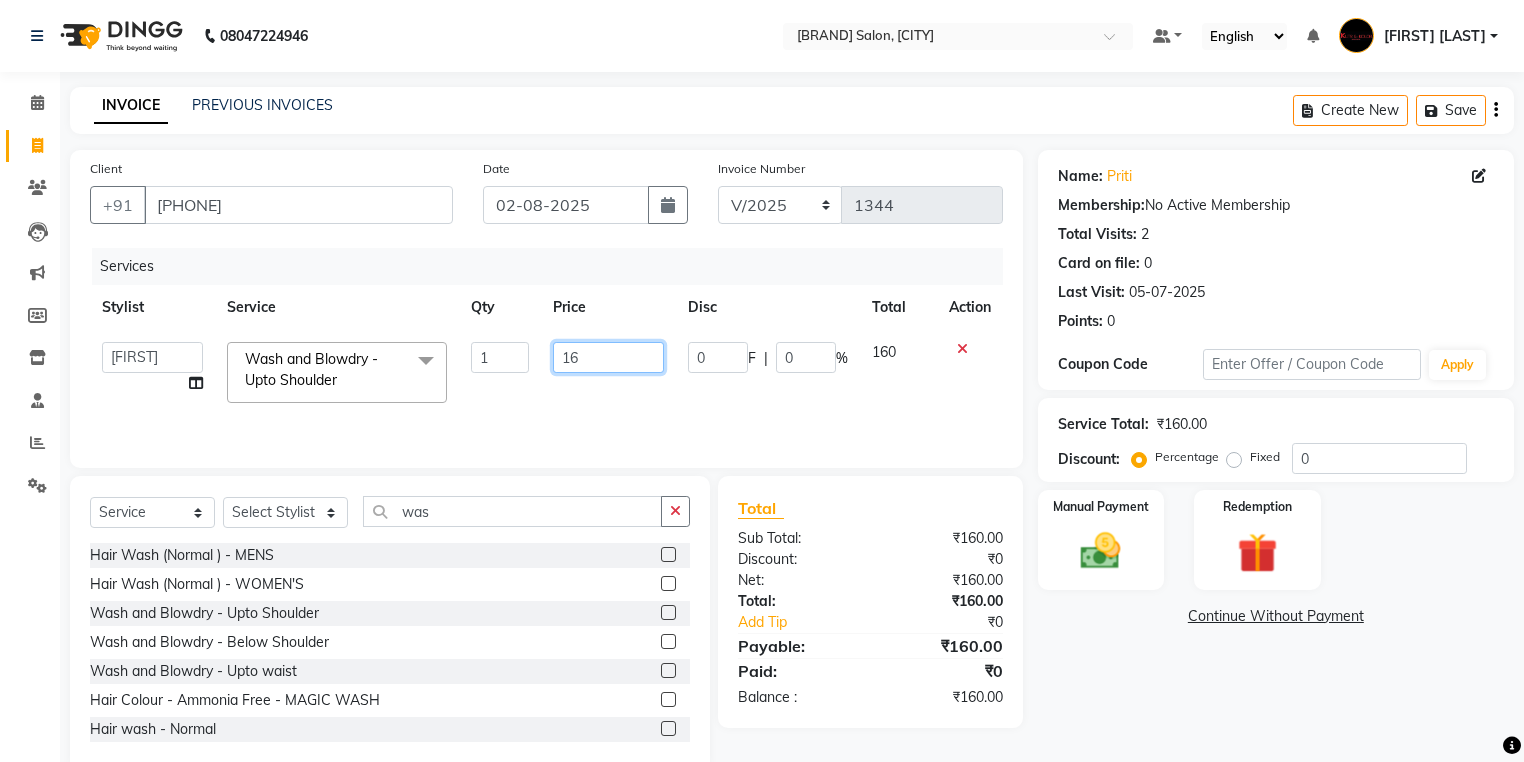 type on "1" 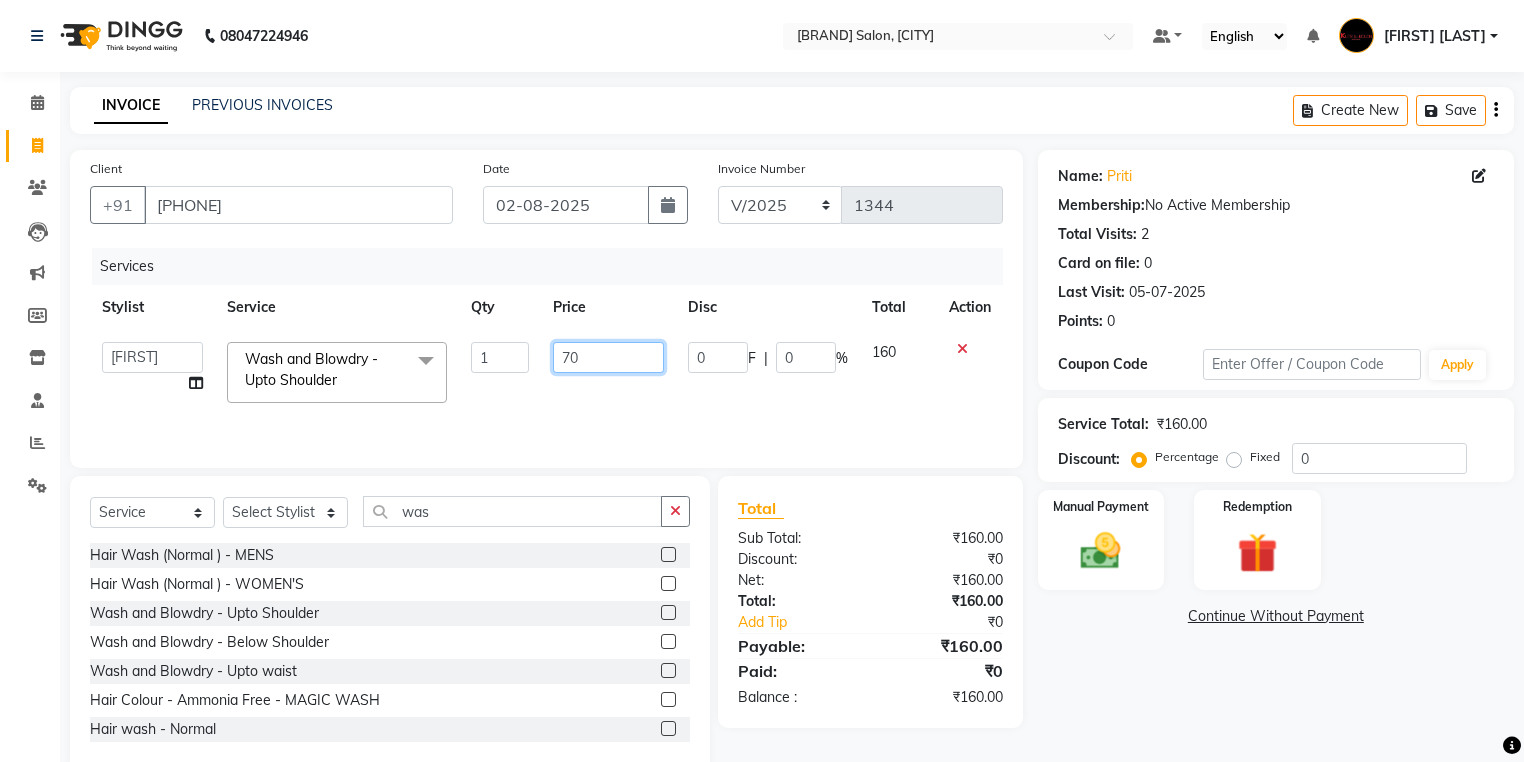 type on "700" 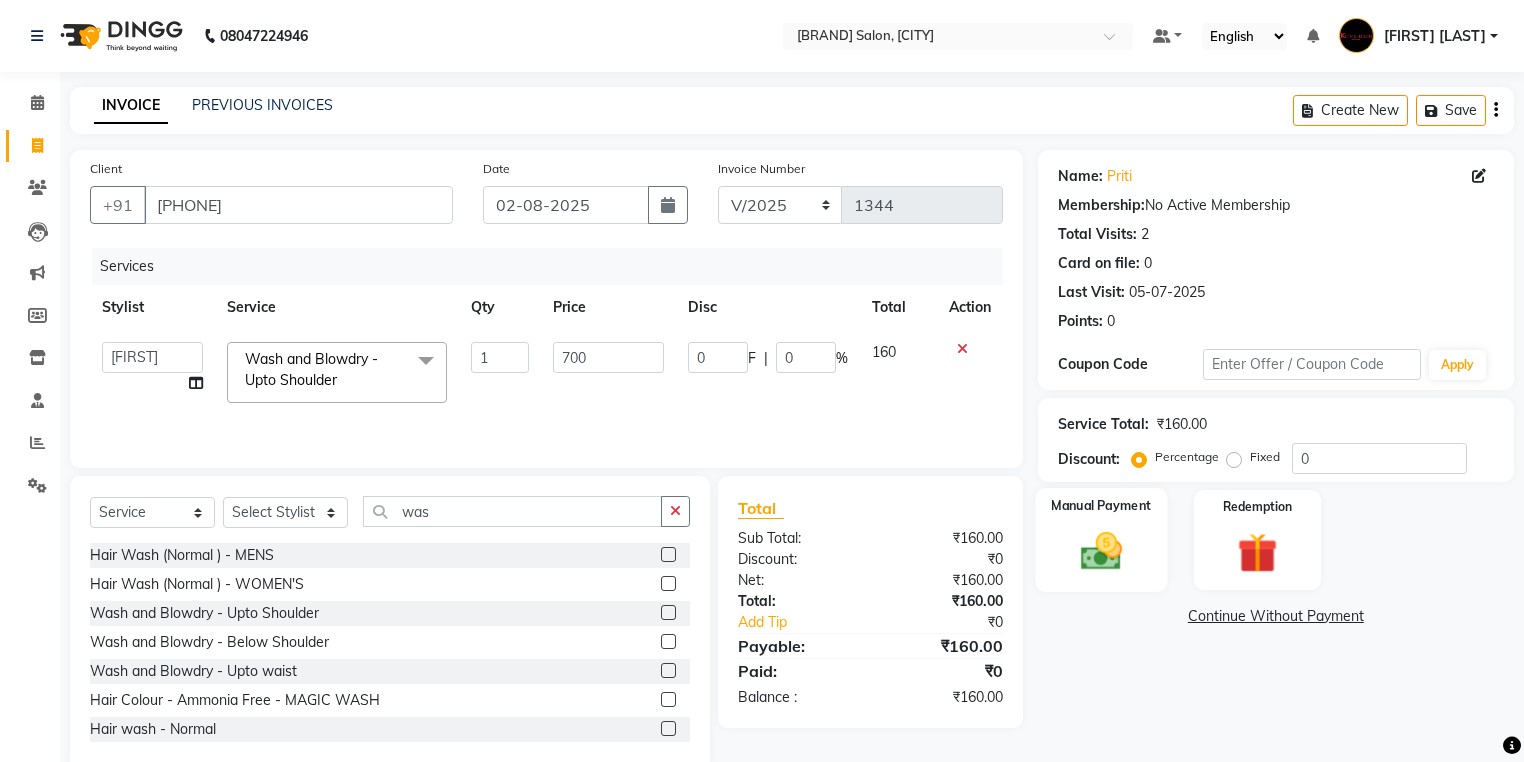 click 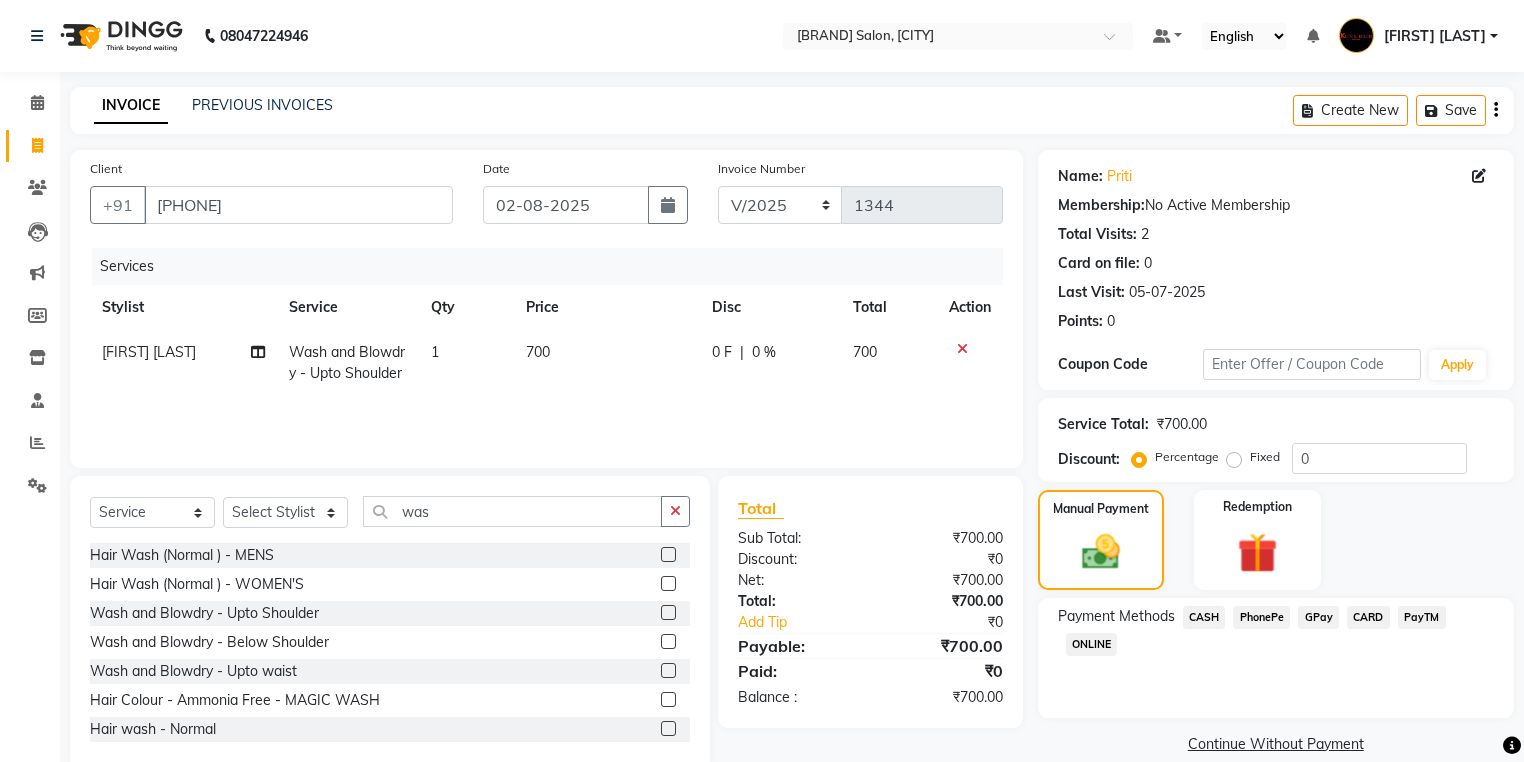 click on "GPay" 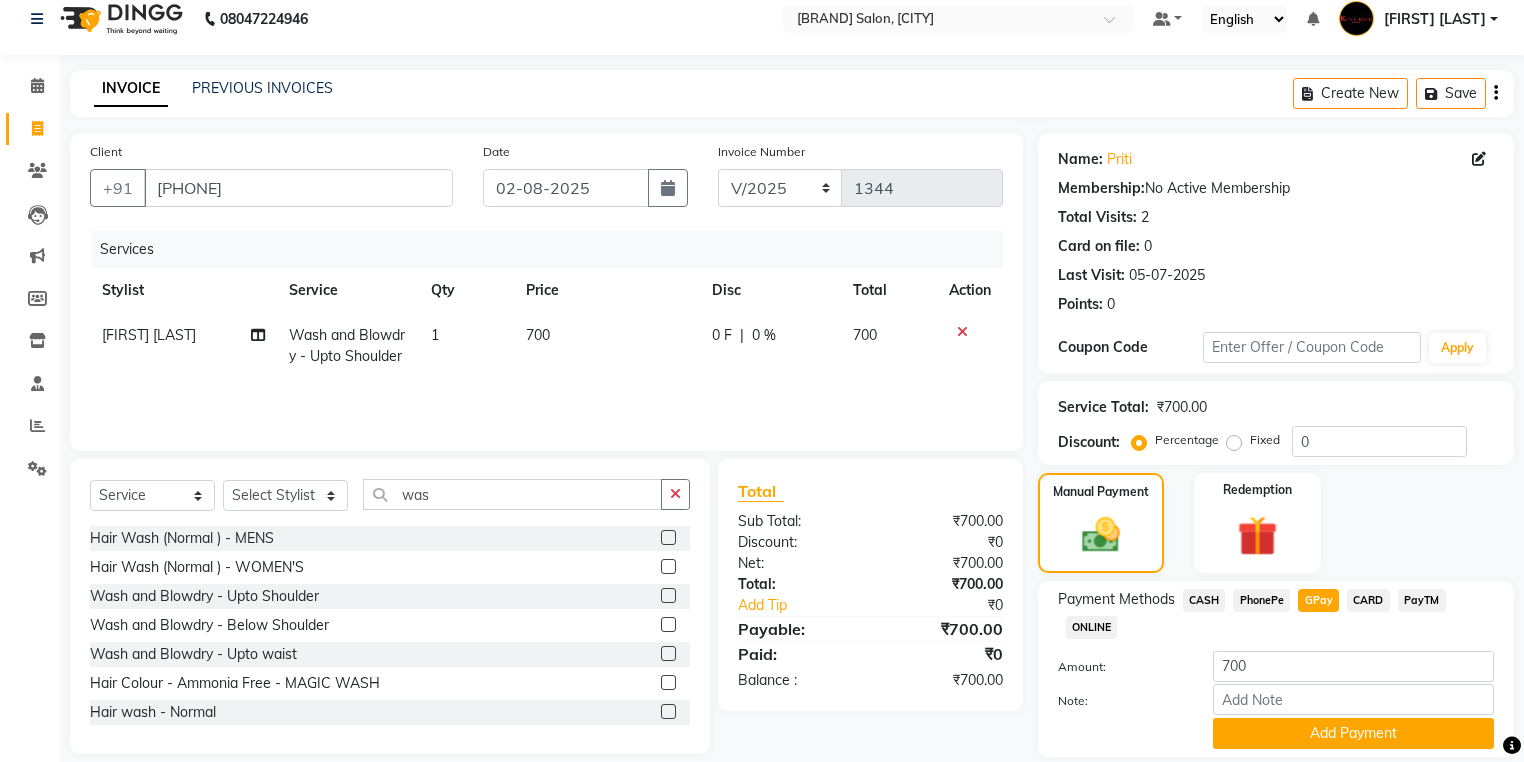 scroll, scrollTop: 84, scrollLeft: 0, axis: vertical 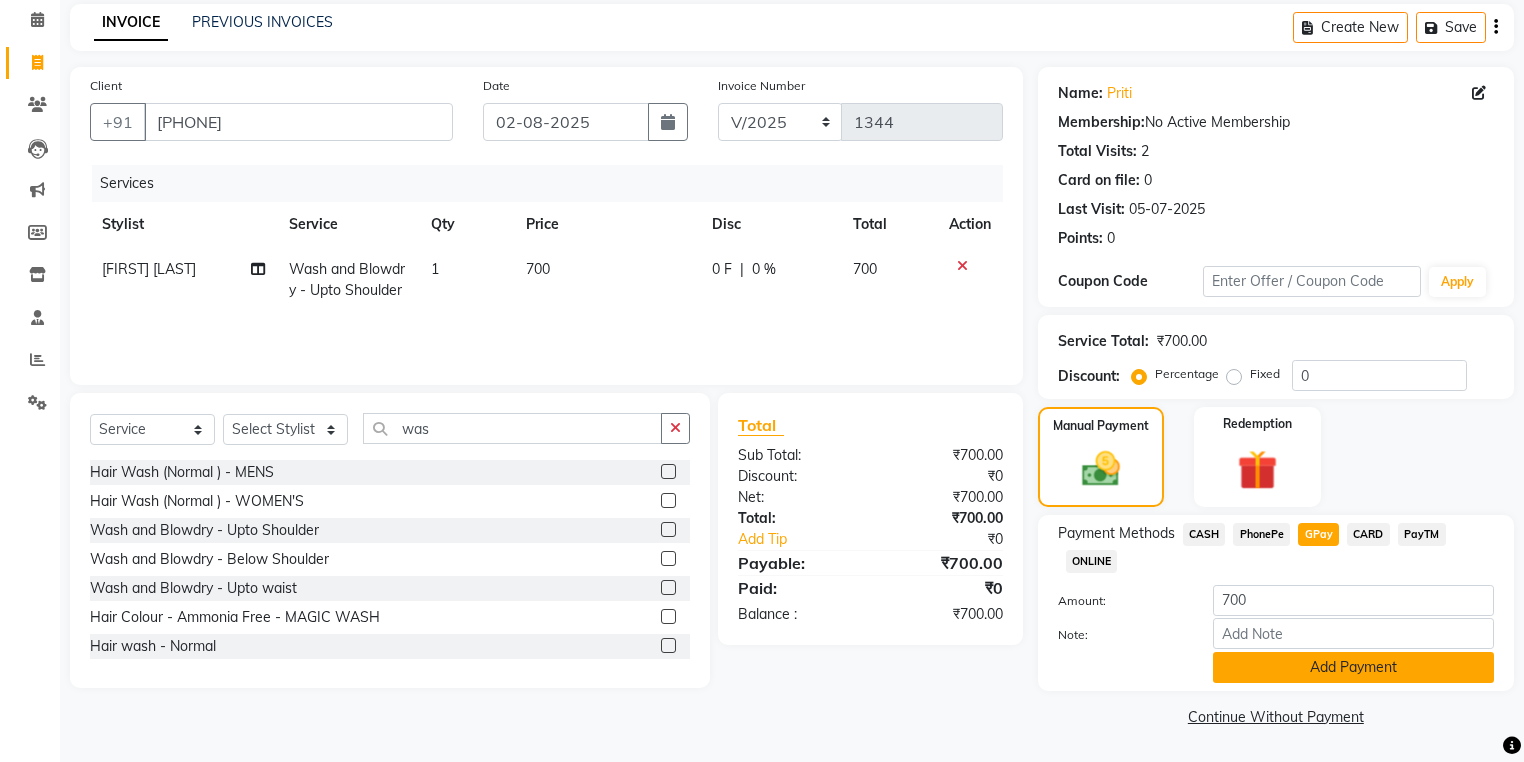 click on "Add Payment" 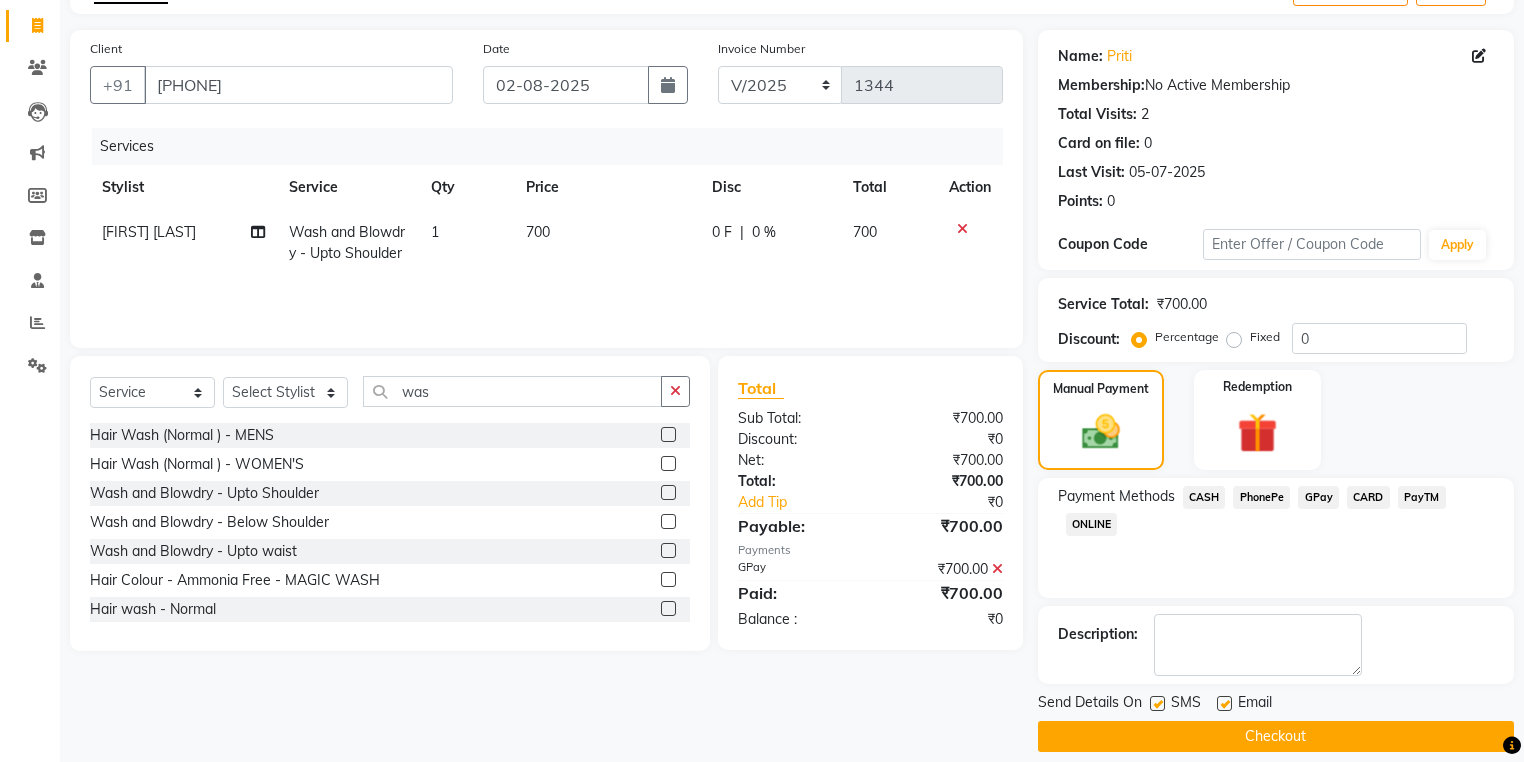 scroll, scrollTop: 138, scrollLeft: 0, axis: vertical 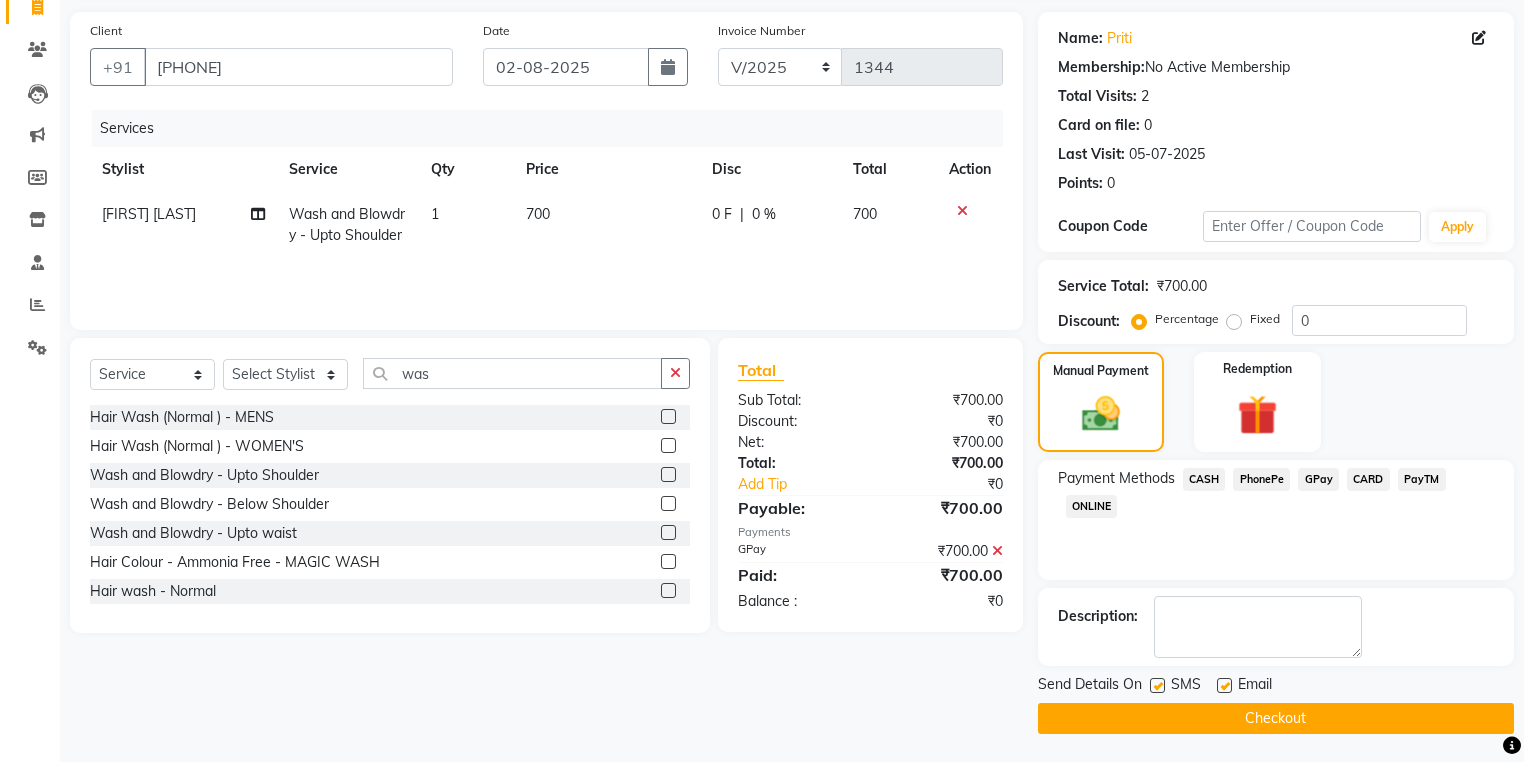 click 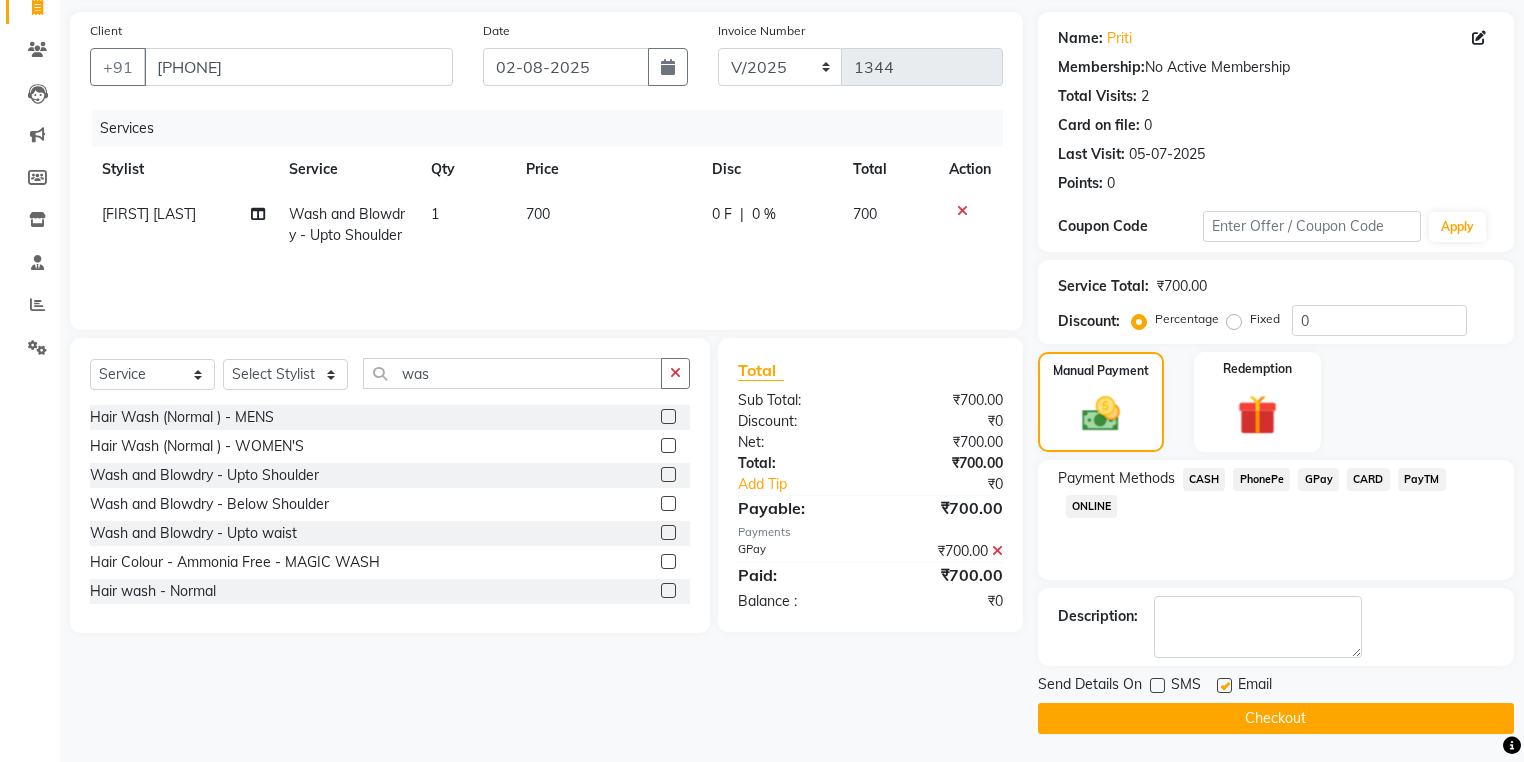 click on "Checkout" 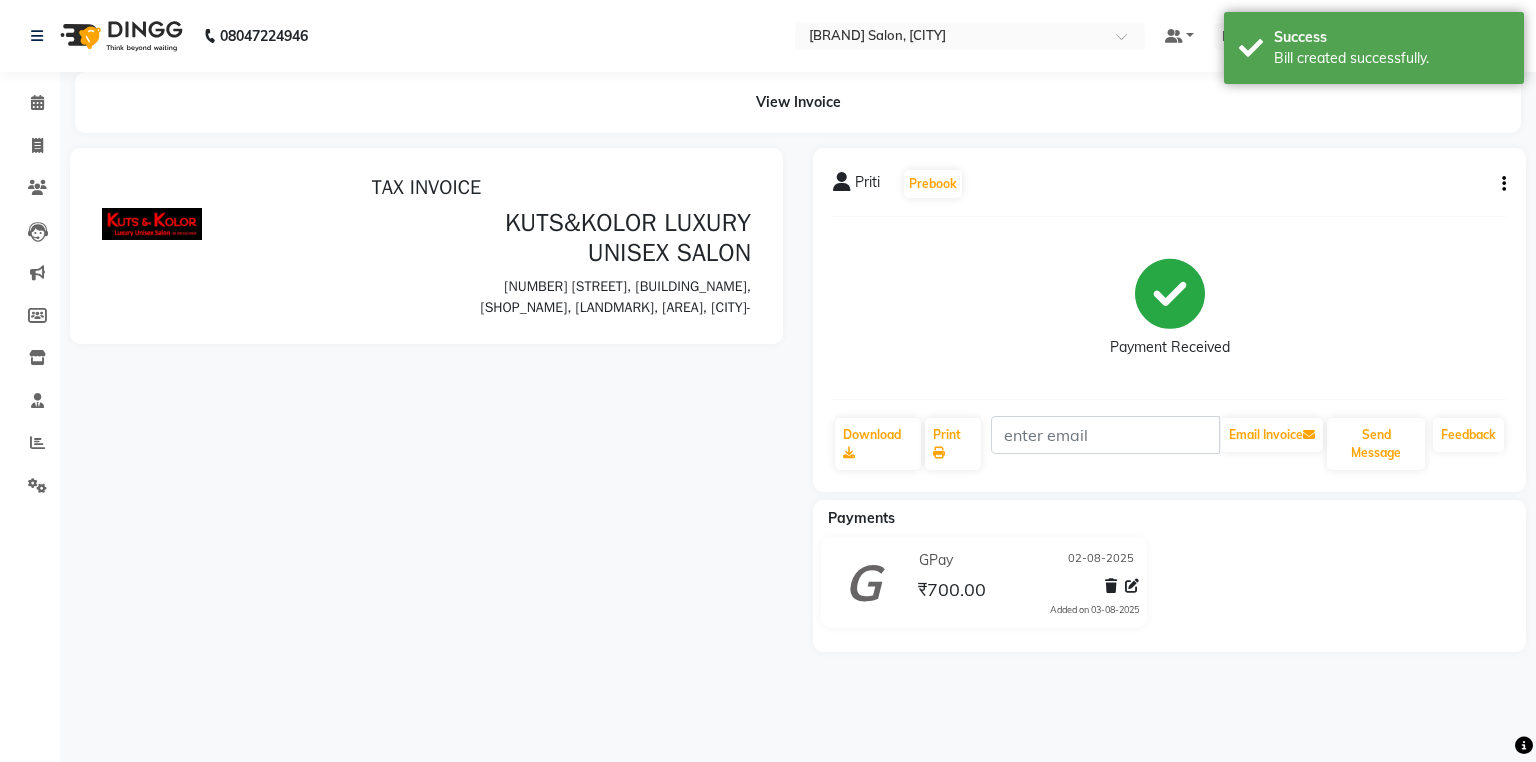 scroll, scrollTop: 0, scrollLeft: 0, axis: both 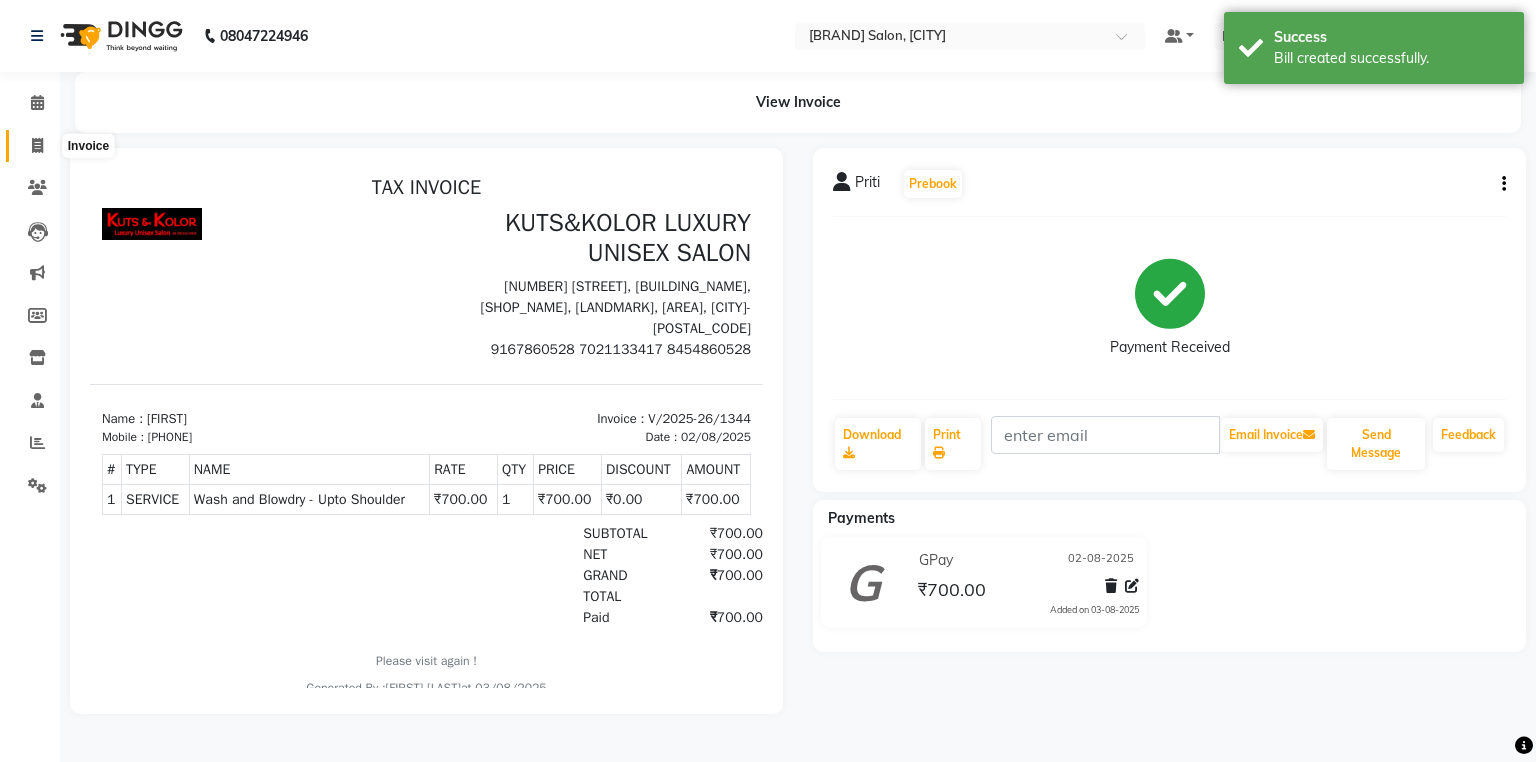 click 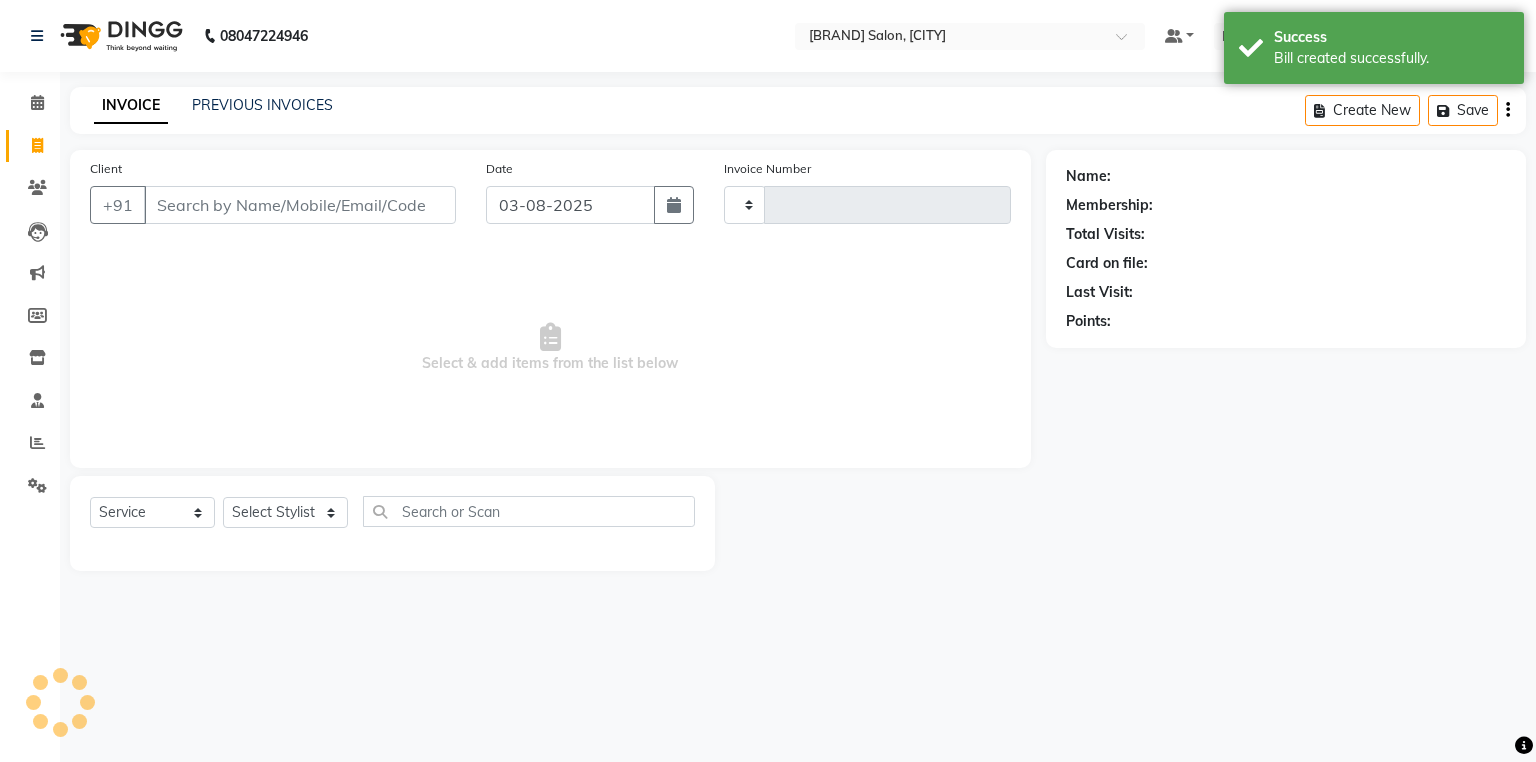 type on "1345" 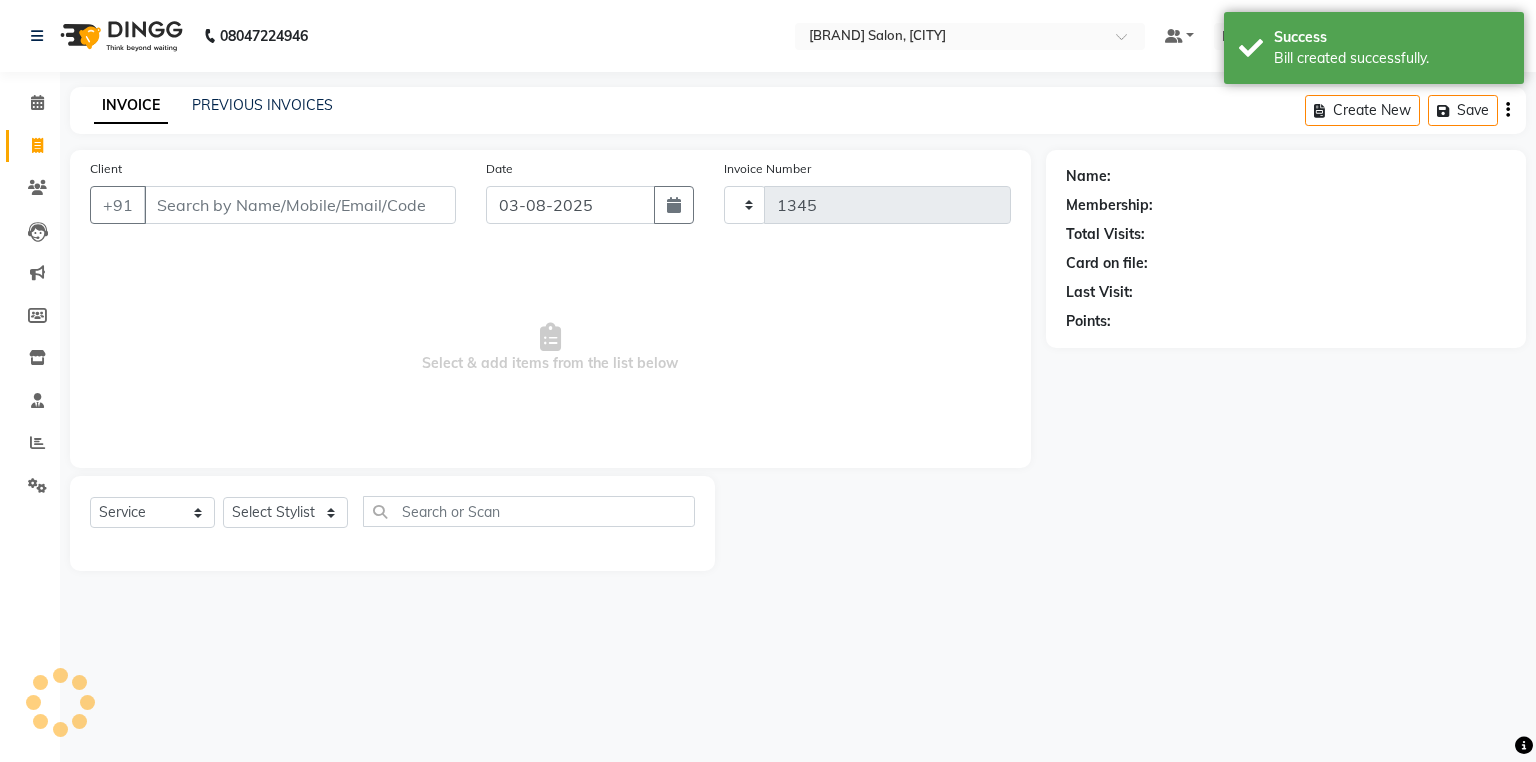 select on "7374" 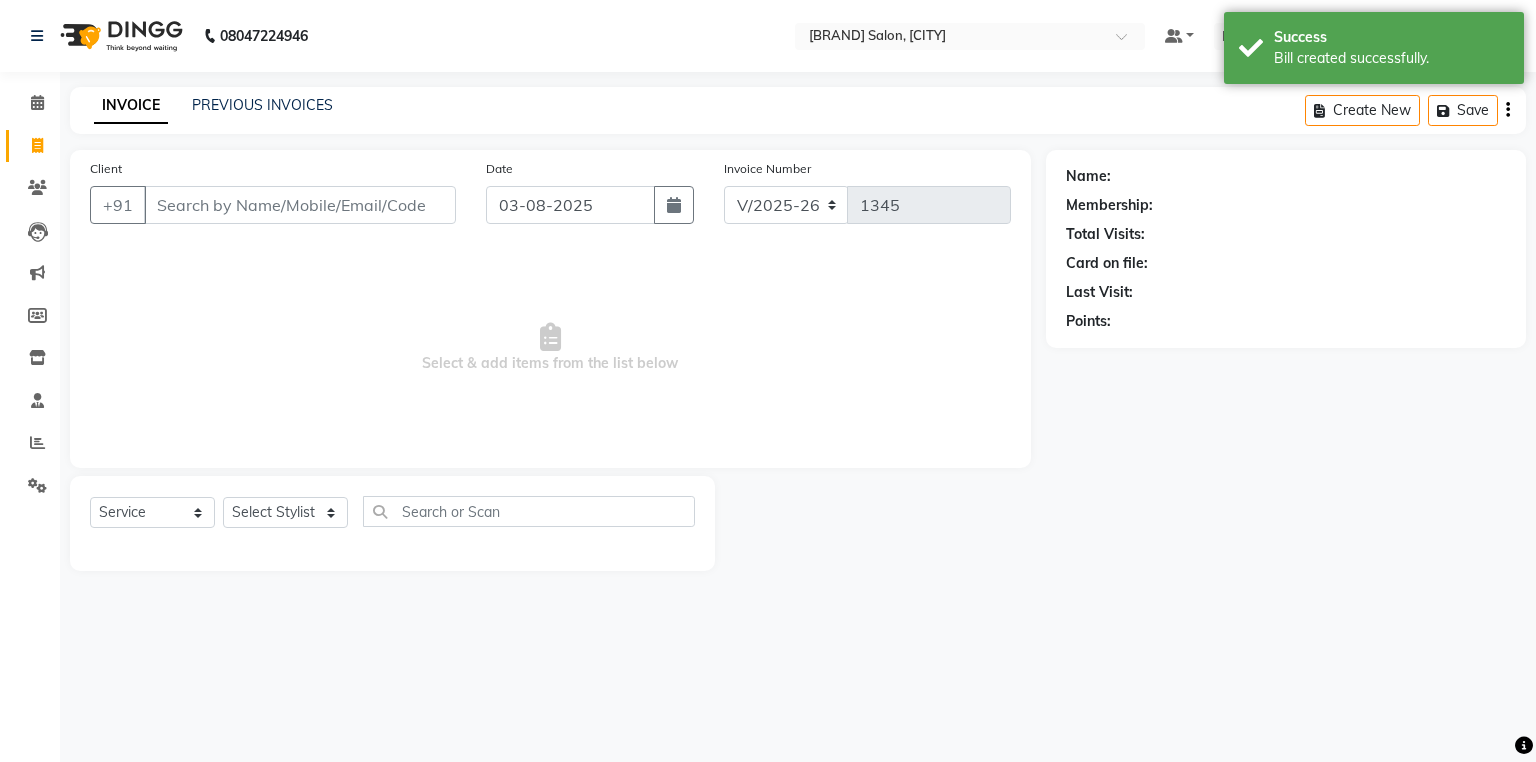 drag, startPoint x: 568, startPoint y: 180, endPoint x: 567, endPoint y: 196, distance: 16.03122 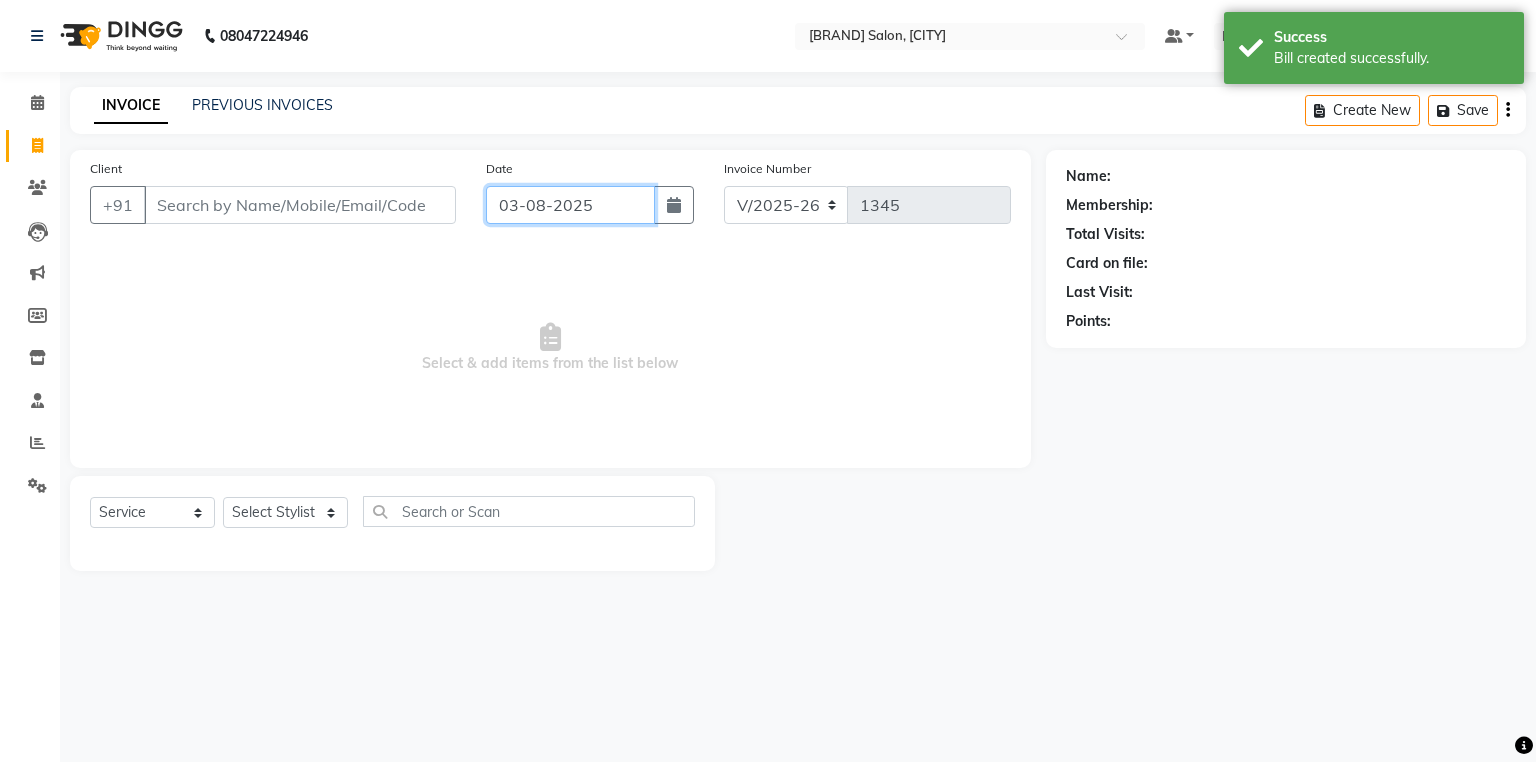 click on "03-08-2025" 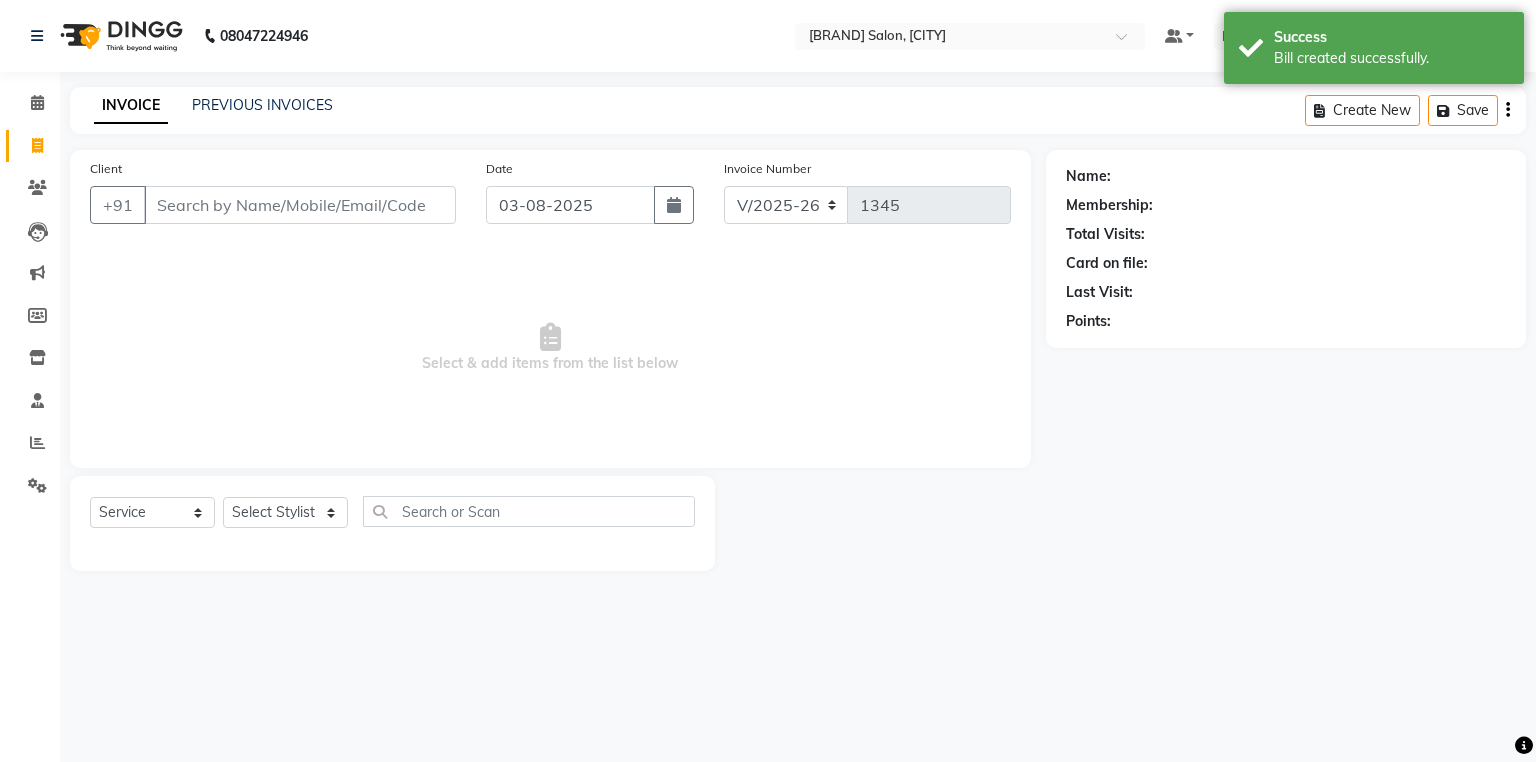 select on "8" 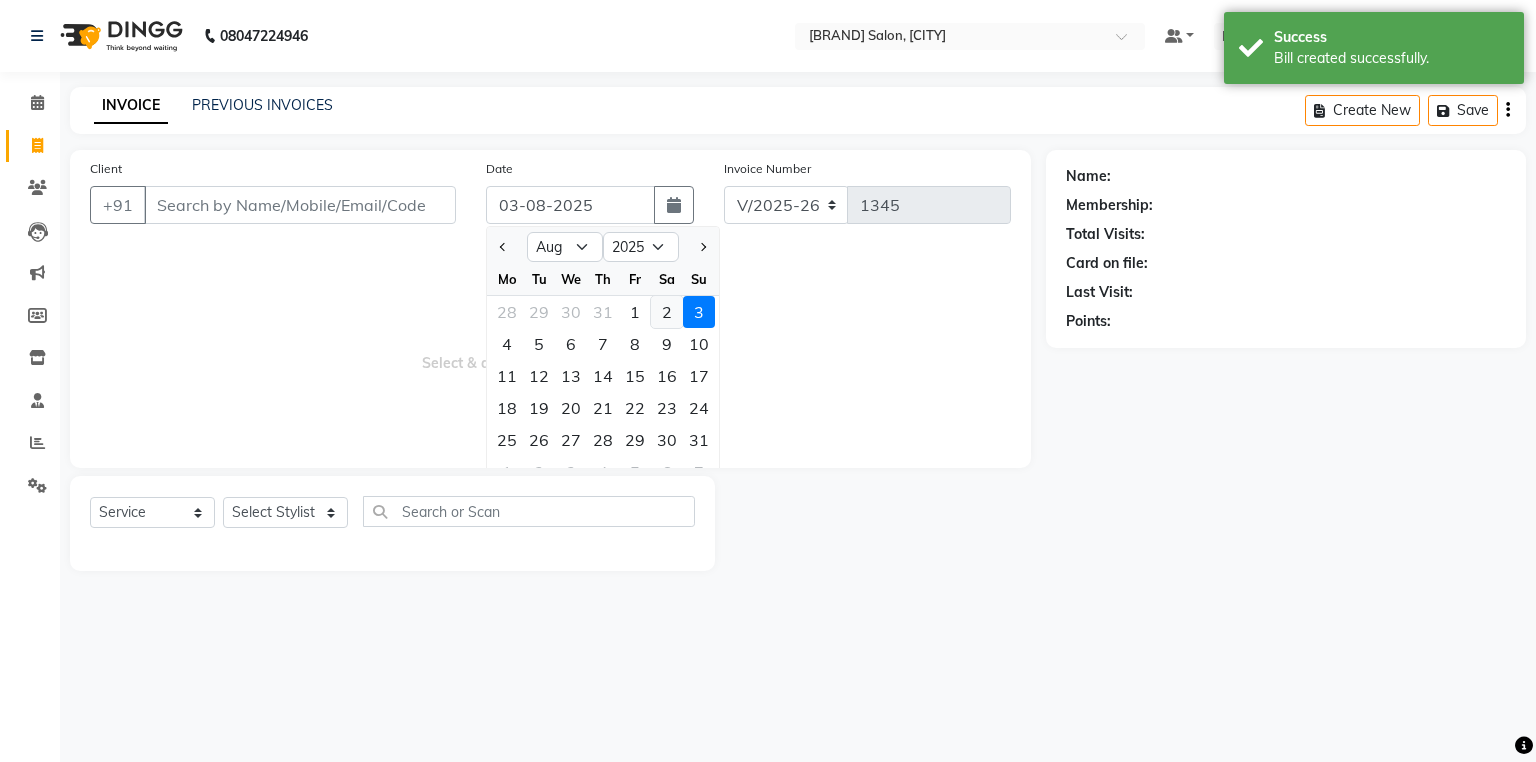 click on "2" 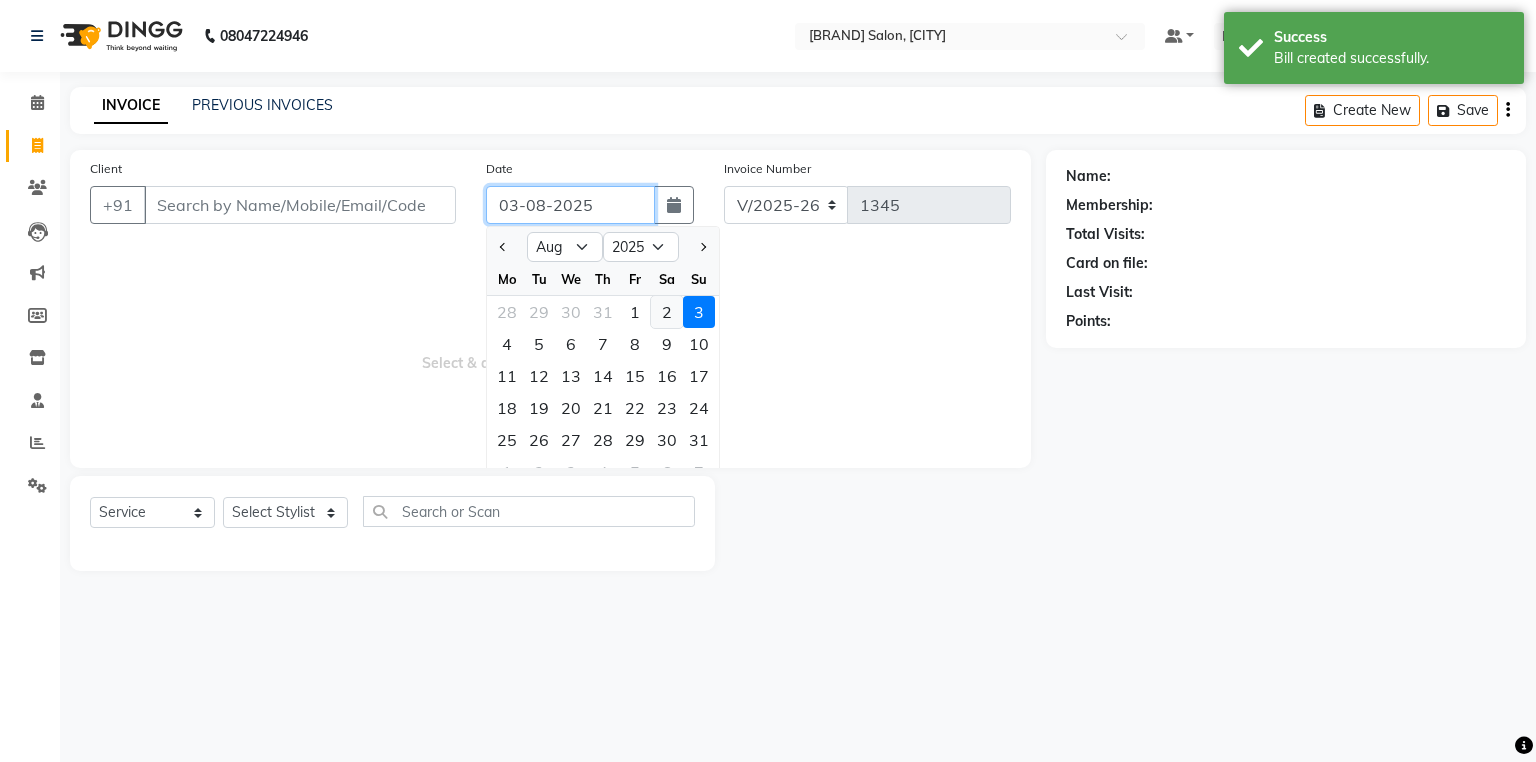 type on "02-08-2025" 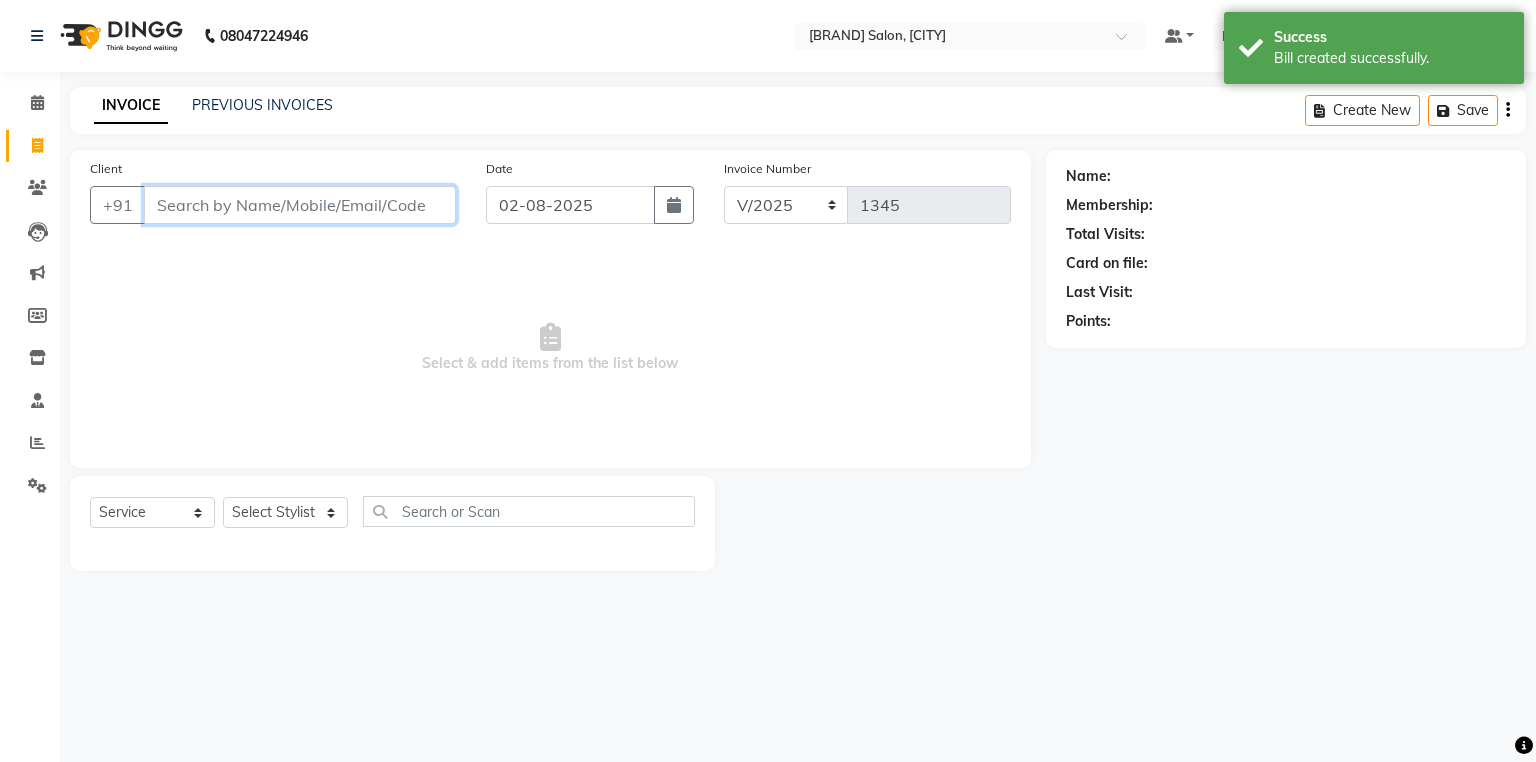 click on "Client" at bounding box center (300, 205) 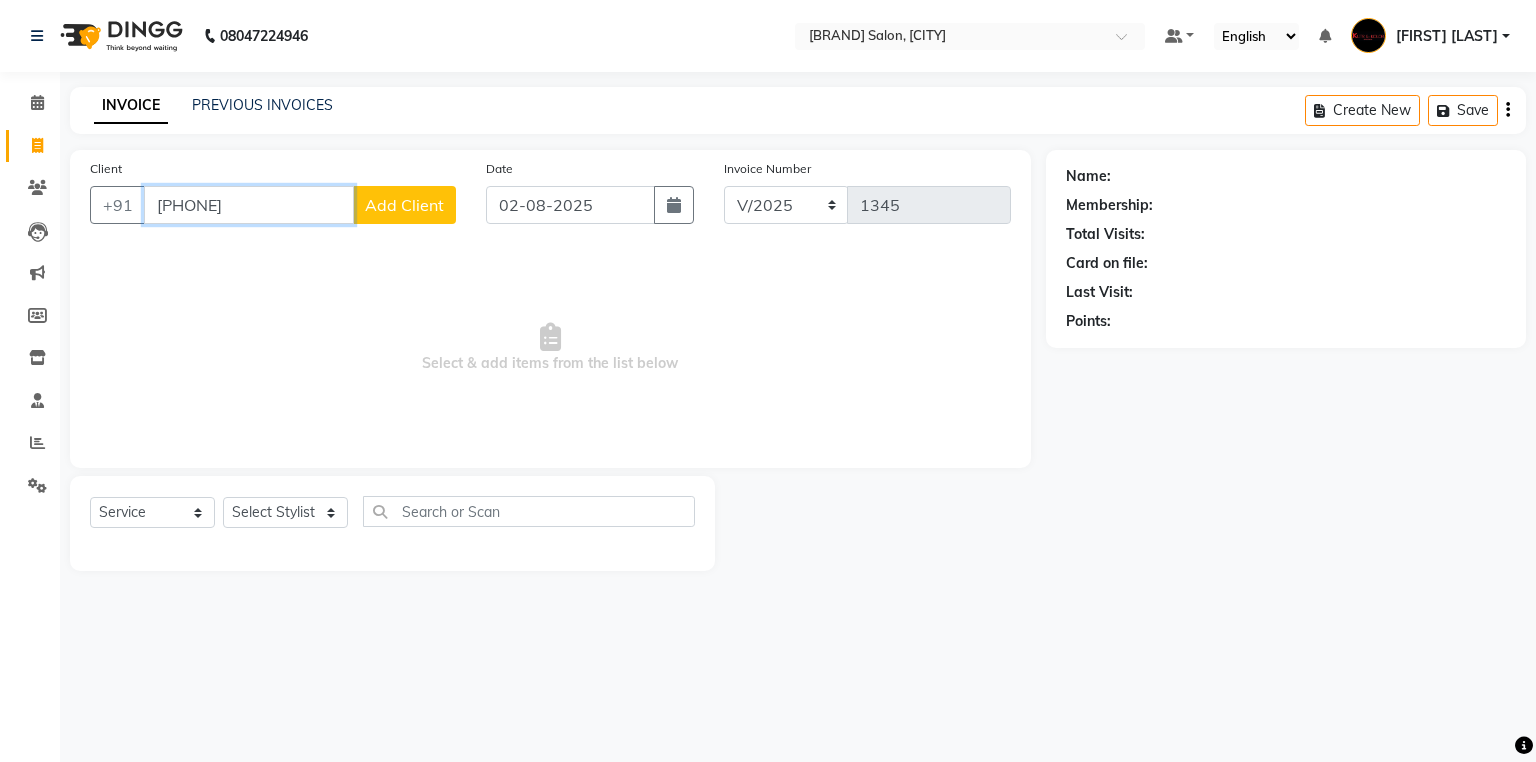 type on "[PHONE]" 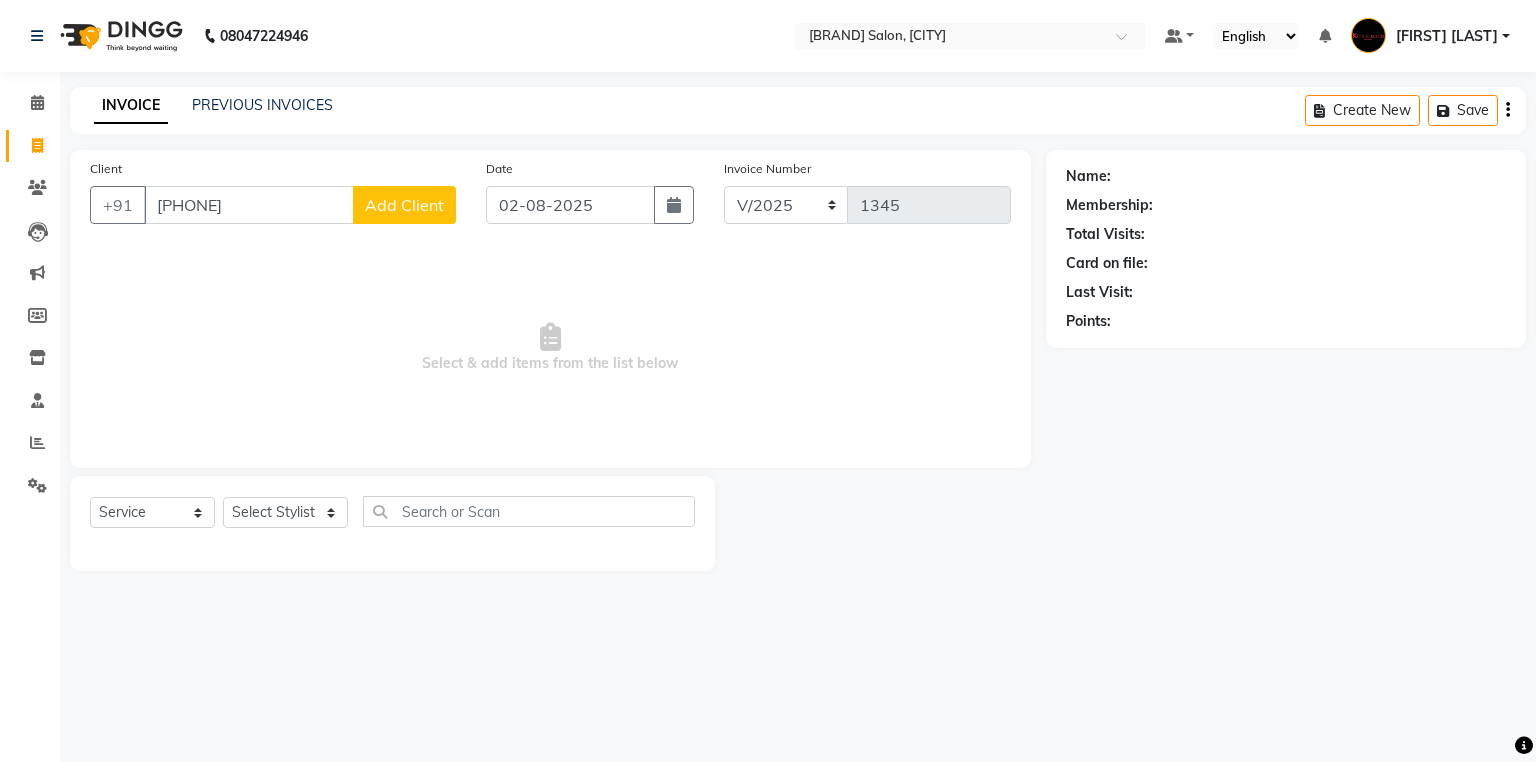 click on "Add Client" 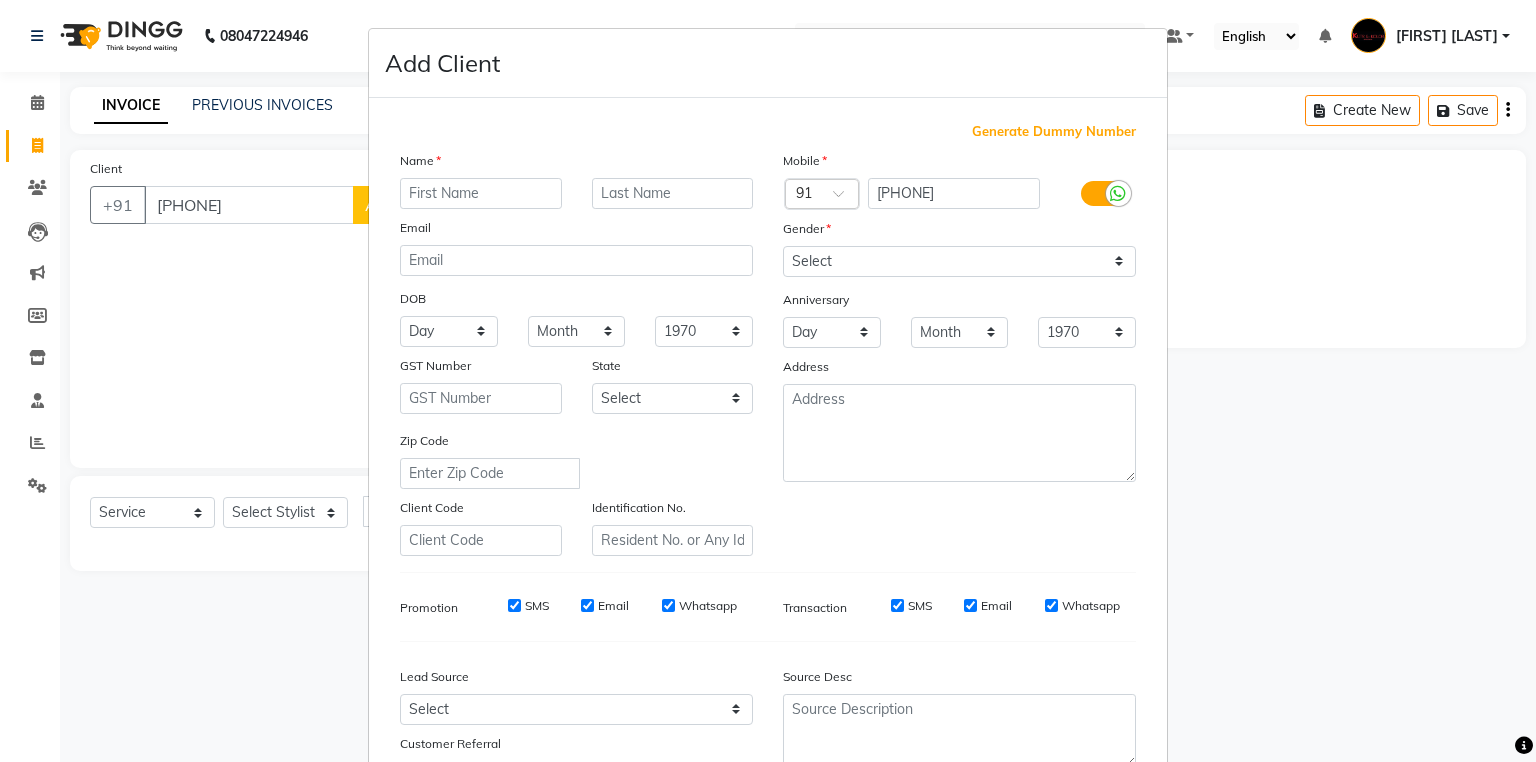 click at bounding box center [481, 193] 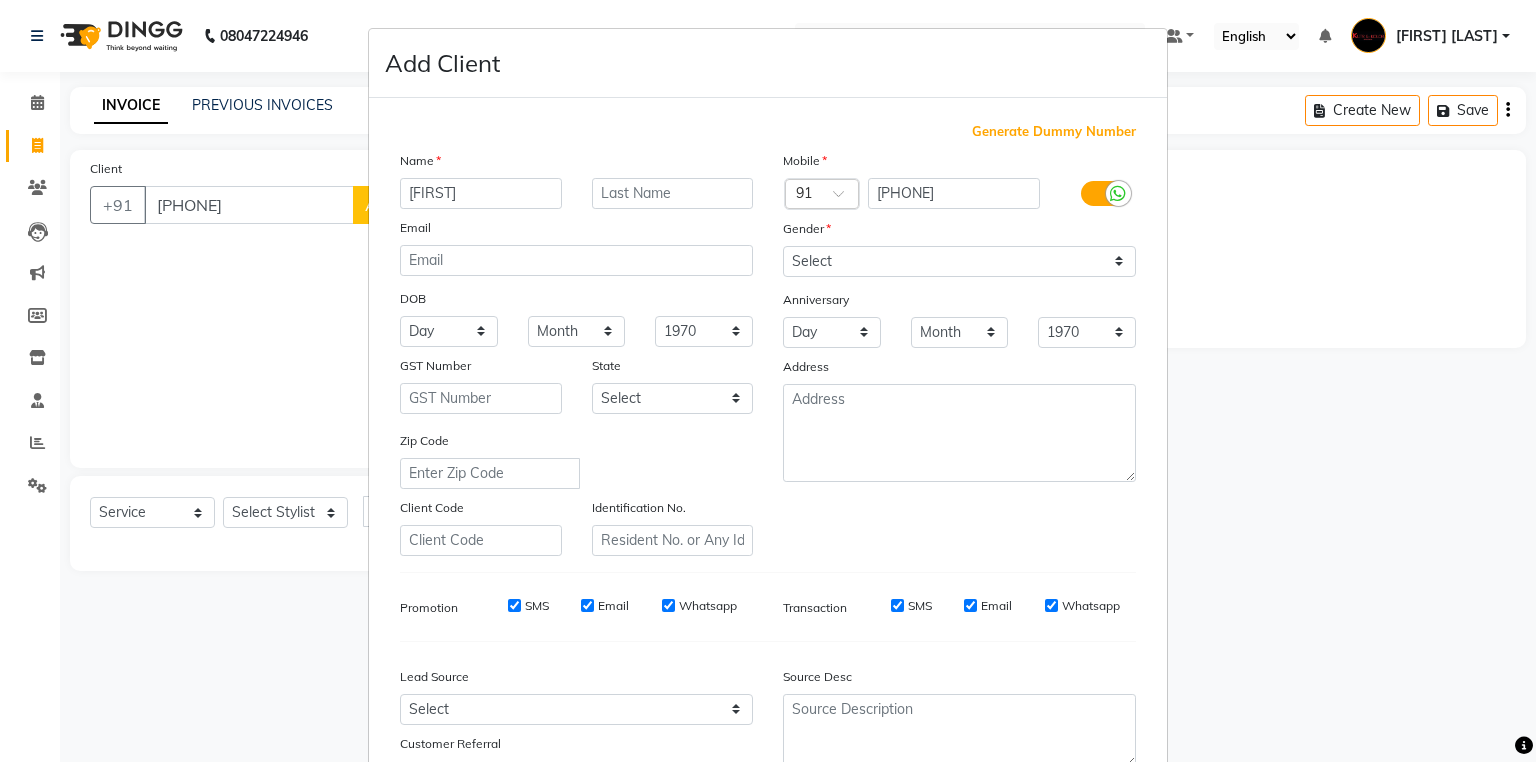 type on "[FIRST]" 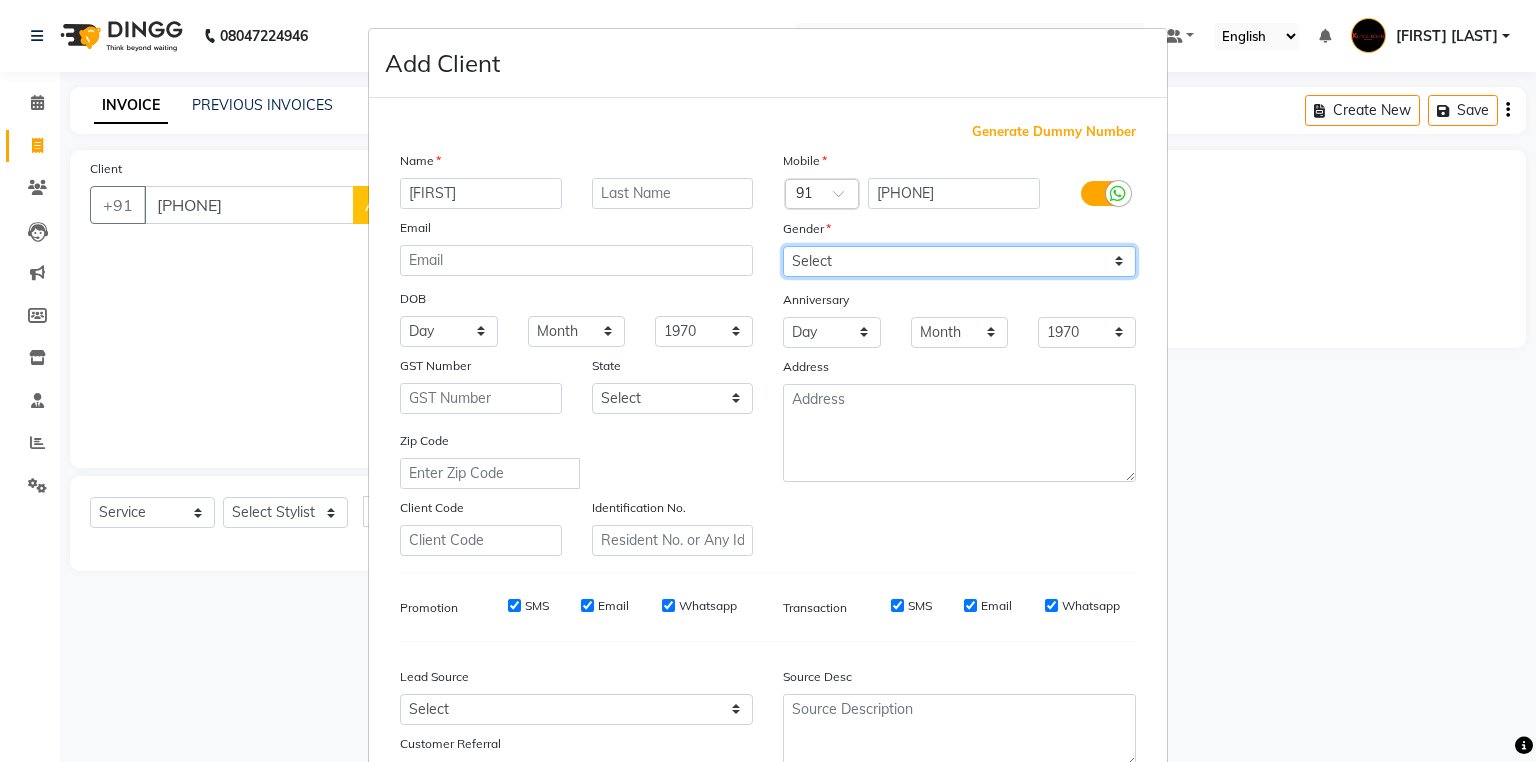 click on "Select Male Female Other Prefer Not To Say" at bounding box center [959, 261] 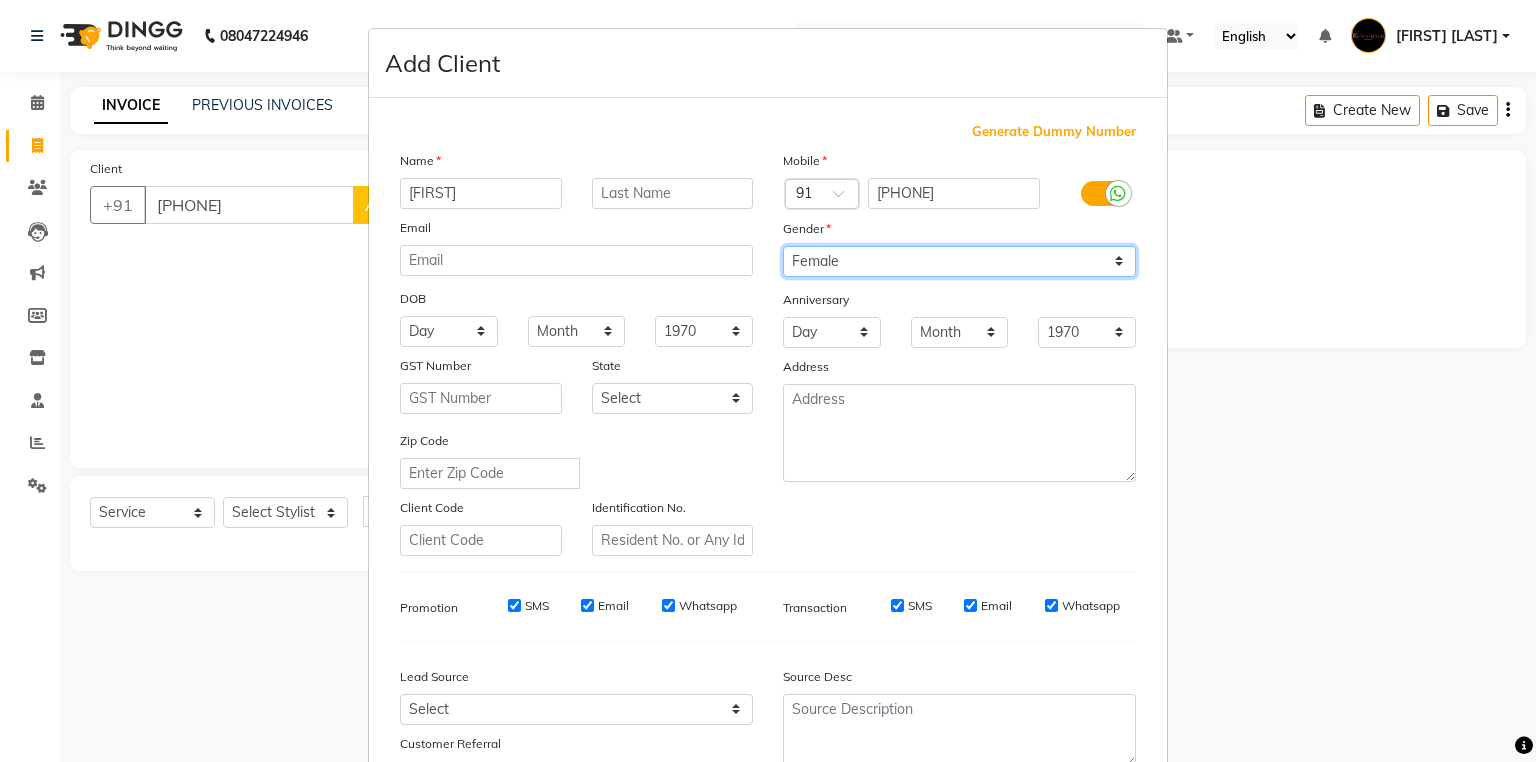 click on "Select Male Female Other Prefer Not To Say" at bounding box center (959, 261) 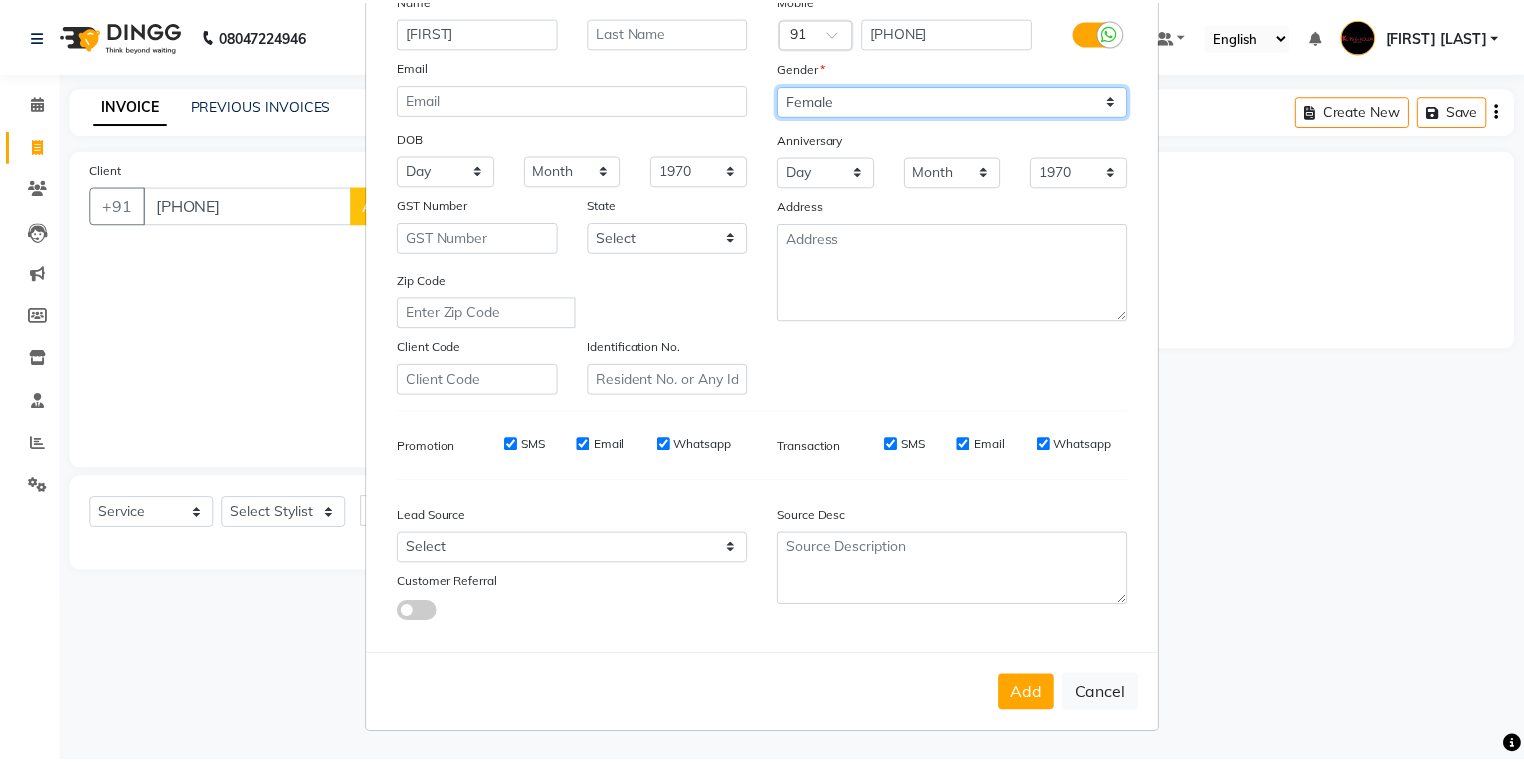 scroll, scrollTop: 170, scrollLeft: 0, axis: vertical 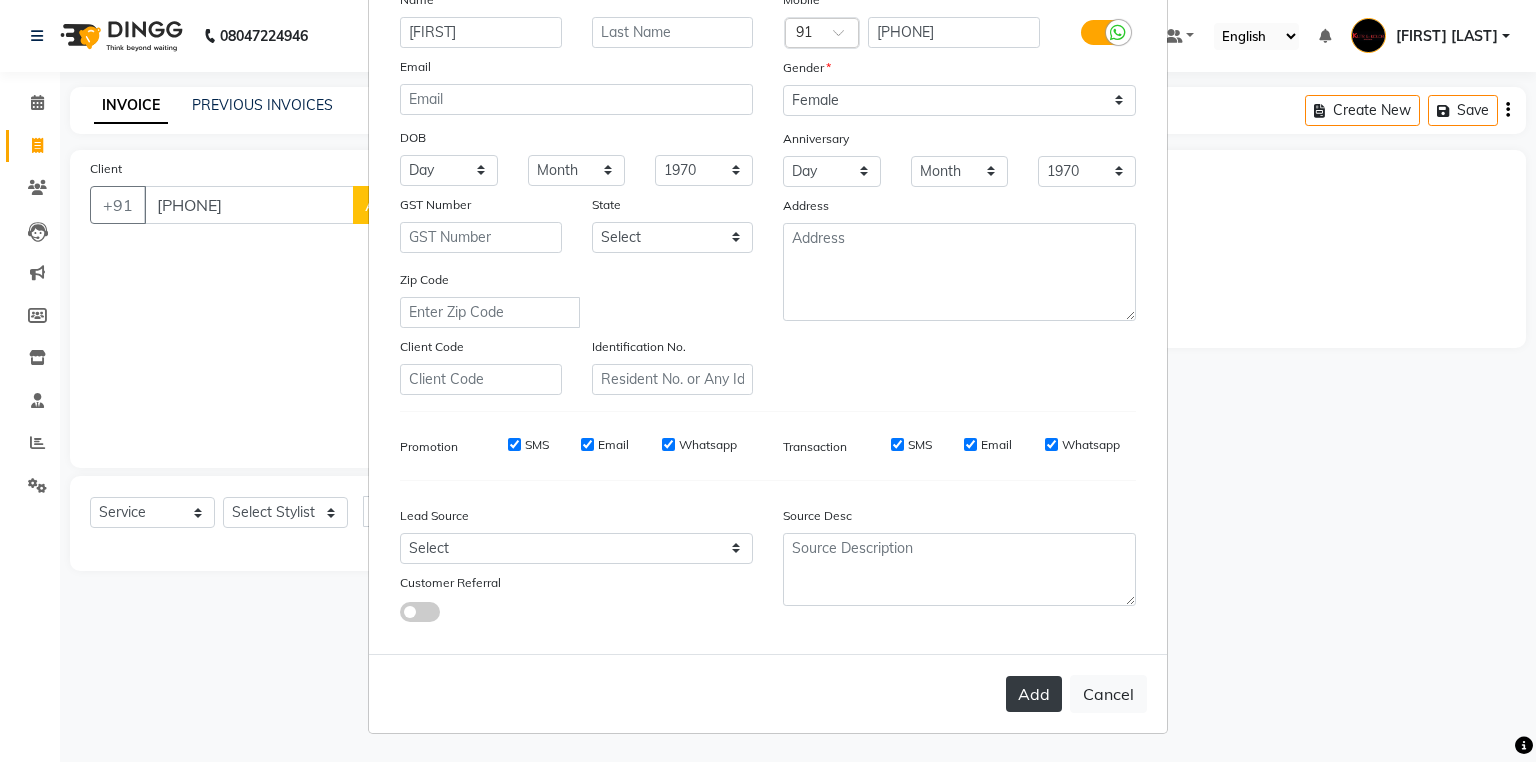 click on "Add" at bounding box center (1034, 694) 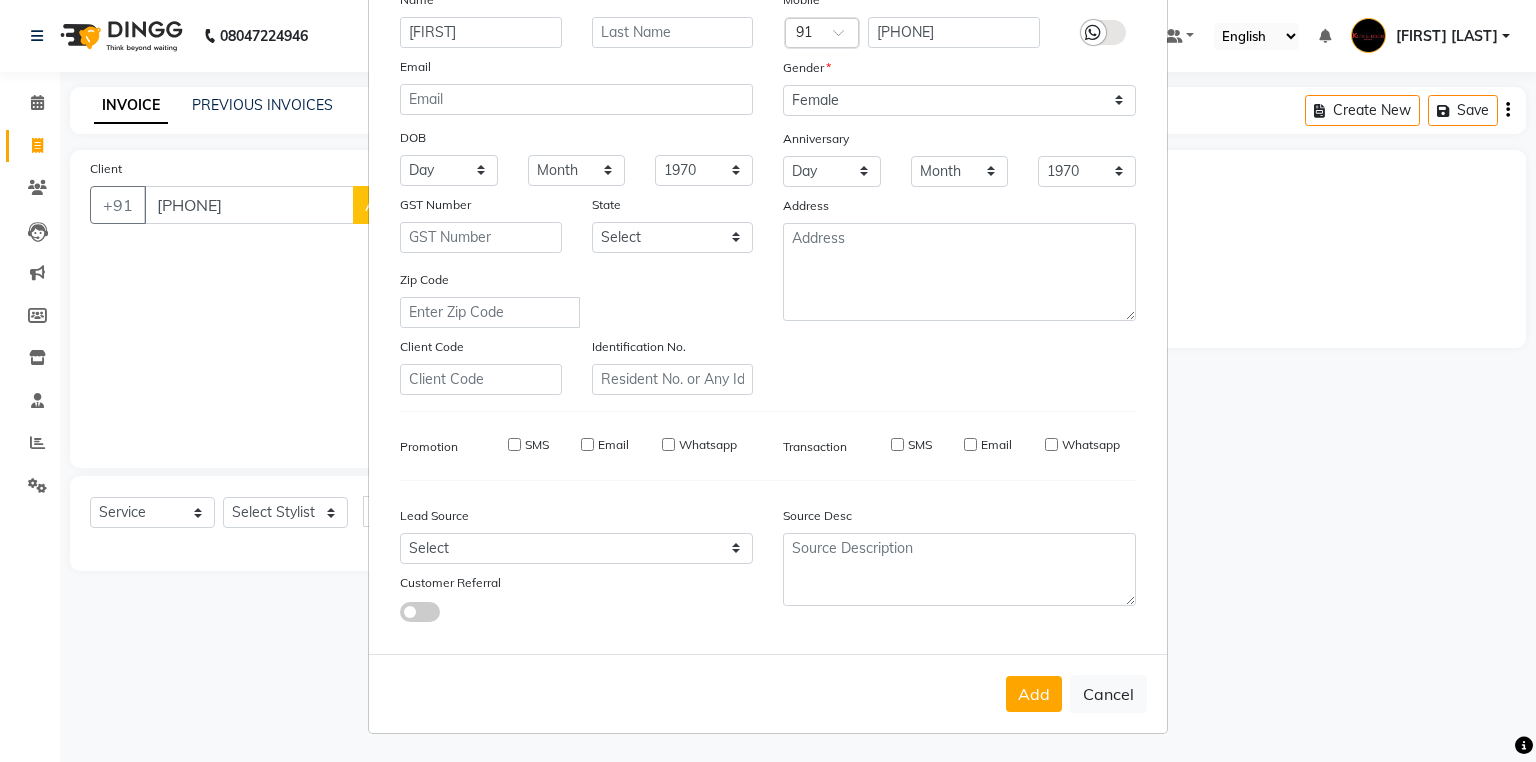 type 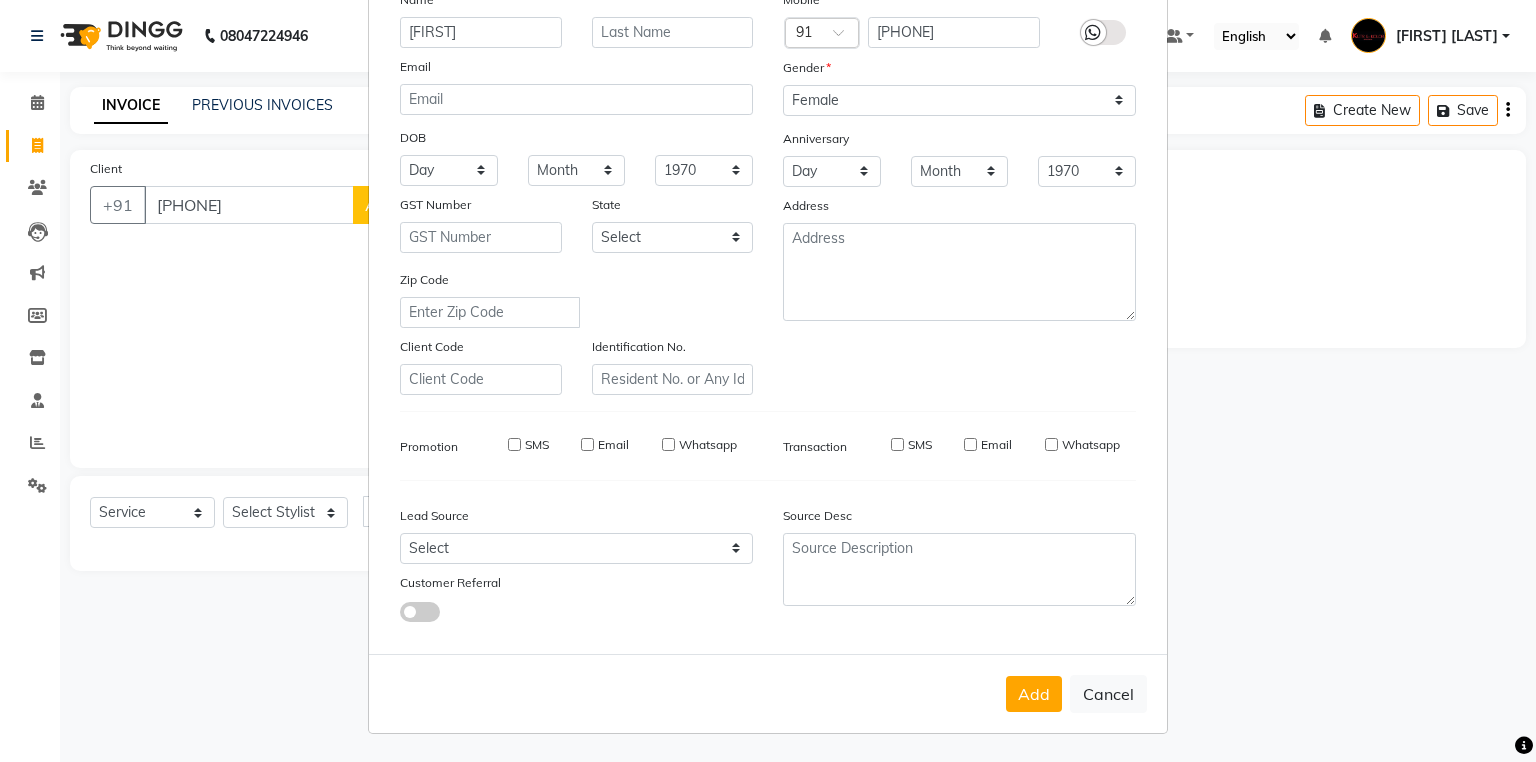 select 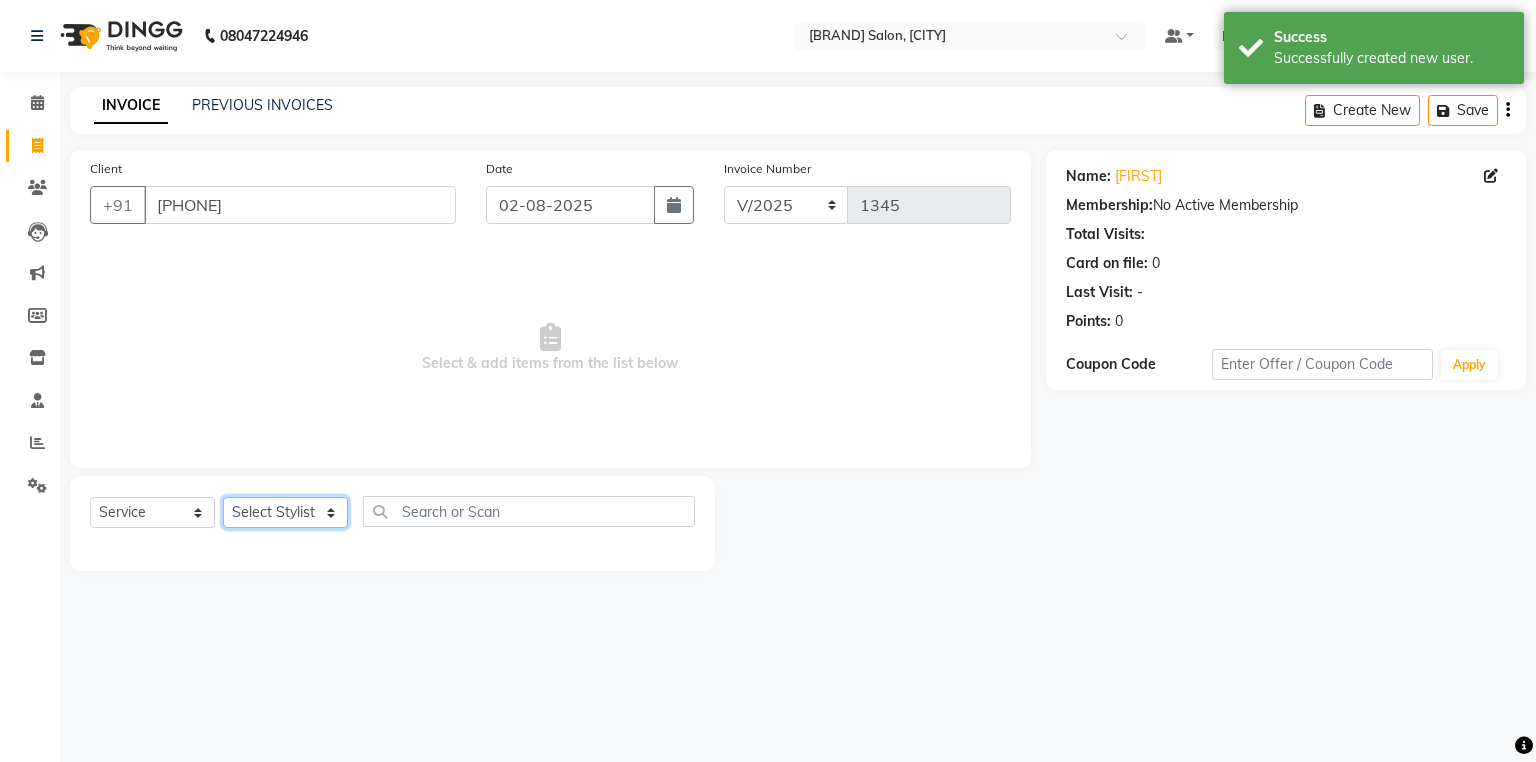 click on "Select Stylist [FIRST] [LAST] [FIRST] [LAST] [FIRST] [LAST] [FIRST] [LAST] [FIRST] [LAST] [FIRST] [LAST] [FIRST] [LAST] [FIRST] [LAST] [FIRST] [LAST] [FIRST] [LAST] [FIRST] [LAST] [FIRST] [LAST] [FIRST] [LAST] [FIRST] [LAST] [FIRST] [LAST]" 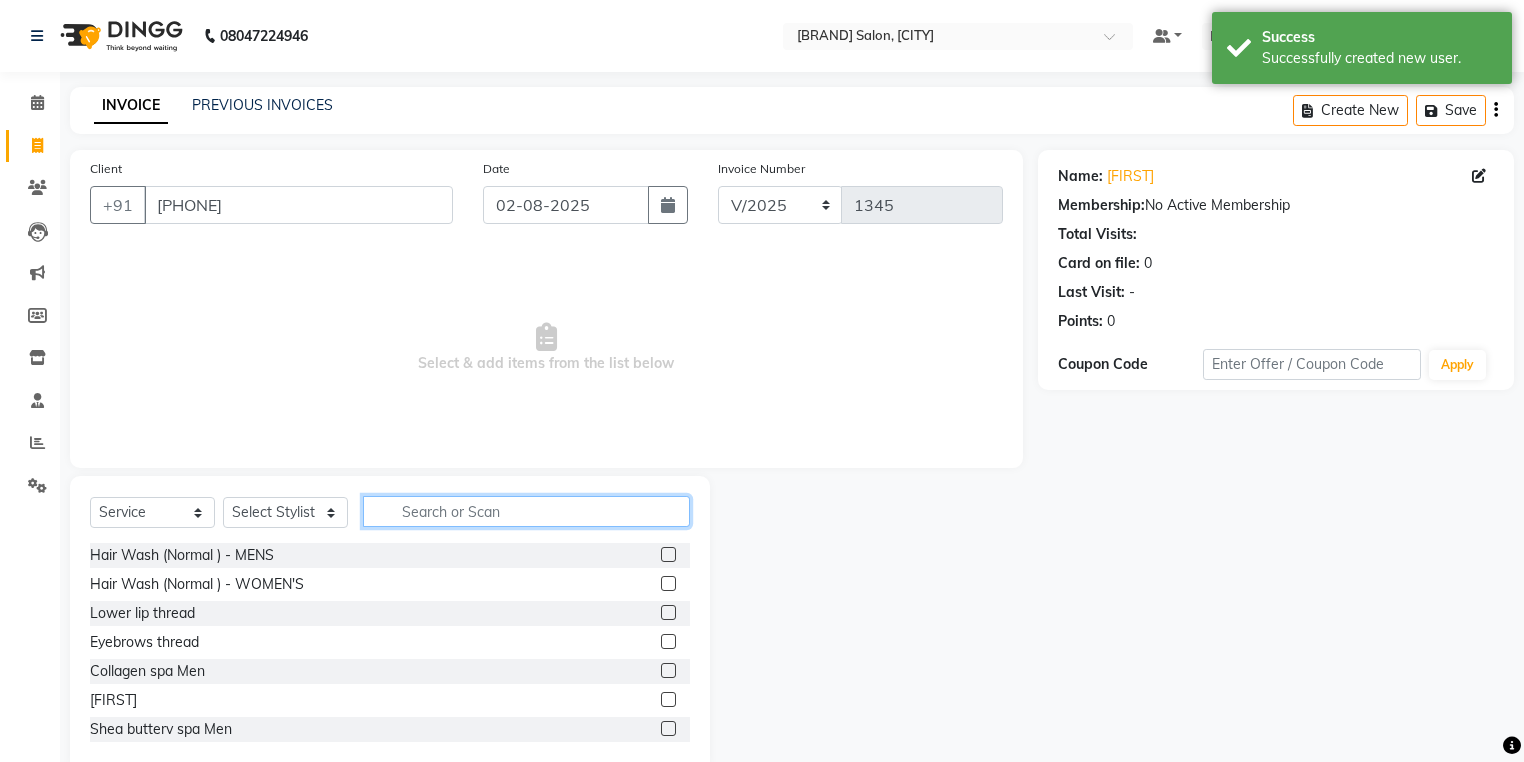 click 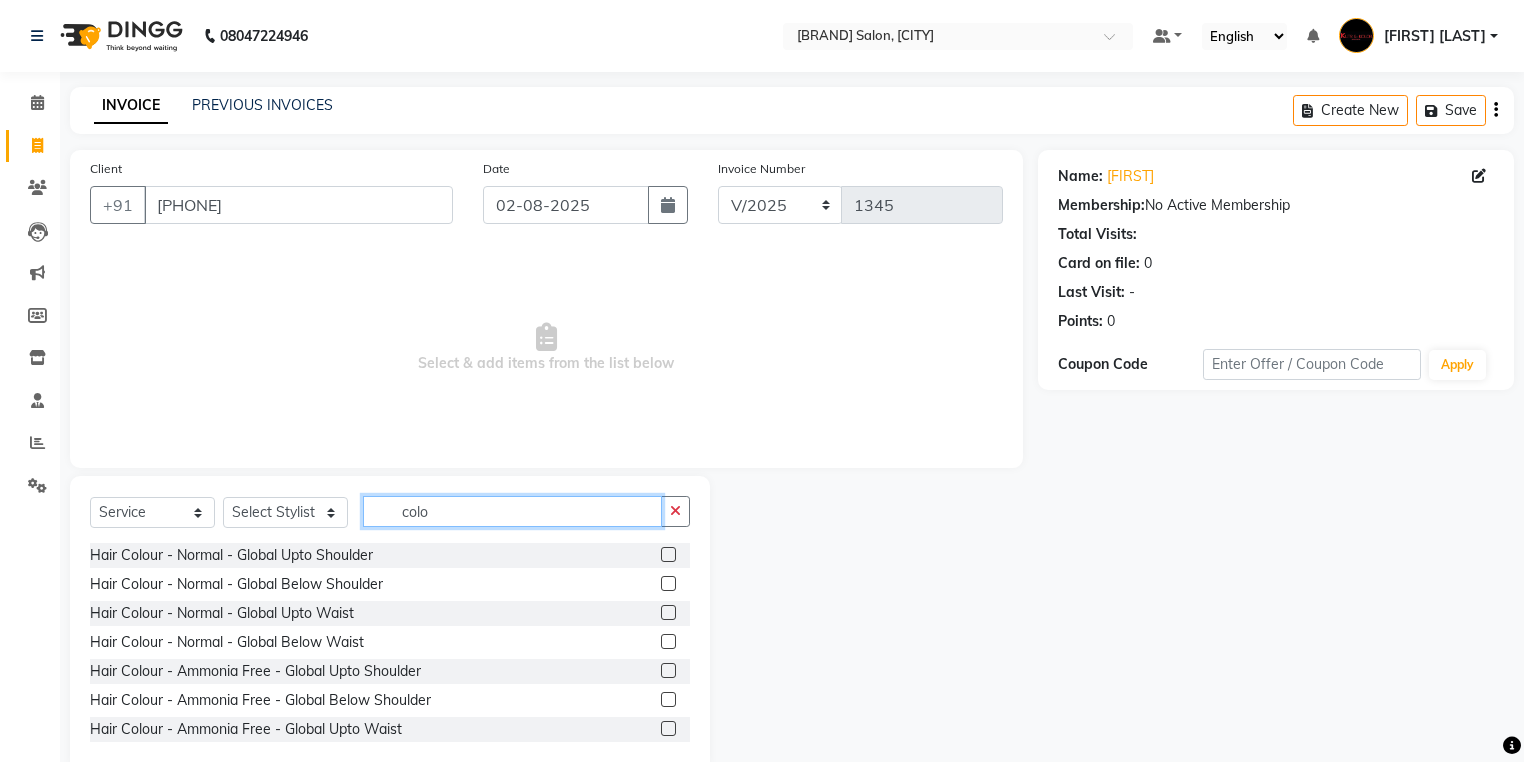 type on "colo" 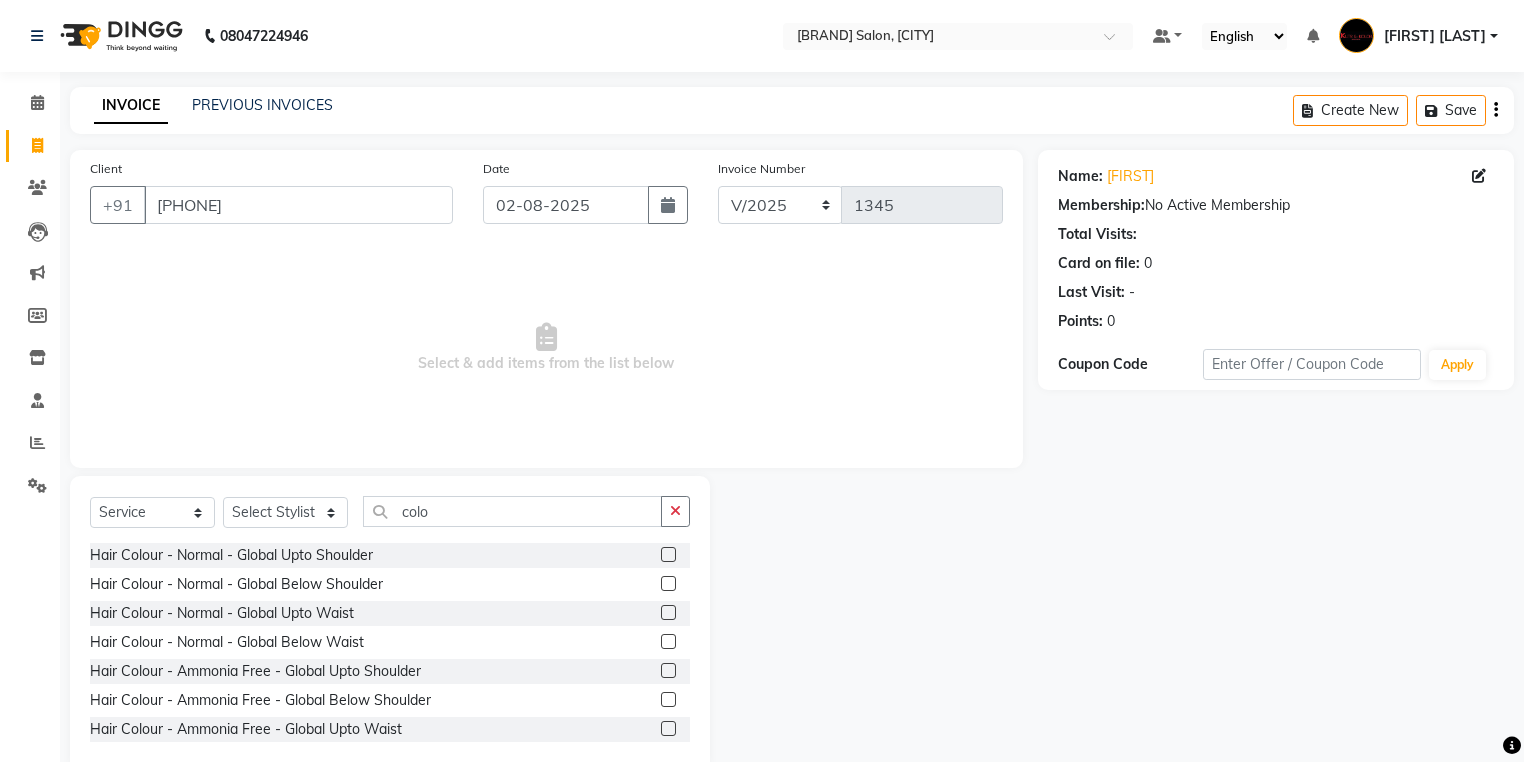 click 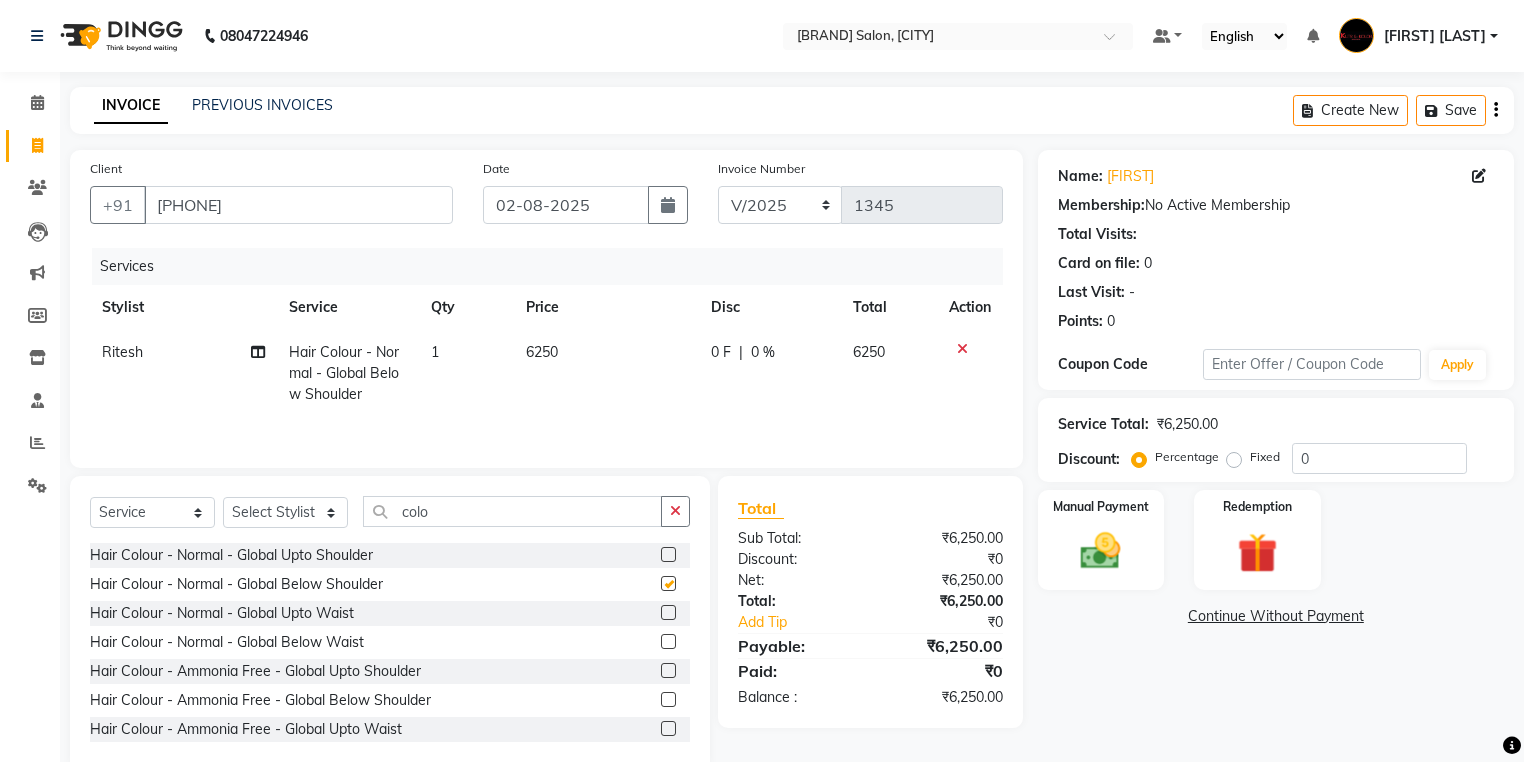 checkbox on "false" 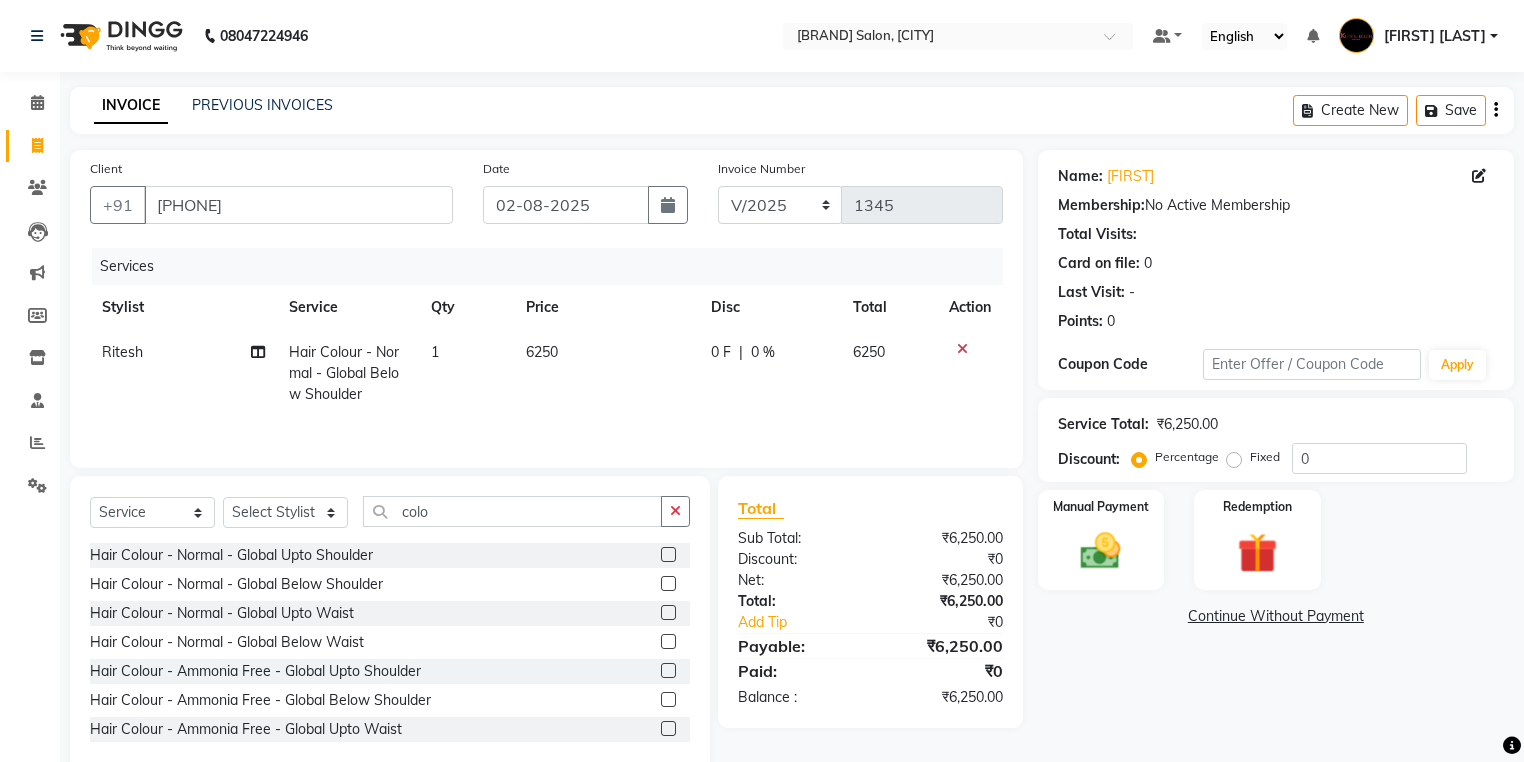 click on "6250" 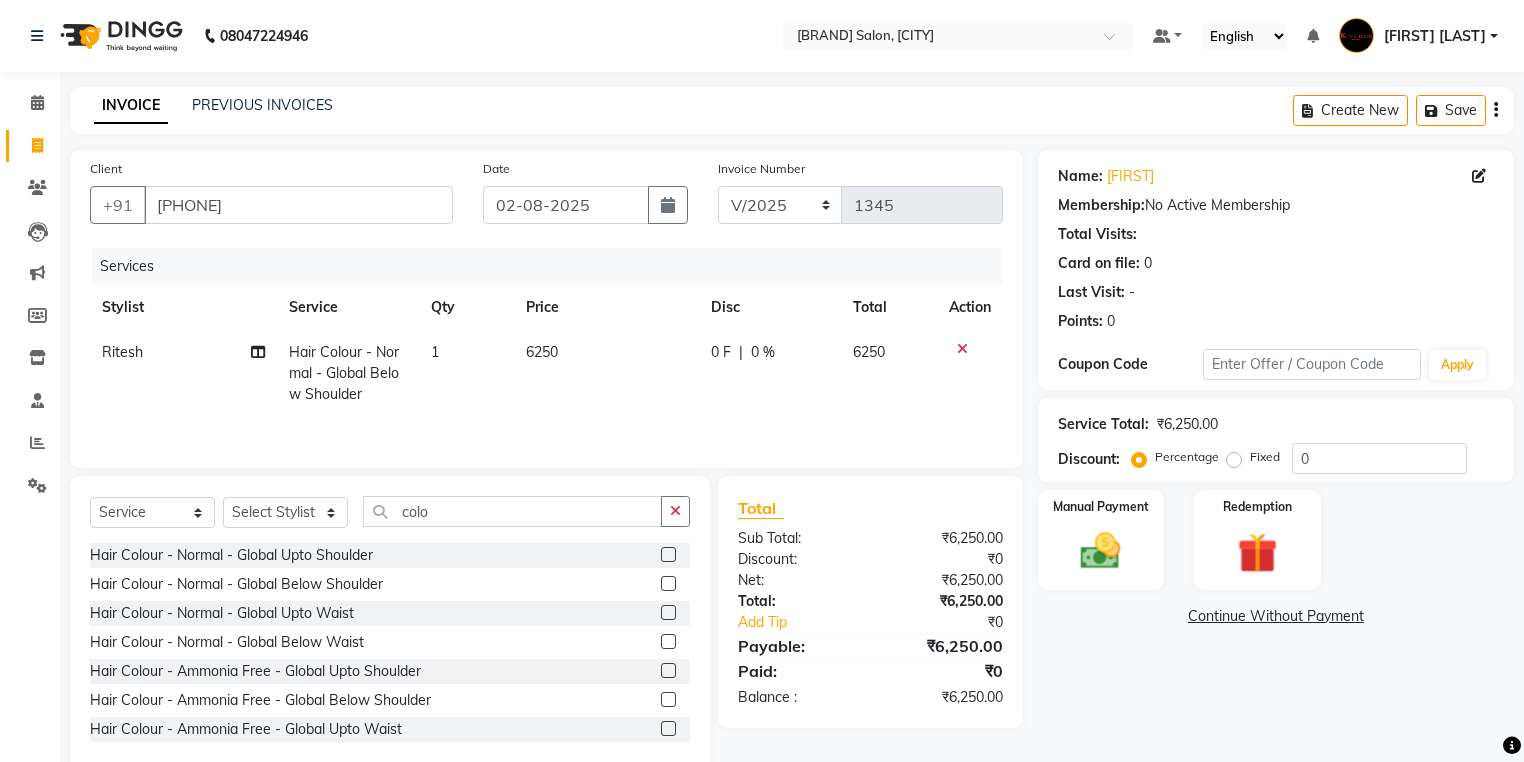 select on "[POSTAL_CODE]" 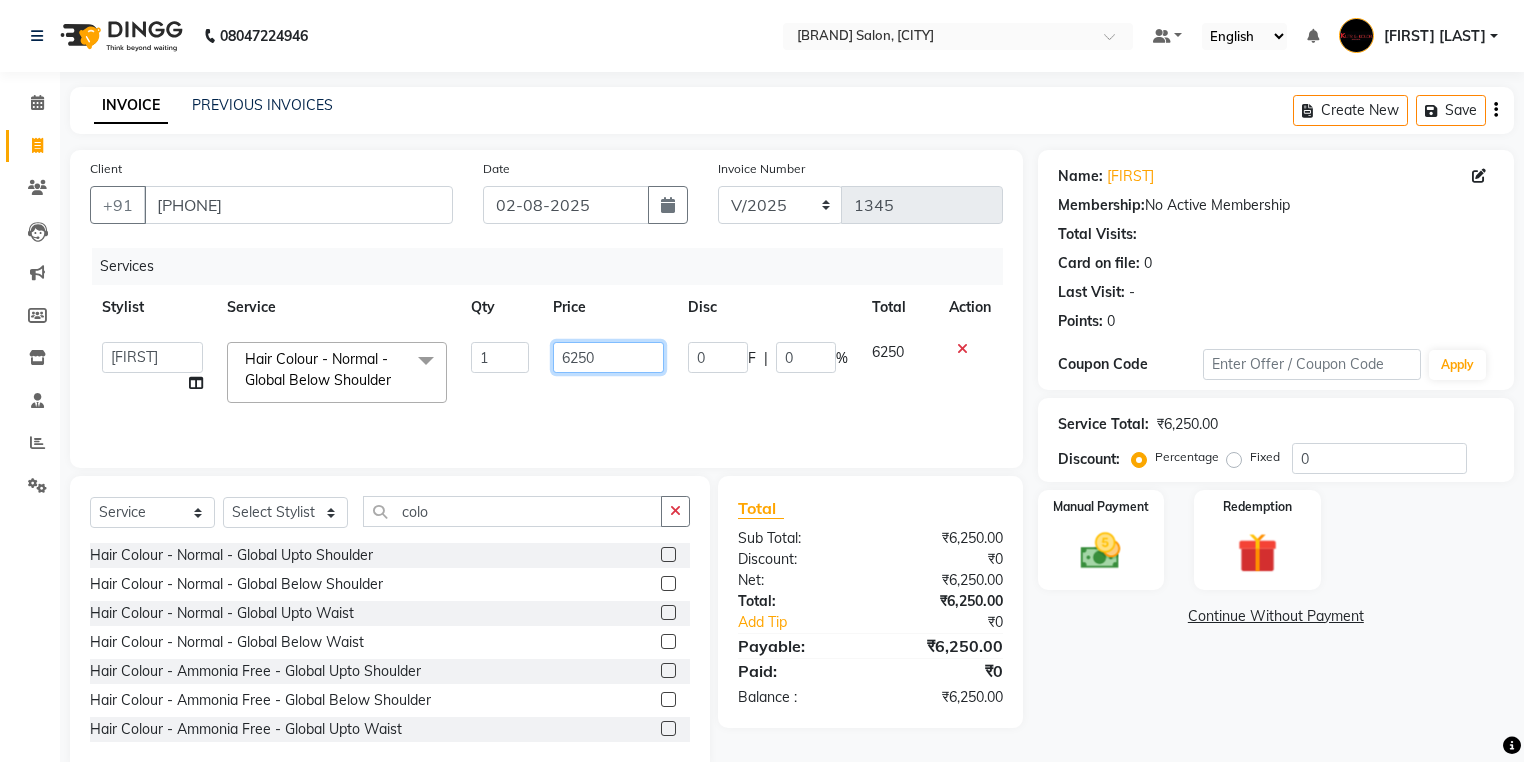 click on "6250" 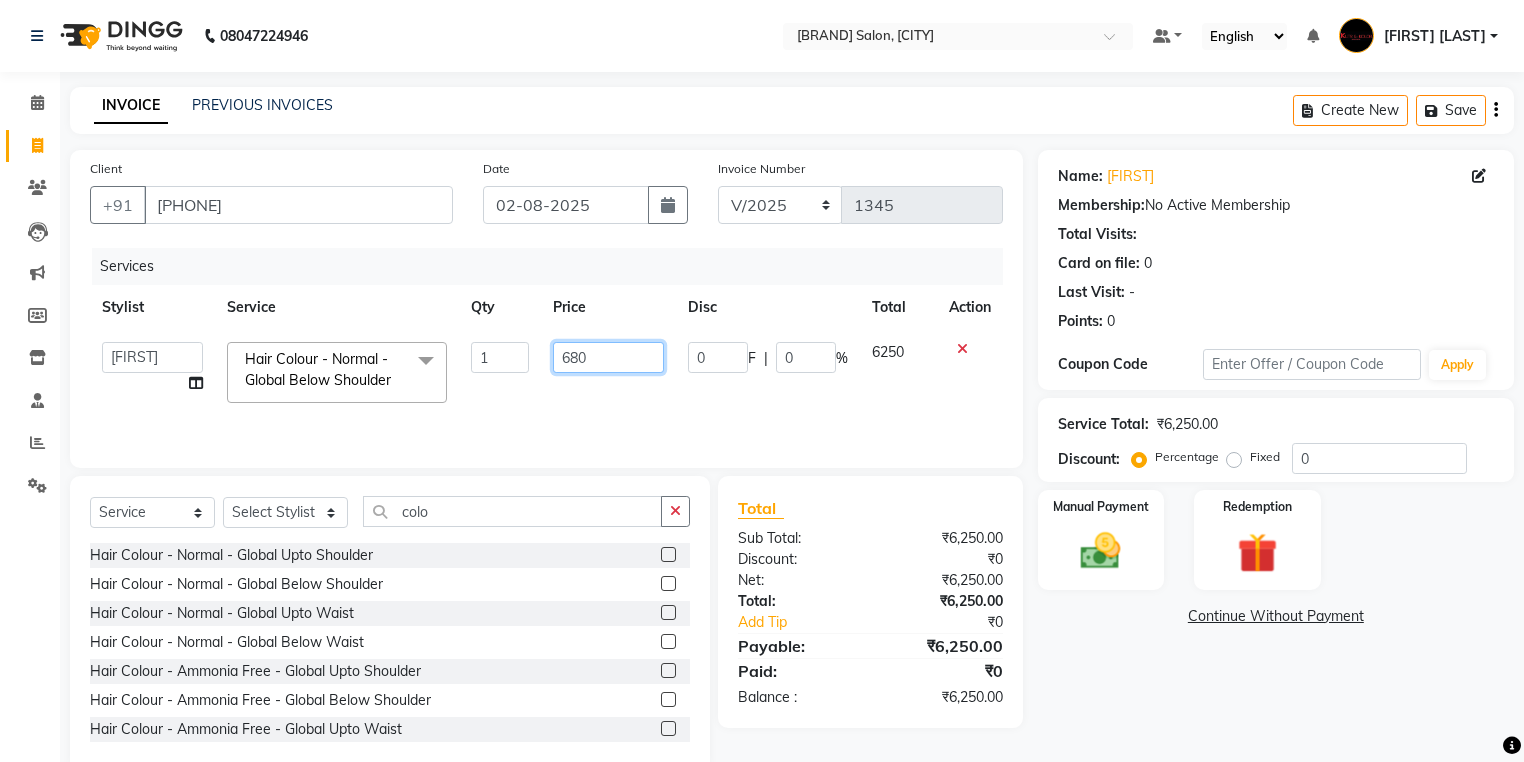 type on "6800" 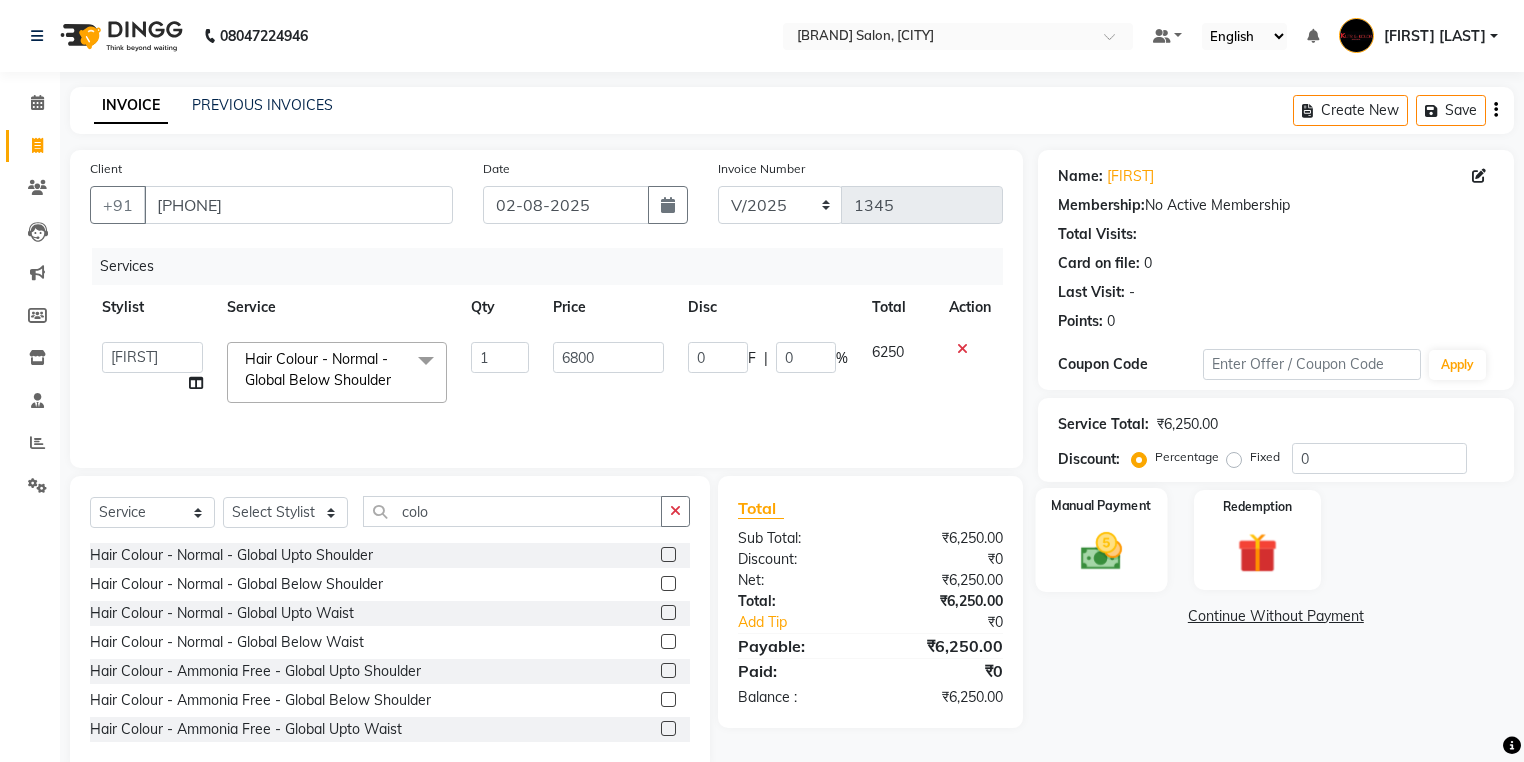 click 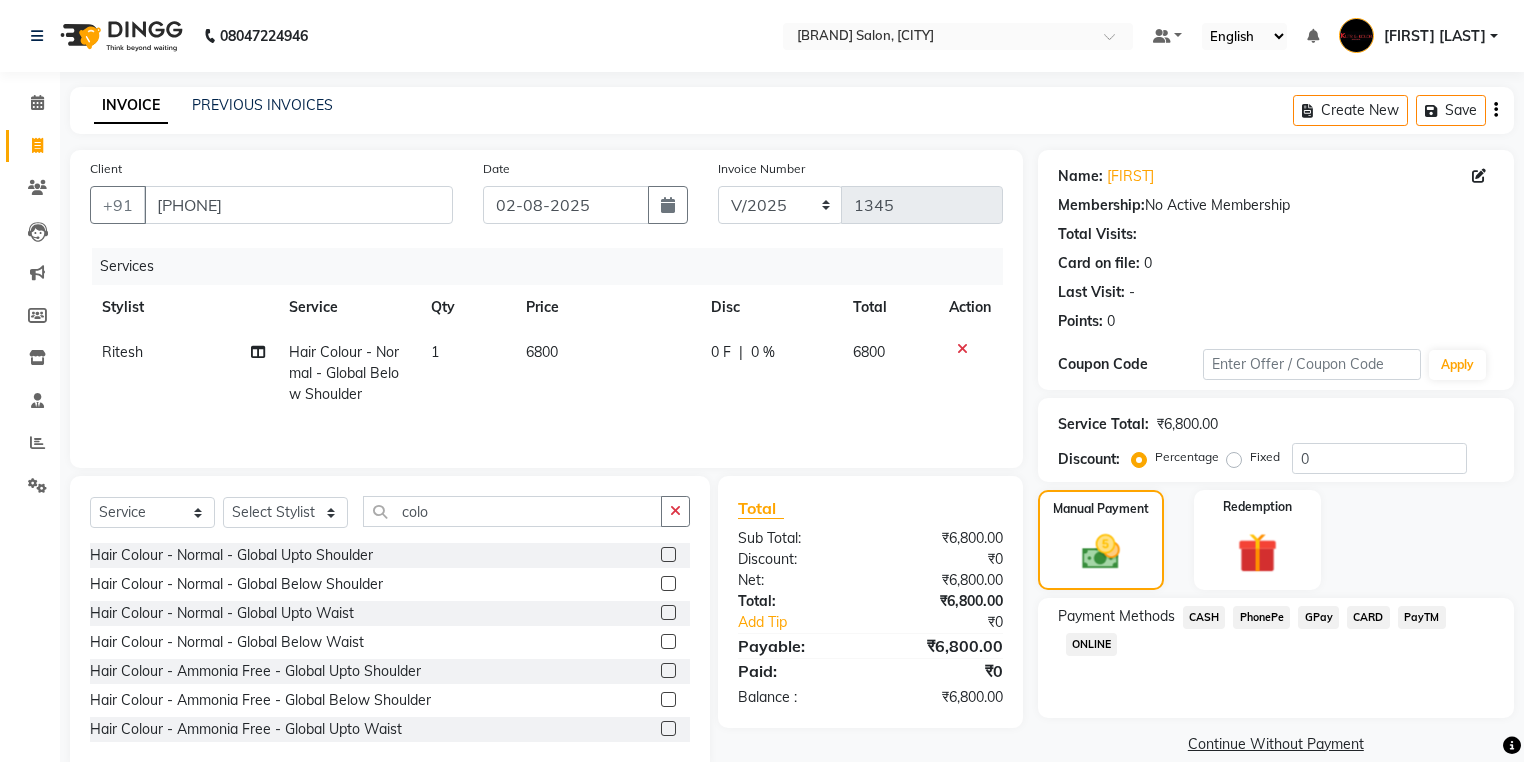 click on "CARD" 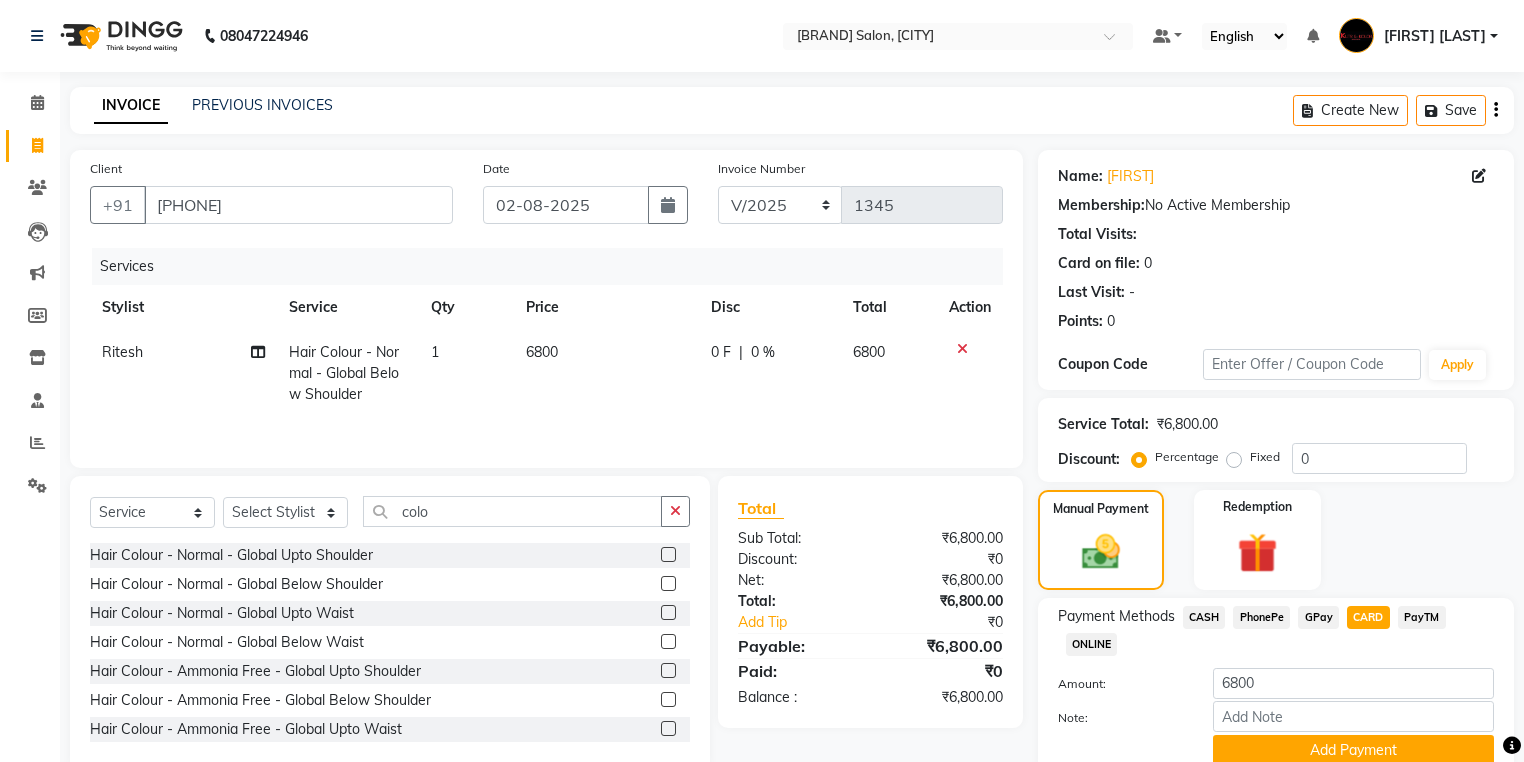 scroll, scrollTop: 84, scrollLeft: 0, axis: vertical 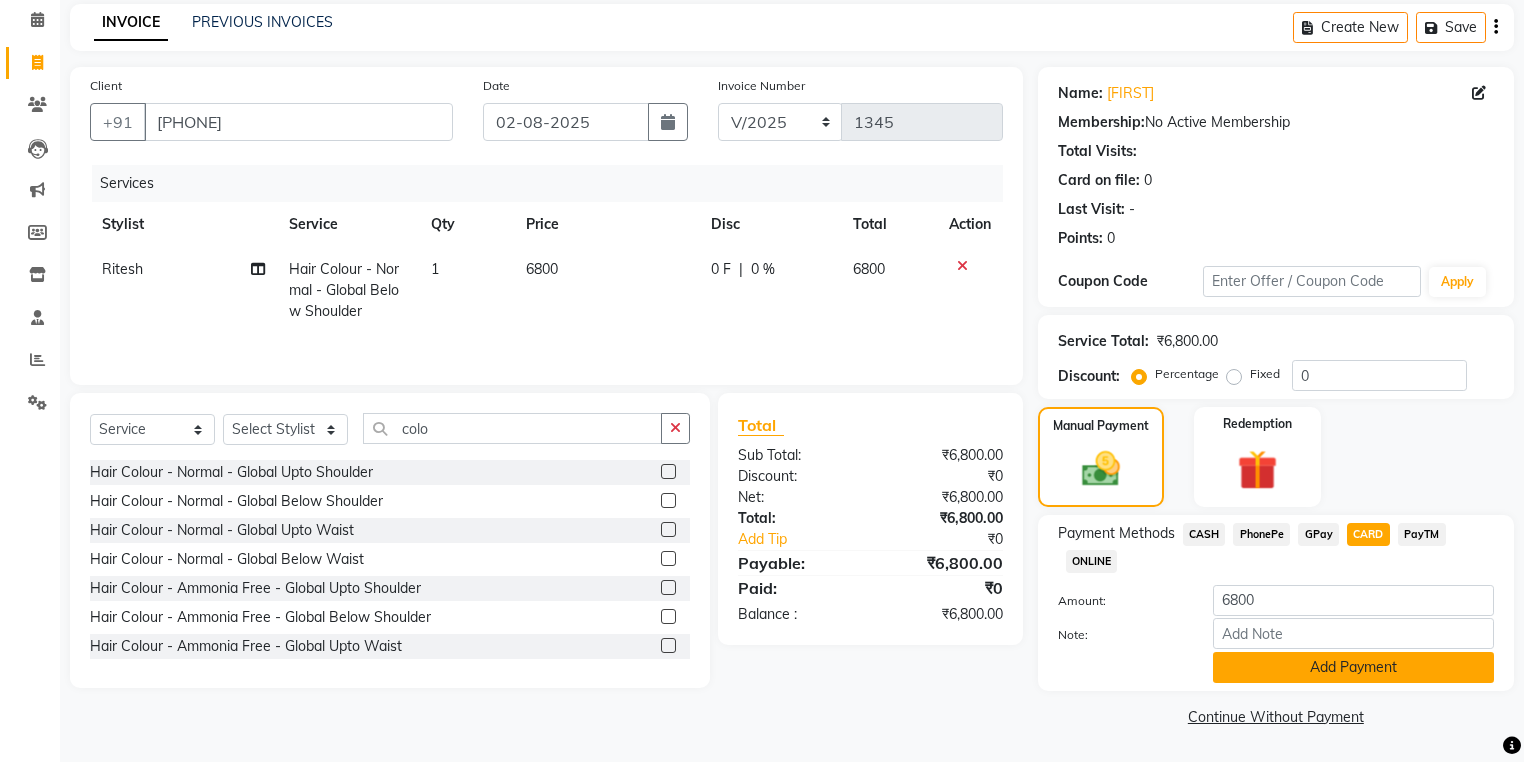 click on "Add Payment" 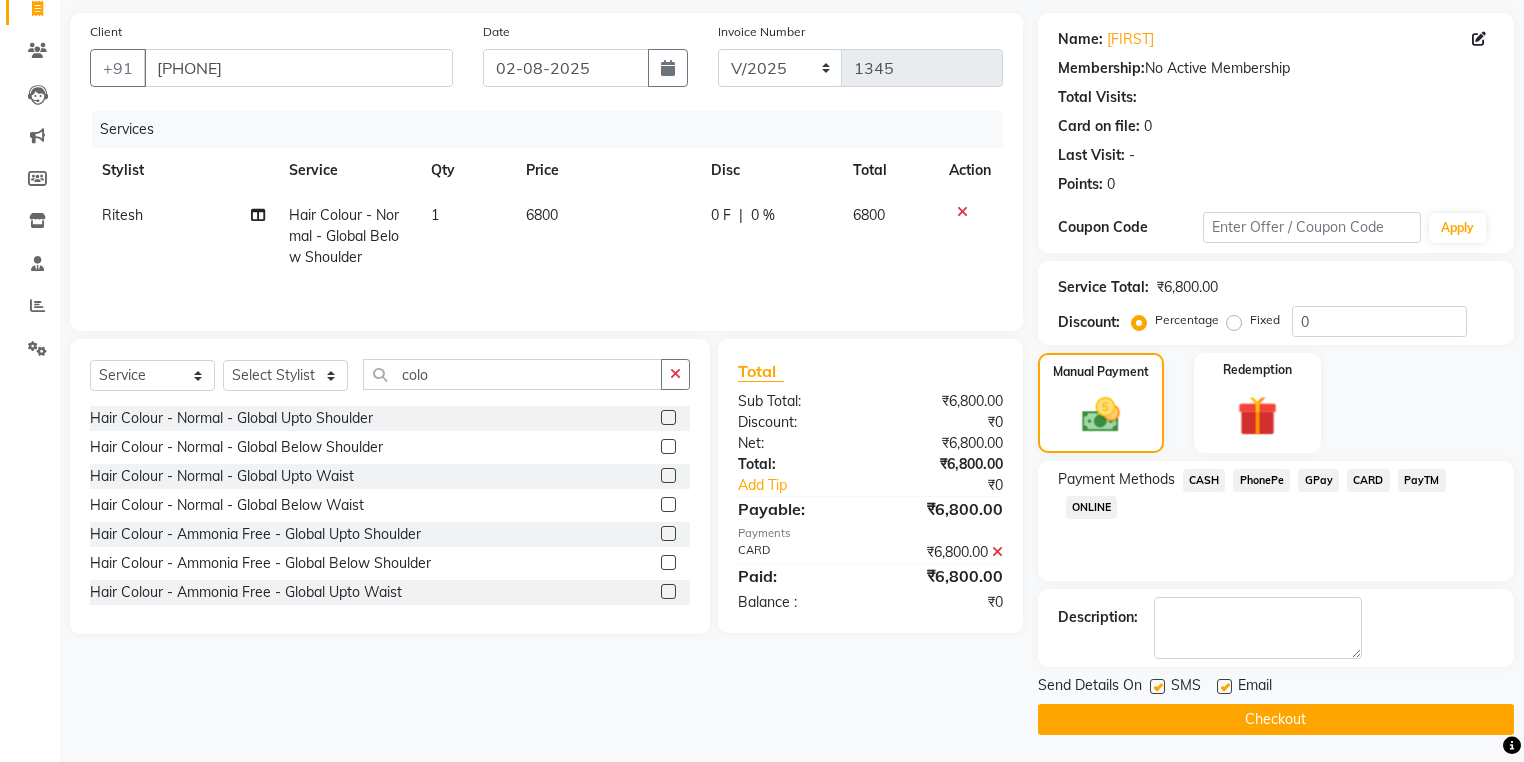 scroll, scrollTop: 138, scrollLeft: 0, axis: vertical 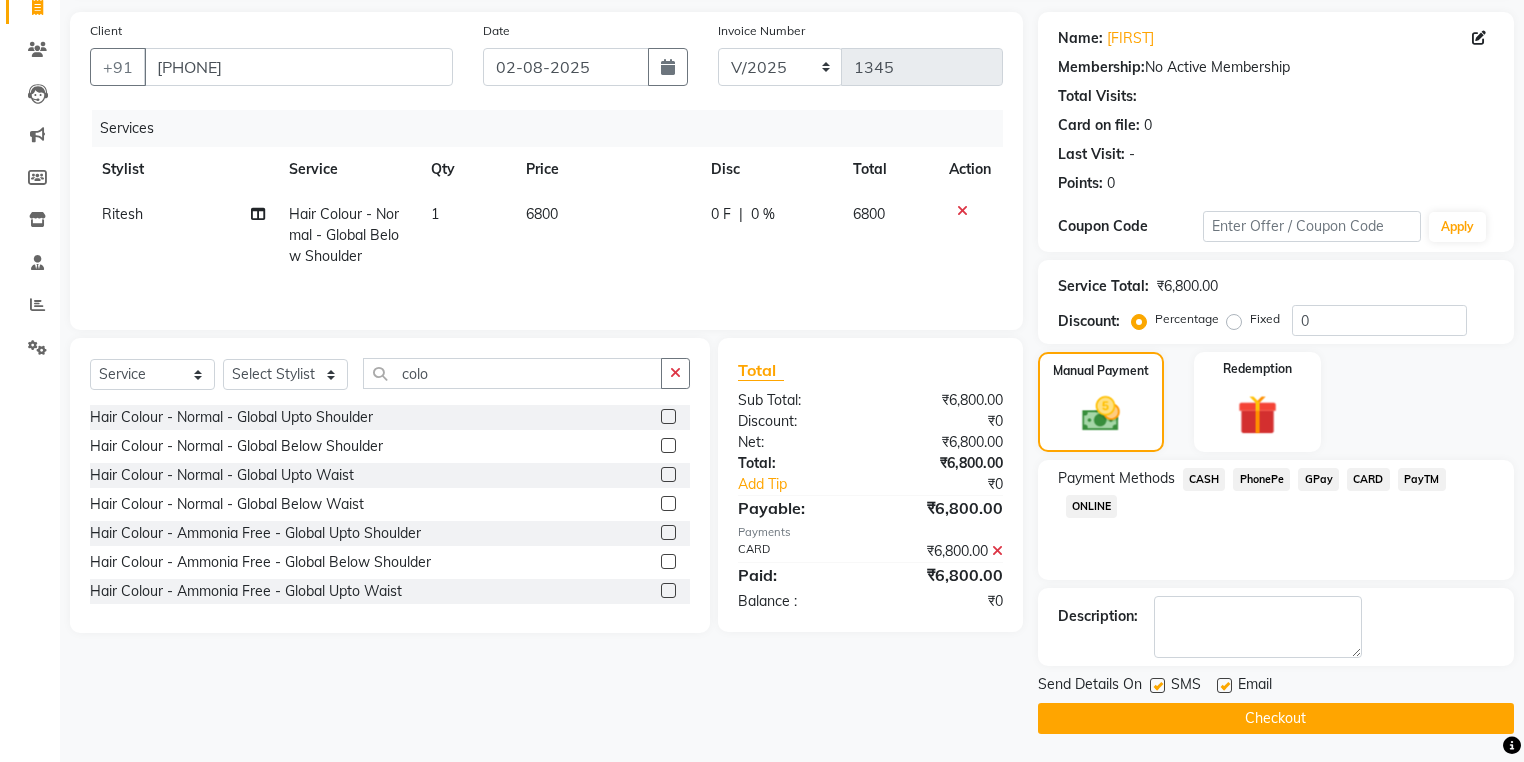 click 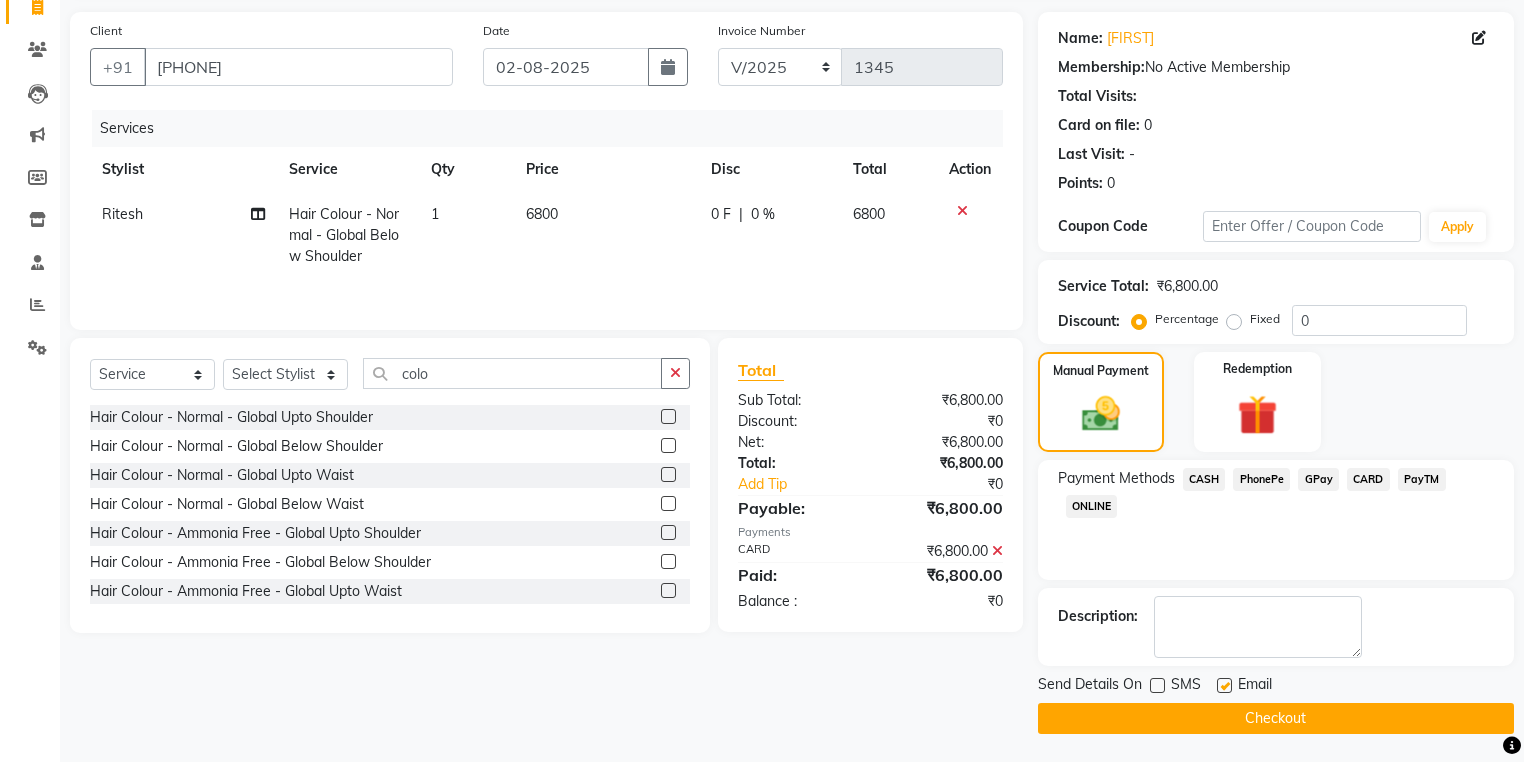 click on "Checkout" 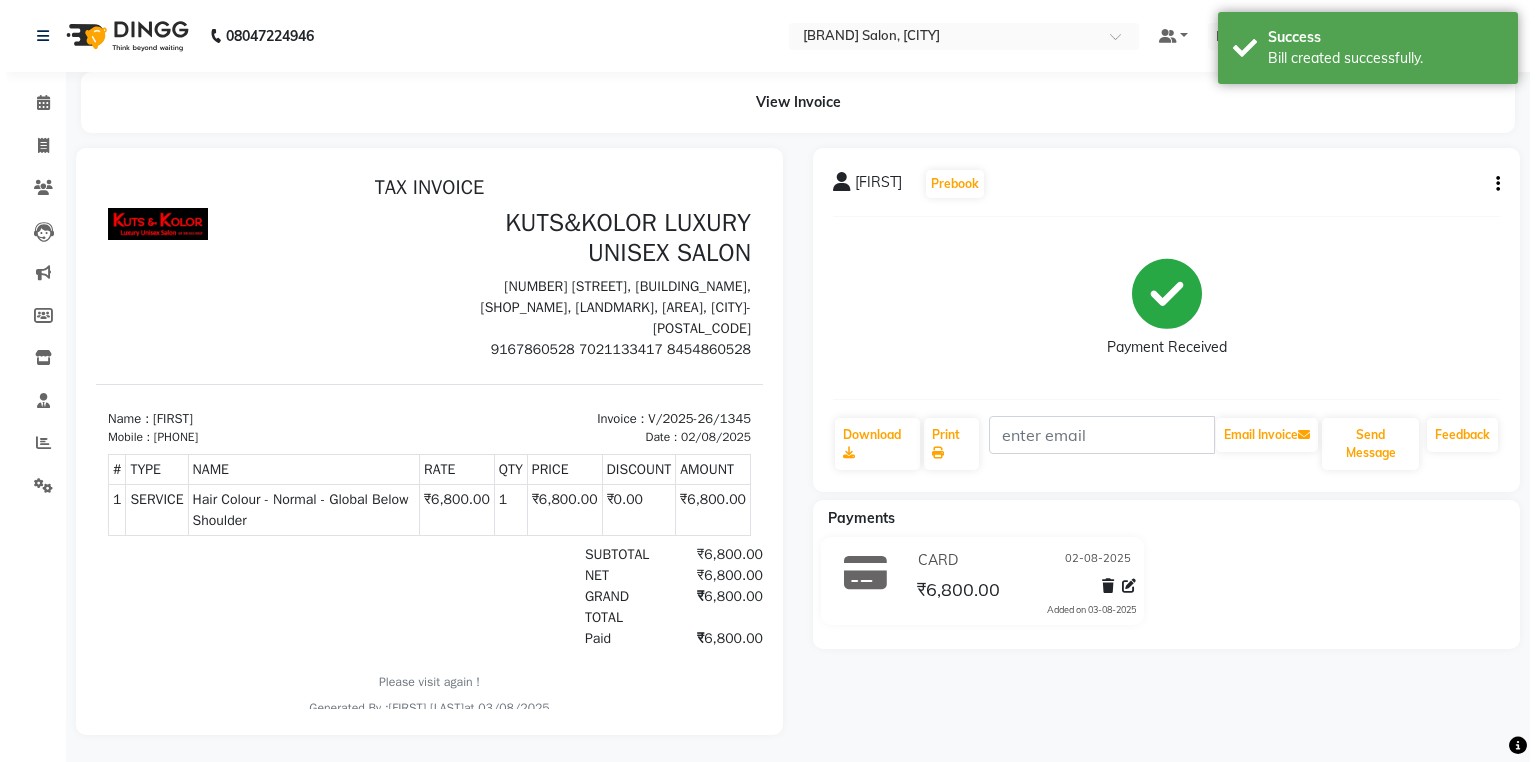 scroll, scrollTop: 0, scrollLeft: 0, axis: both 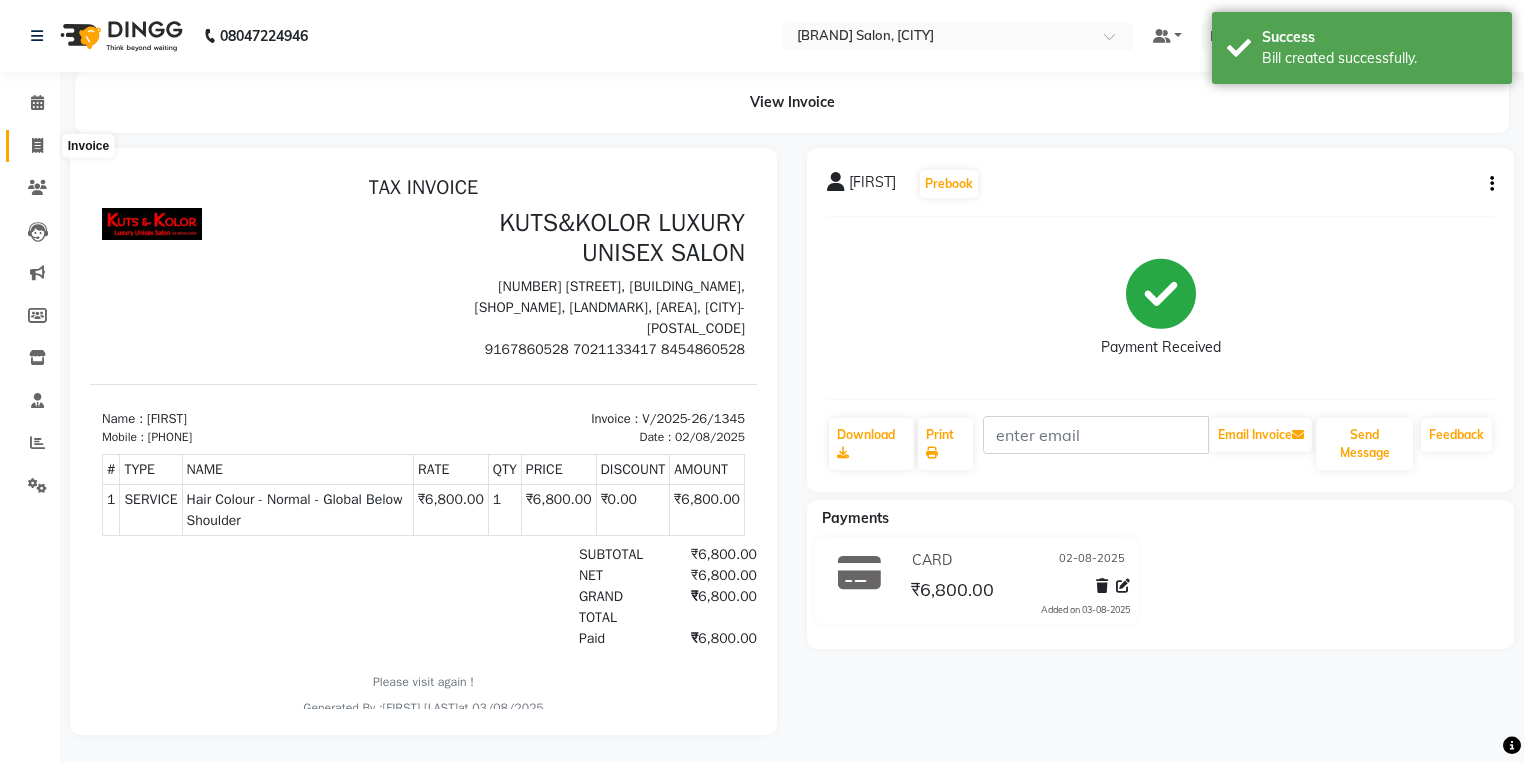click 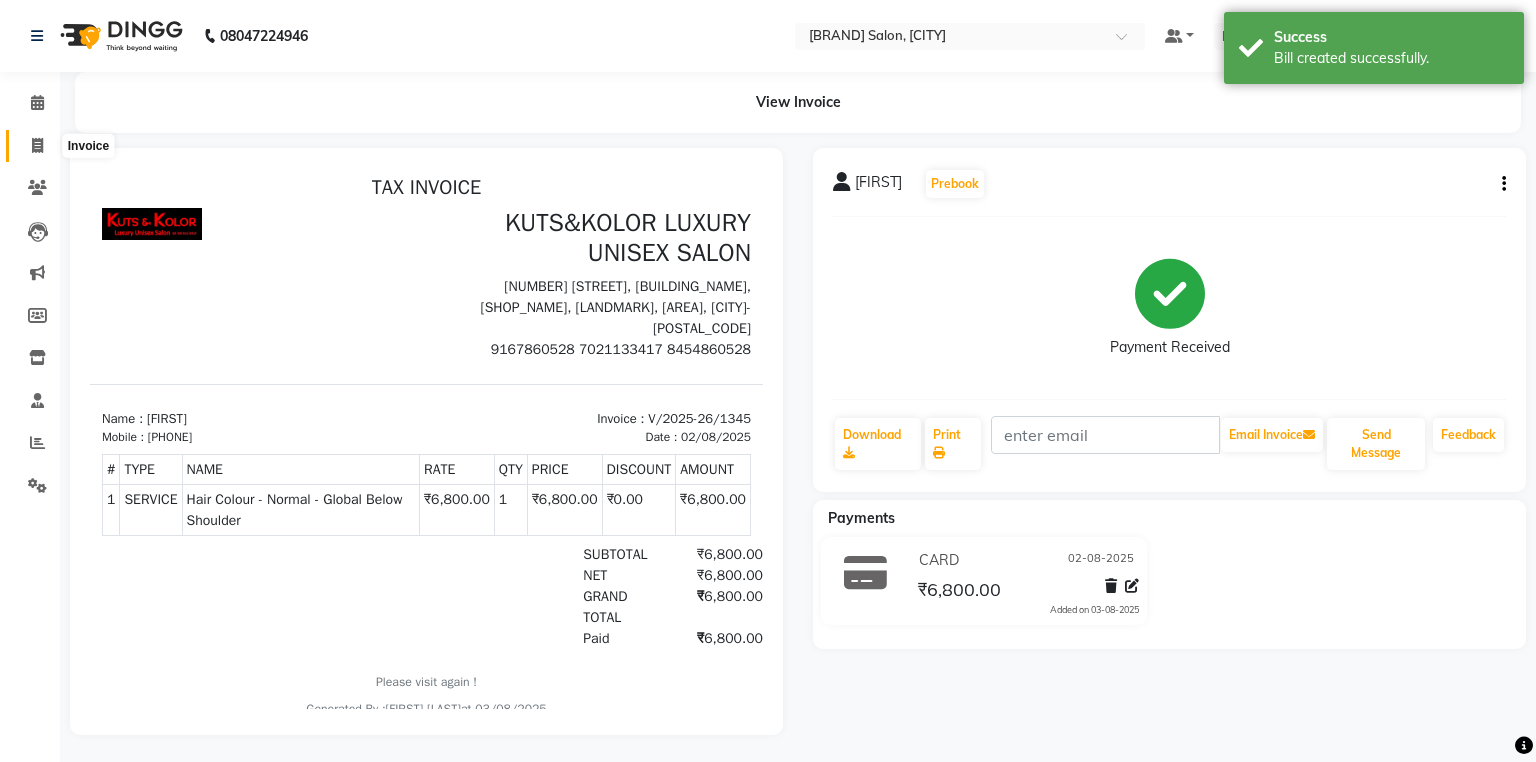 select on "7374" 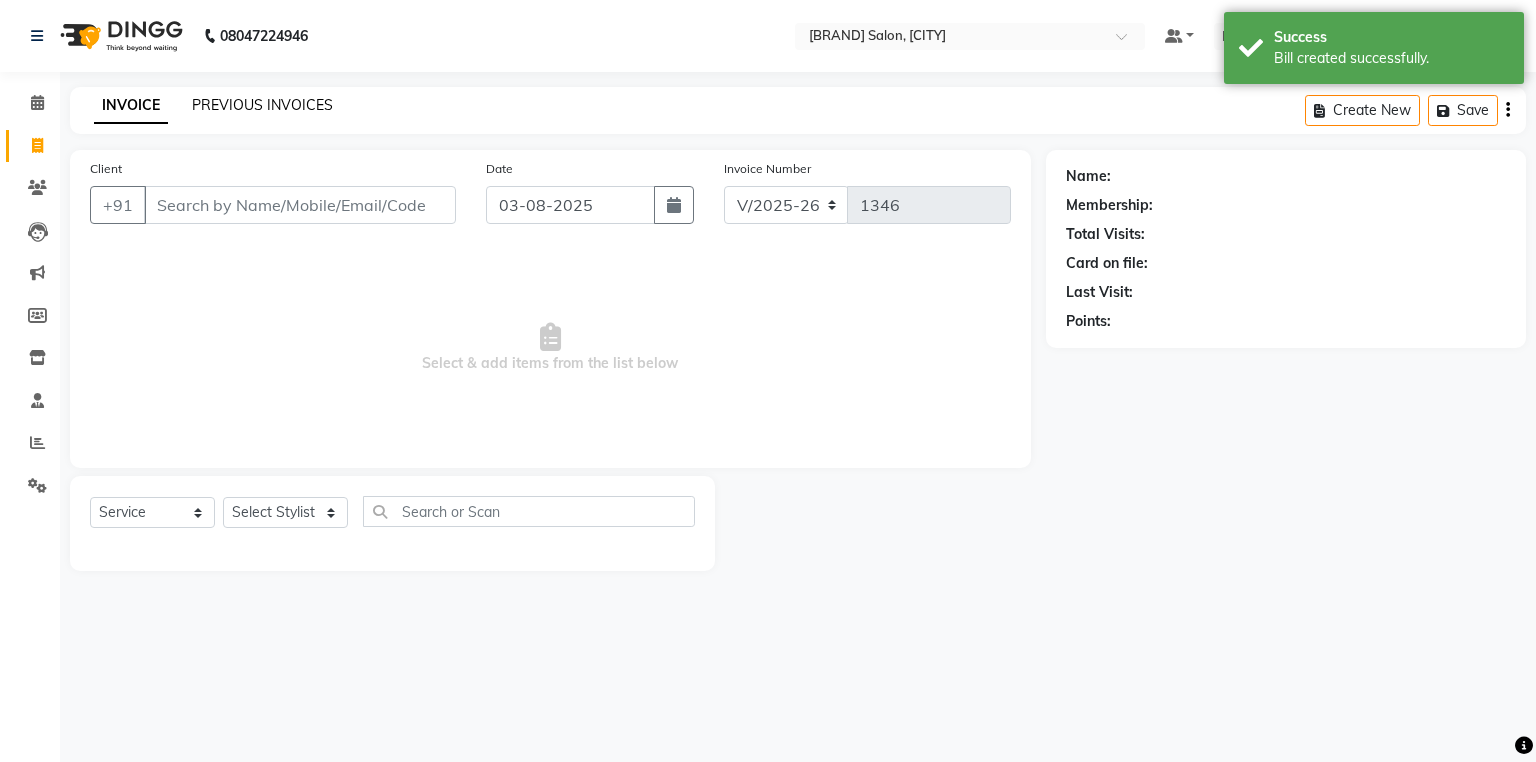 click on "PREVIOUS INVOICES" 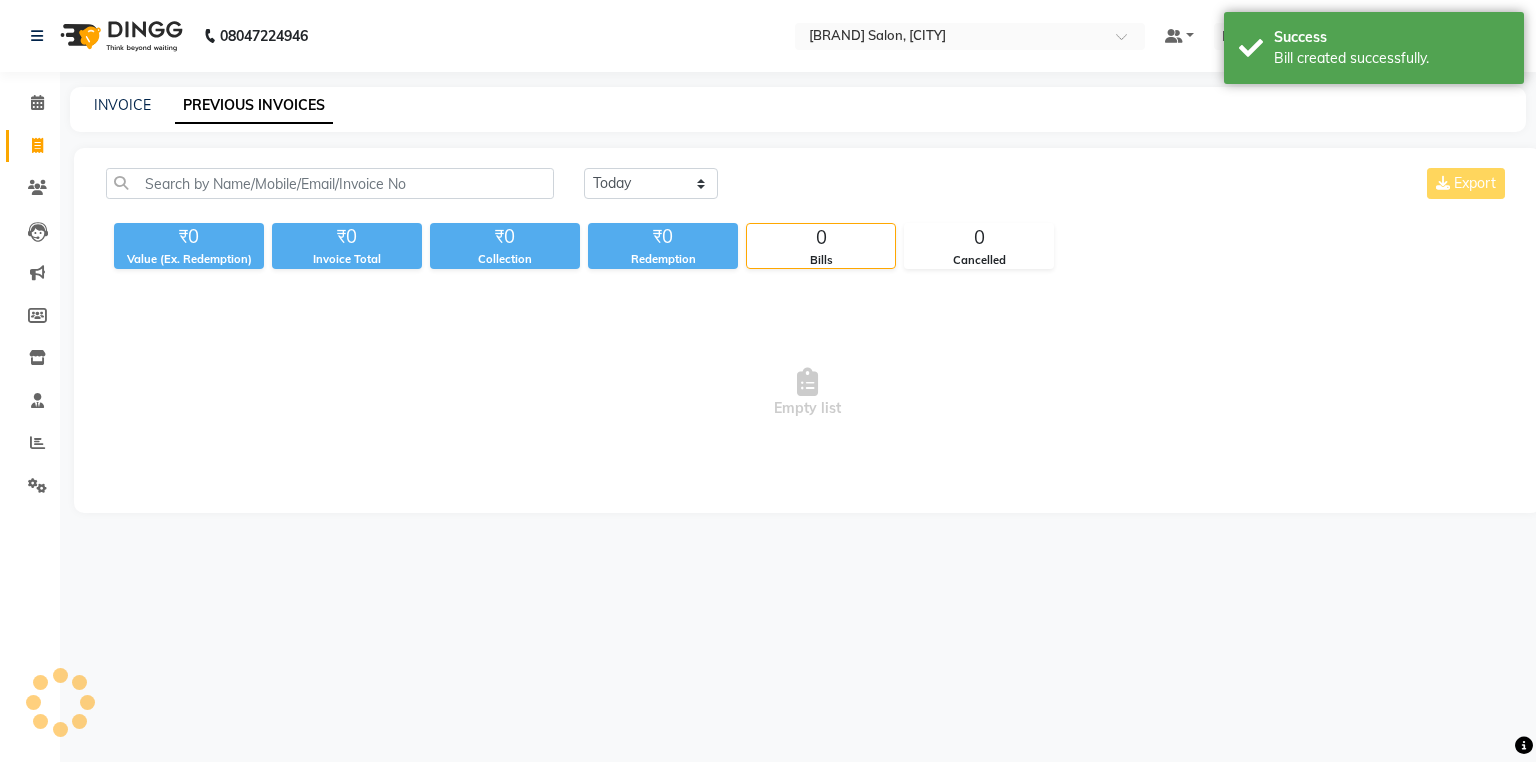 click on "Today Yesterday Custom Range Export ₹0 Value (Ex. Redemption) ₹0 Invoice Total  ₹0 Collection ₹0 Redemption 0 Bills 0 Cancelled  Empty list" 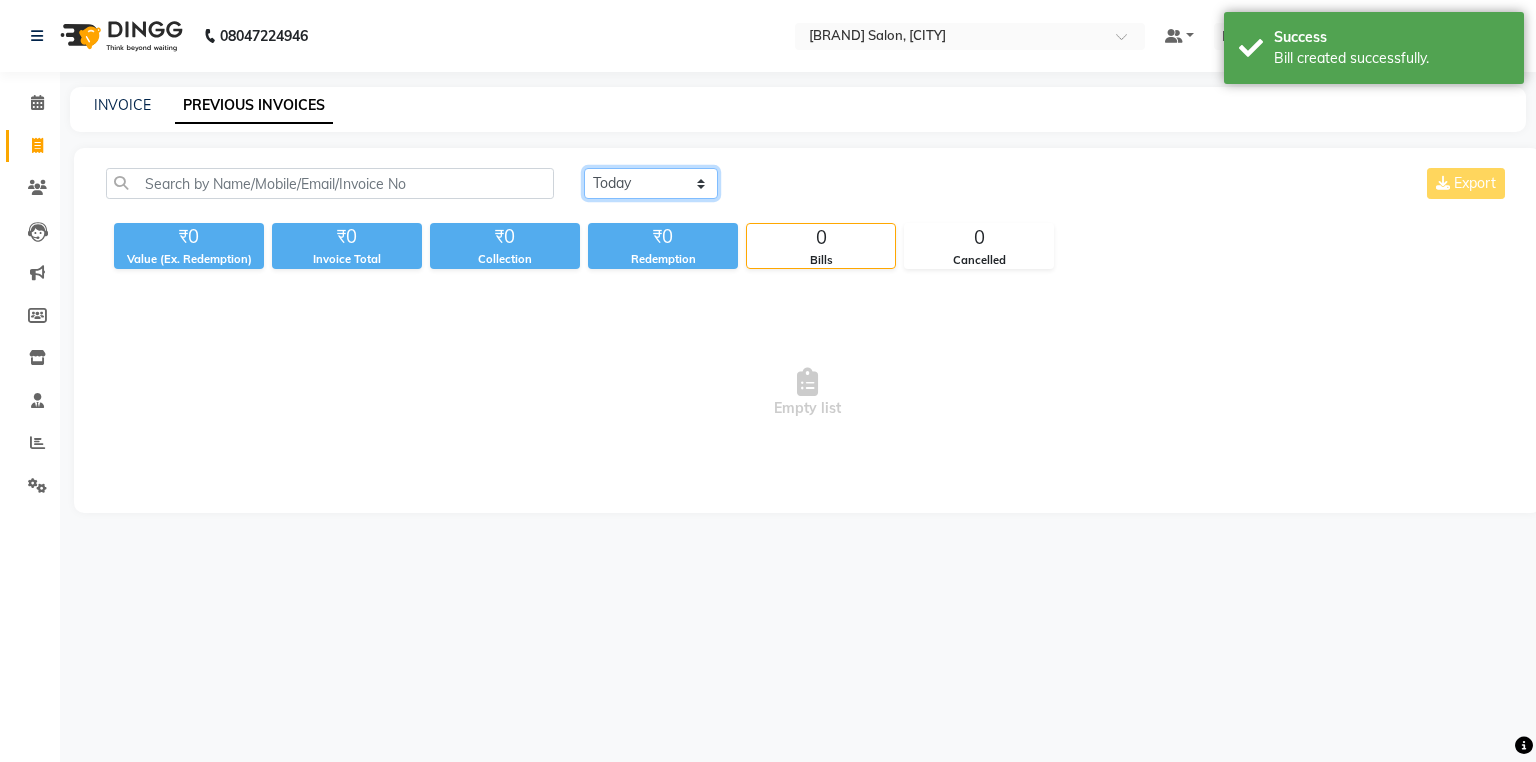 click on "Today Yesterday Custom Range" 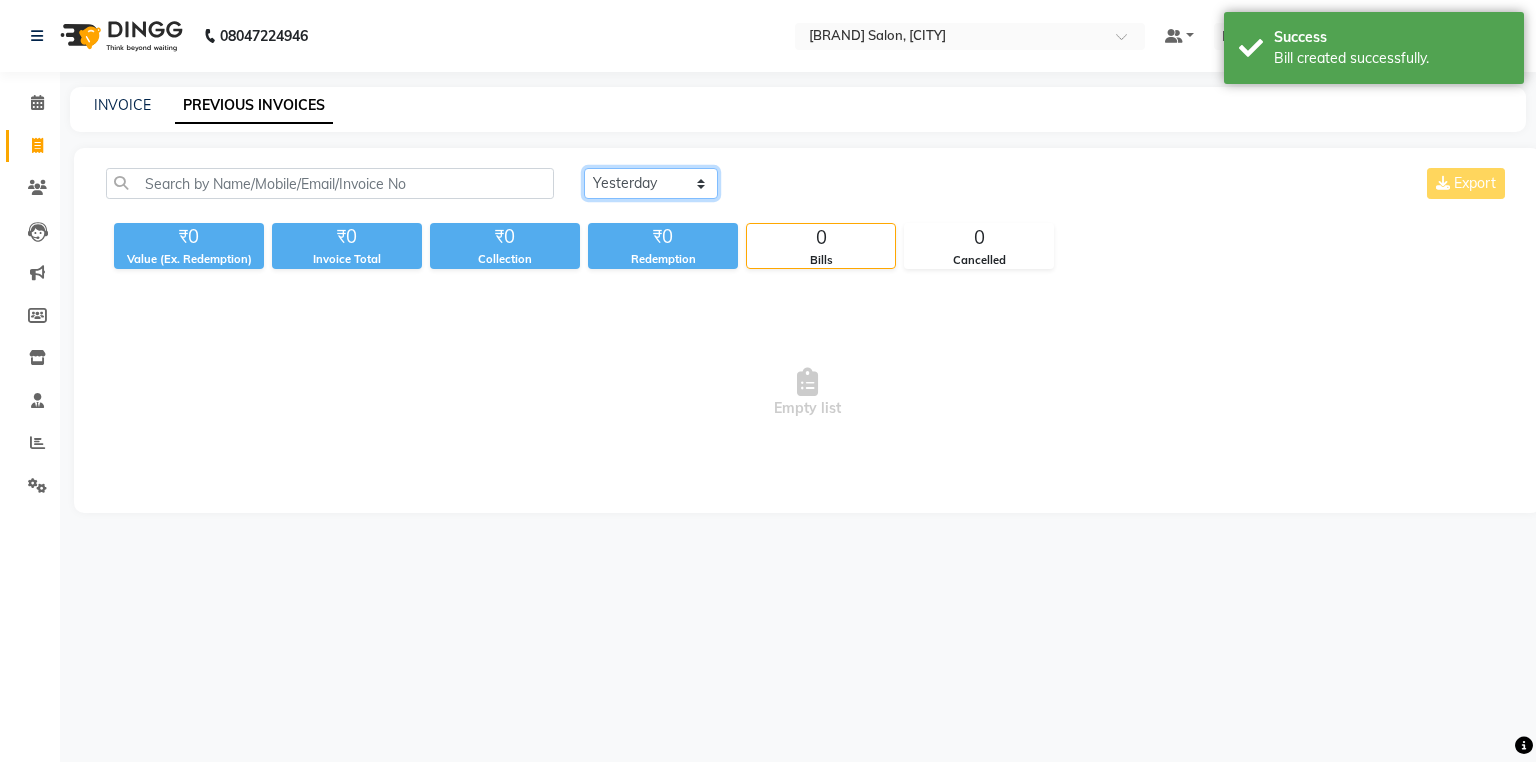 click on "Today Yesterday Custom Range" 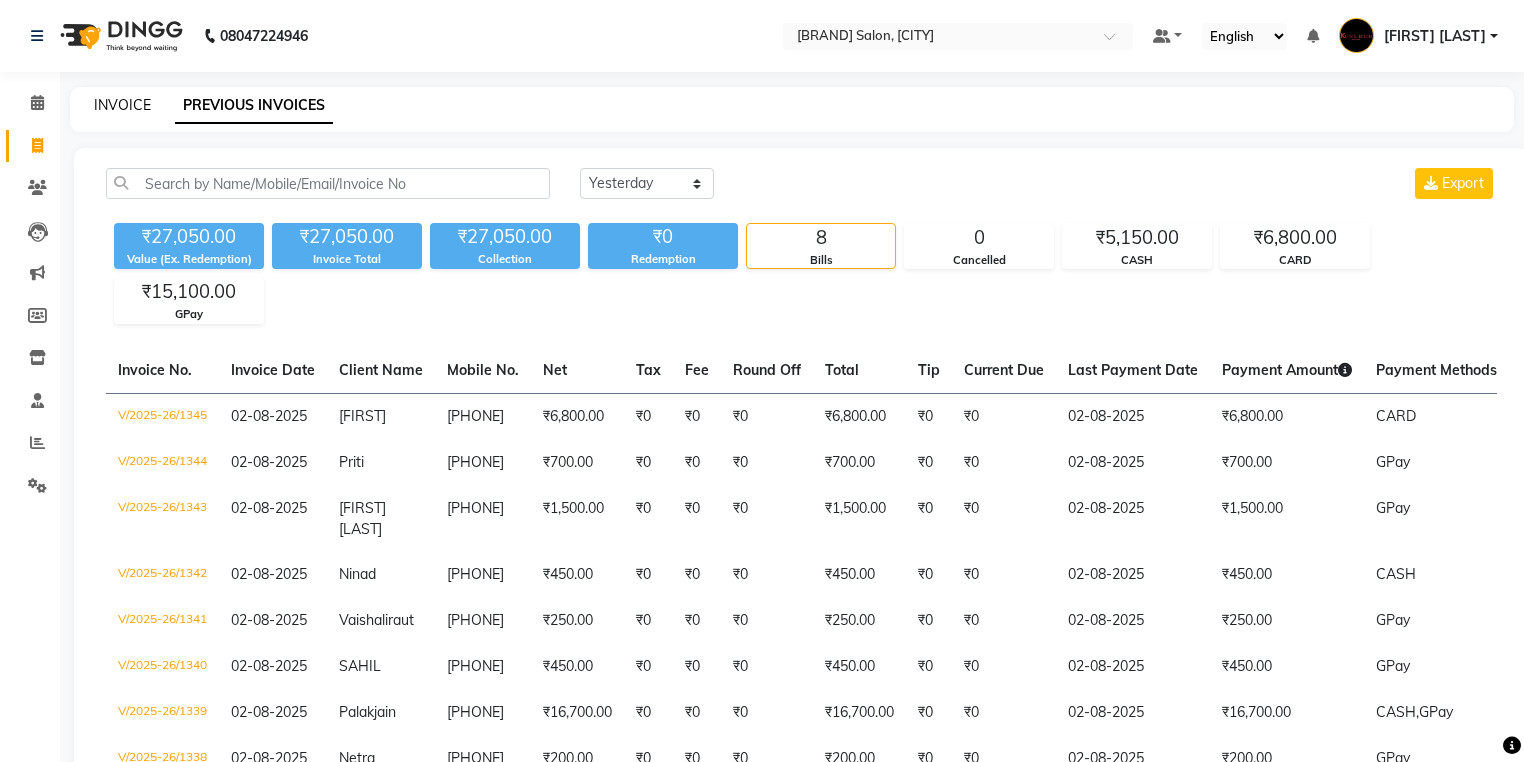 click on "INVOICE" 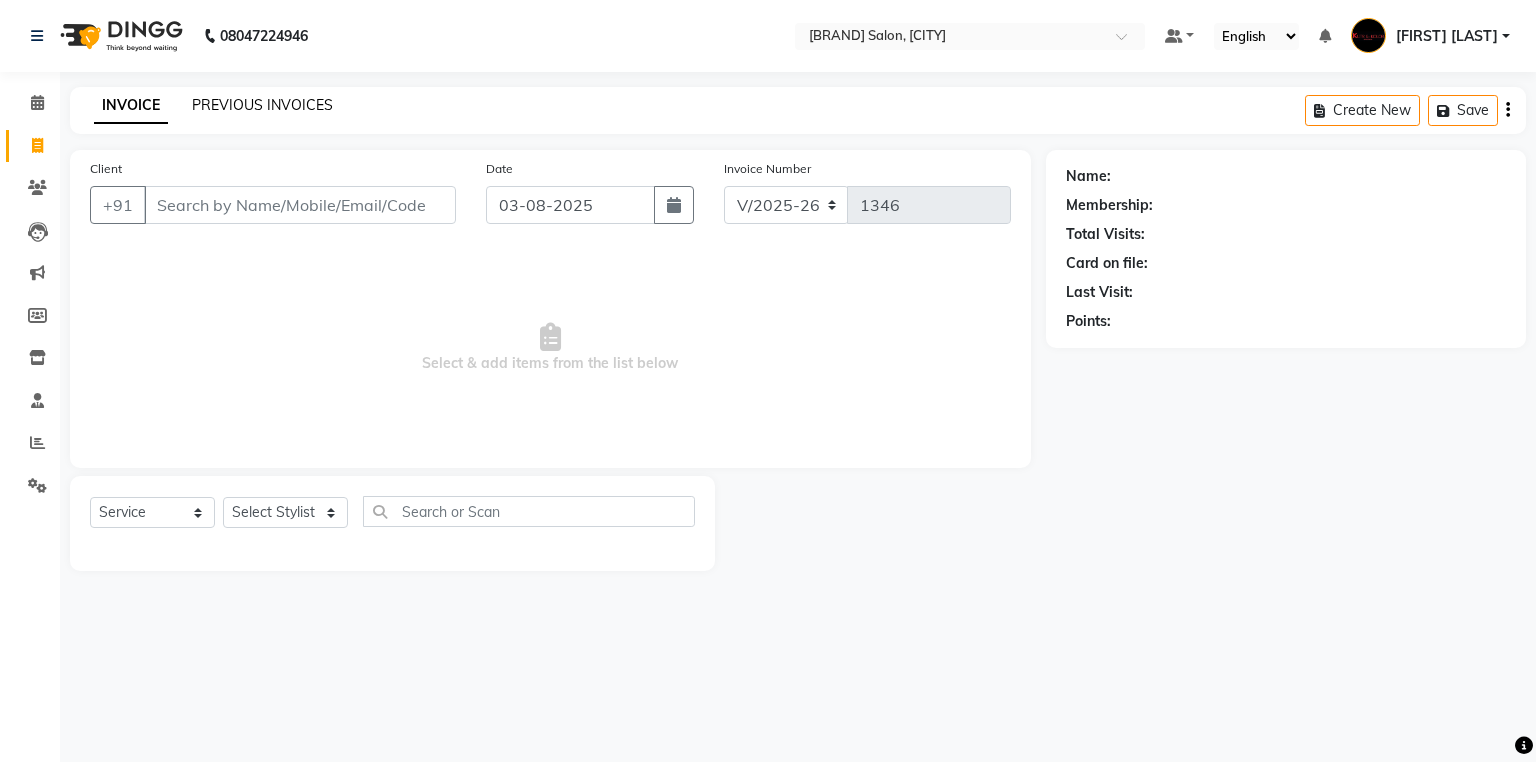 click on "PREVIOUS INVOICES" 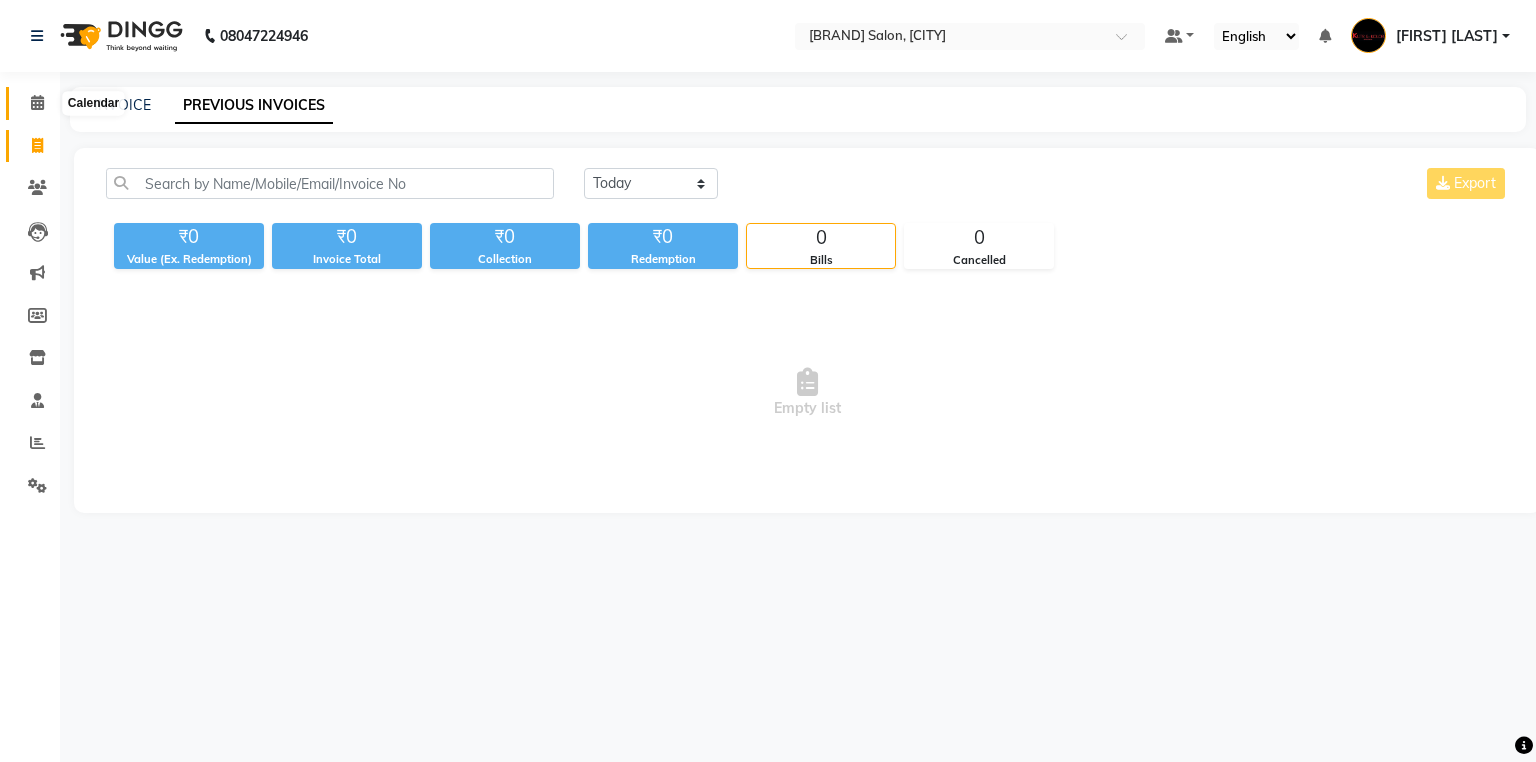 click 